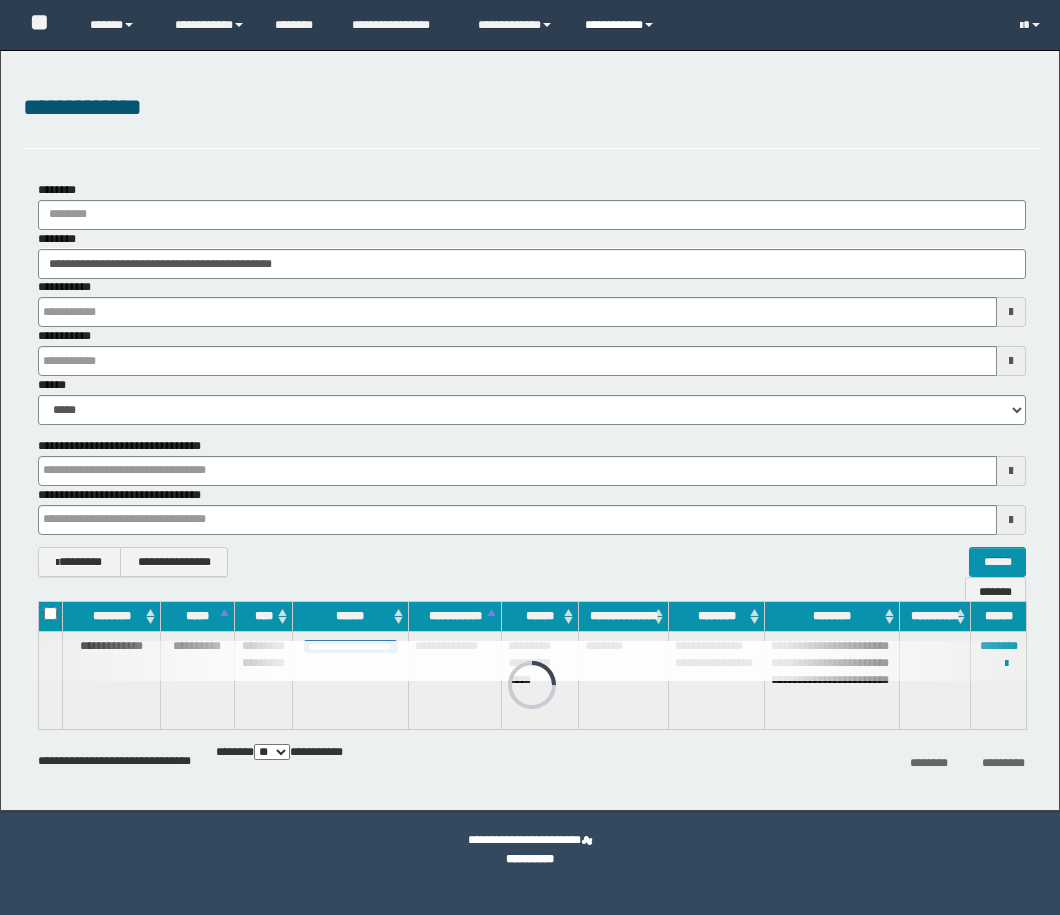 scroll, scrollTop: 0, scrollLeft: 0, axis: both 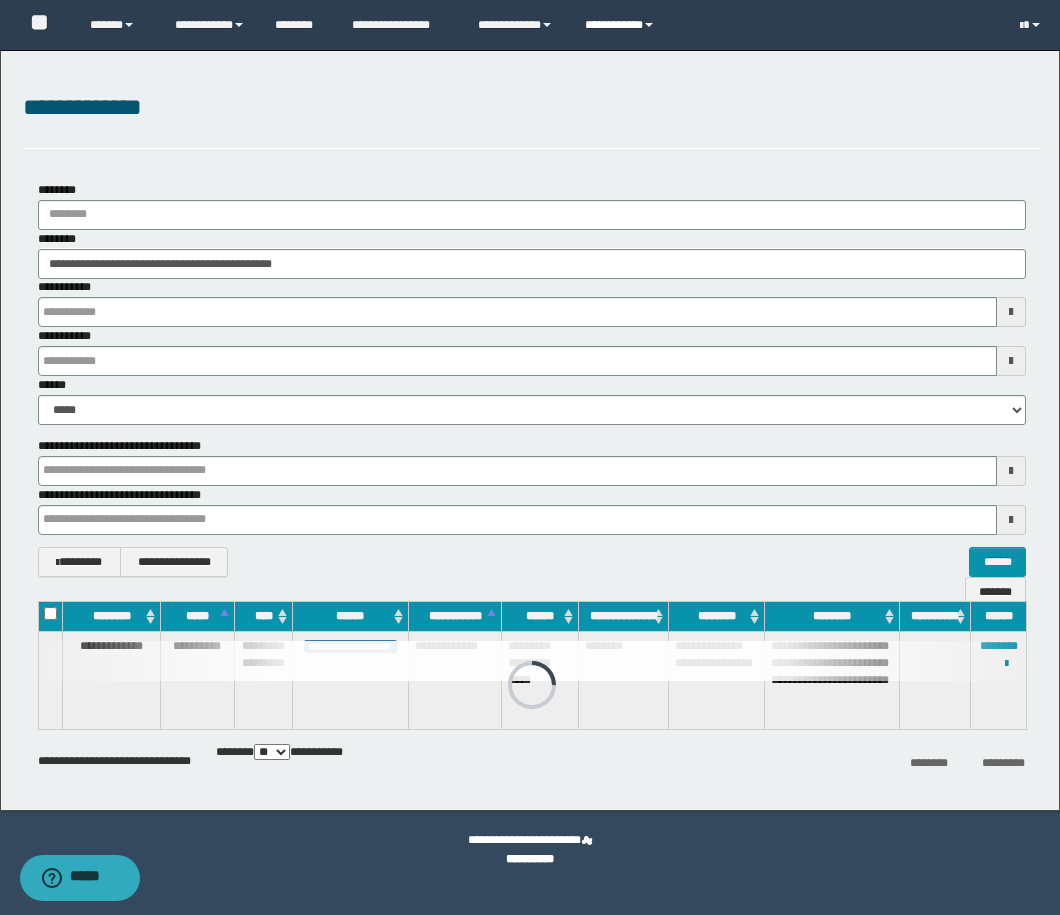 click on "**********" at bounding box center (622, 25) 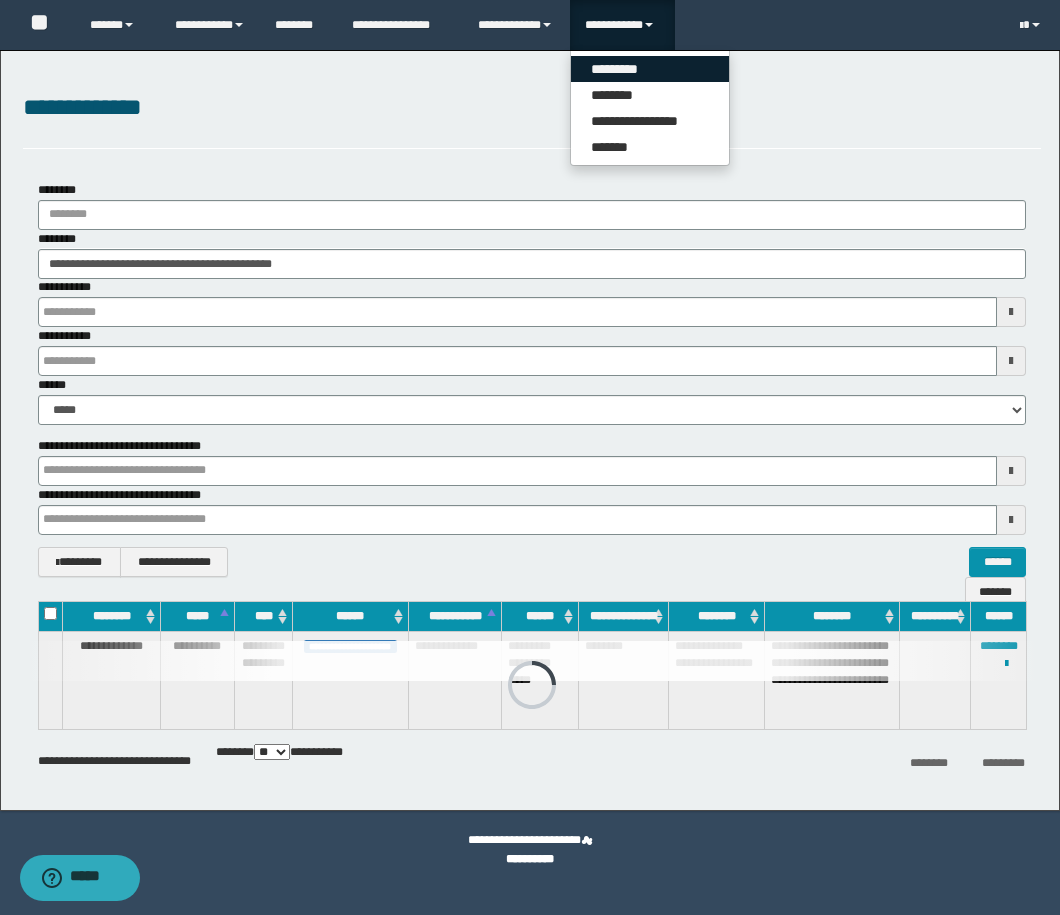 click on "*********" at bounding box center [650, 69] 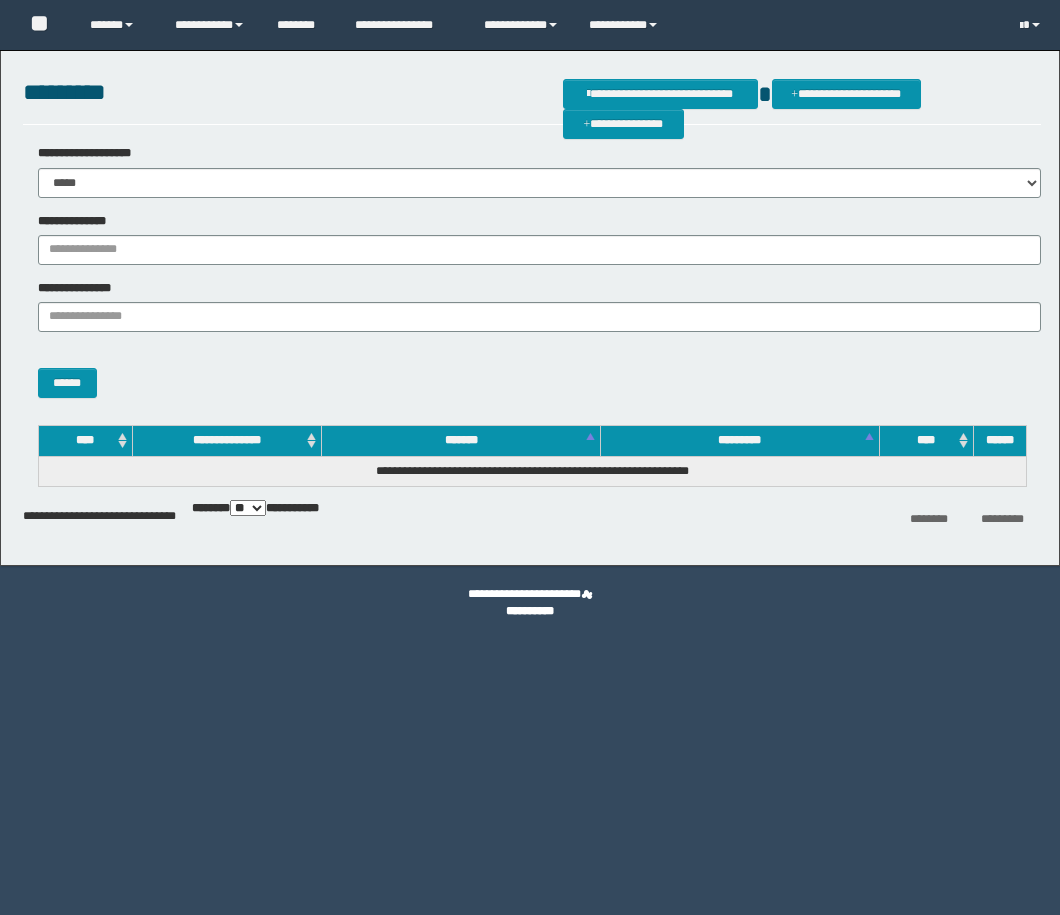 scroll, scrollTop: 0, scrollLeft: 0, axis: both 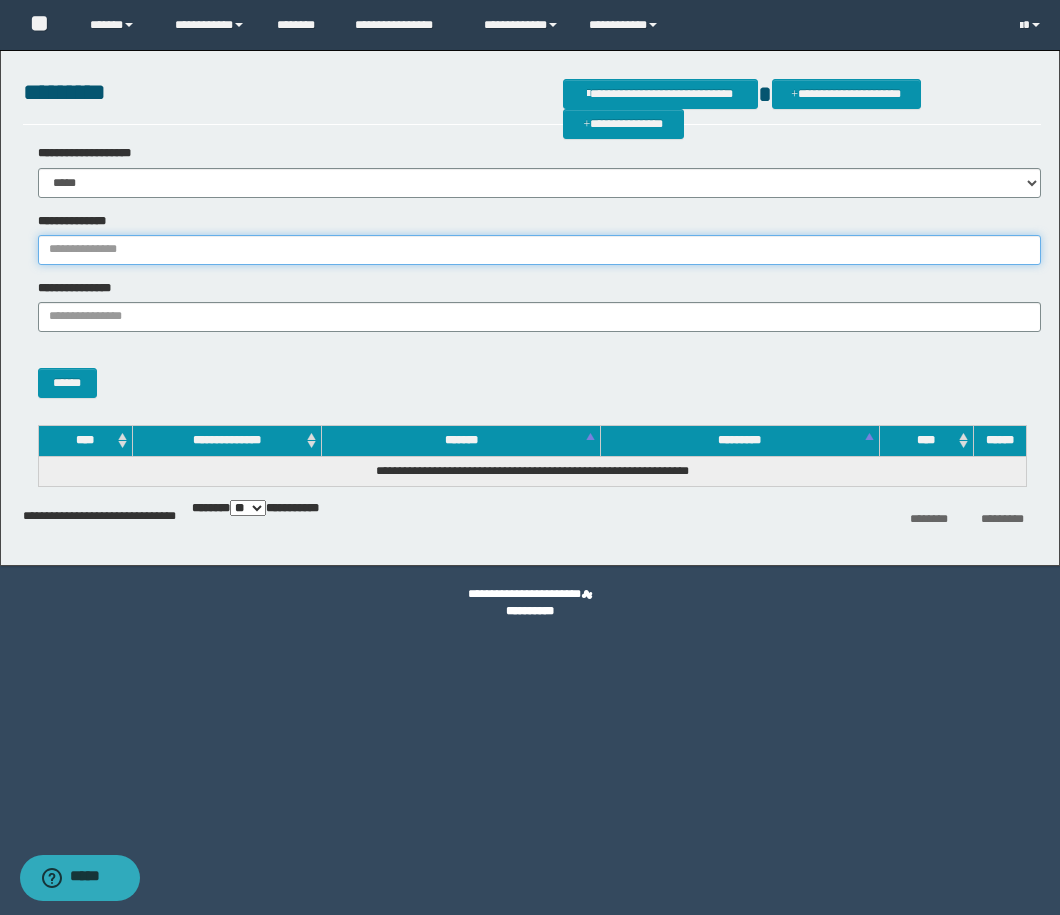 click on "**********" at bounding box center [539, 250] 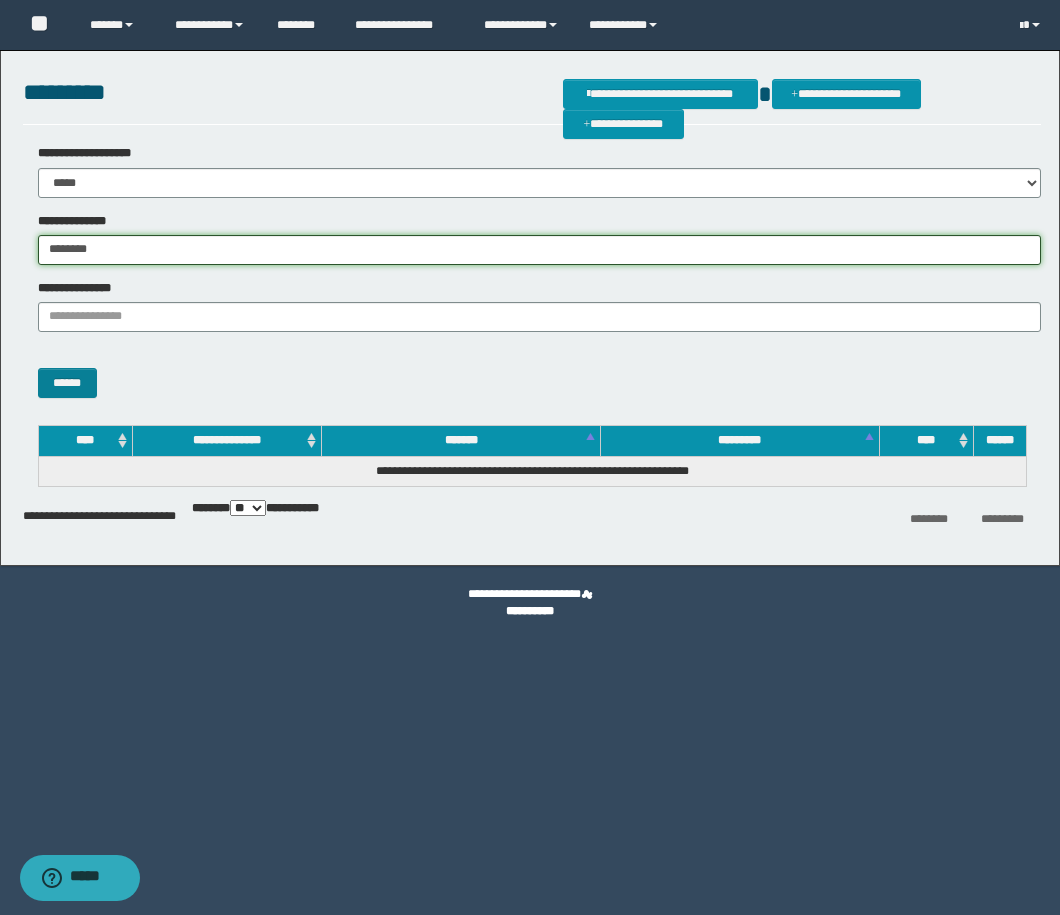 type on "********" 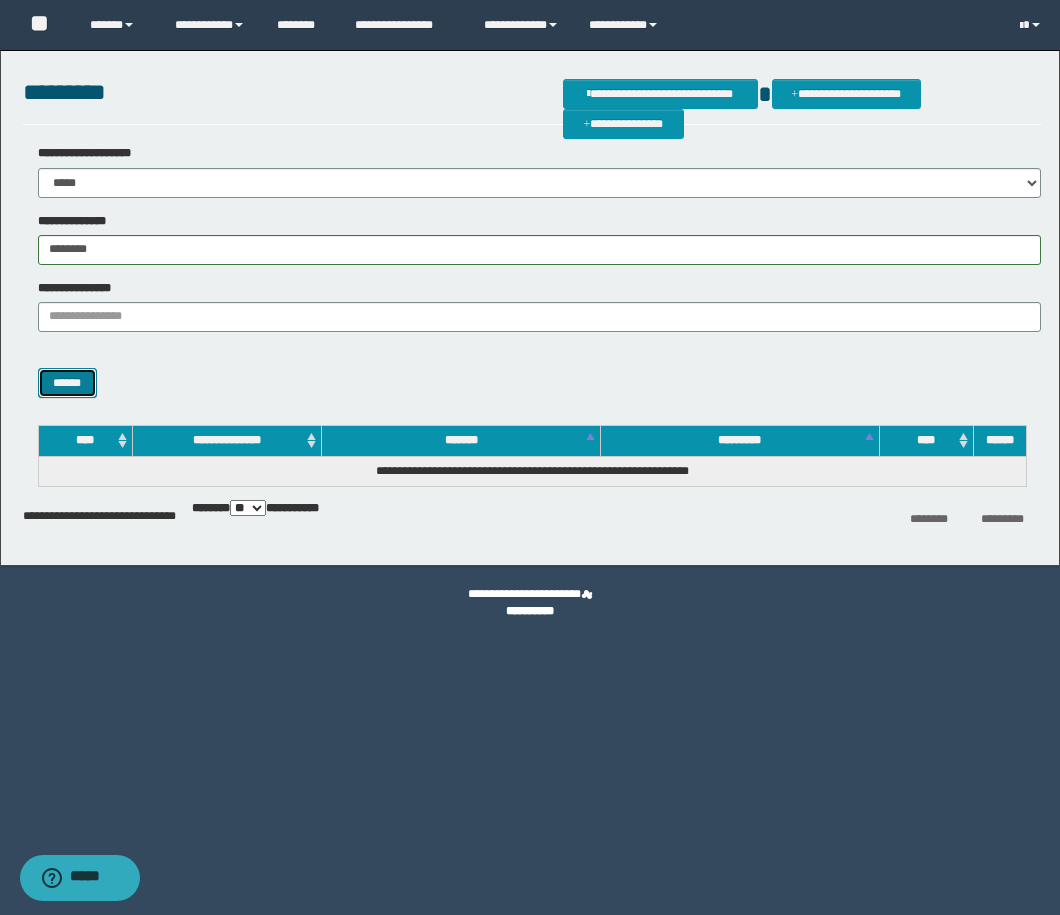 click on "******" at bounding box center [67, 383] 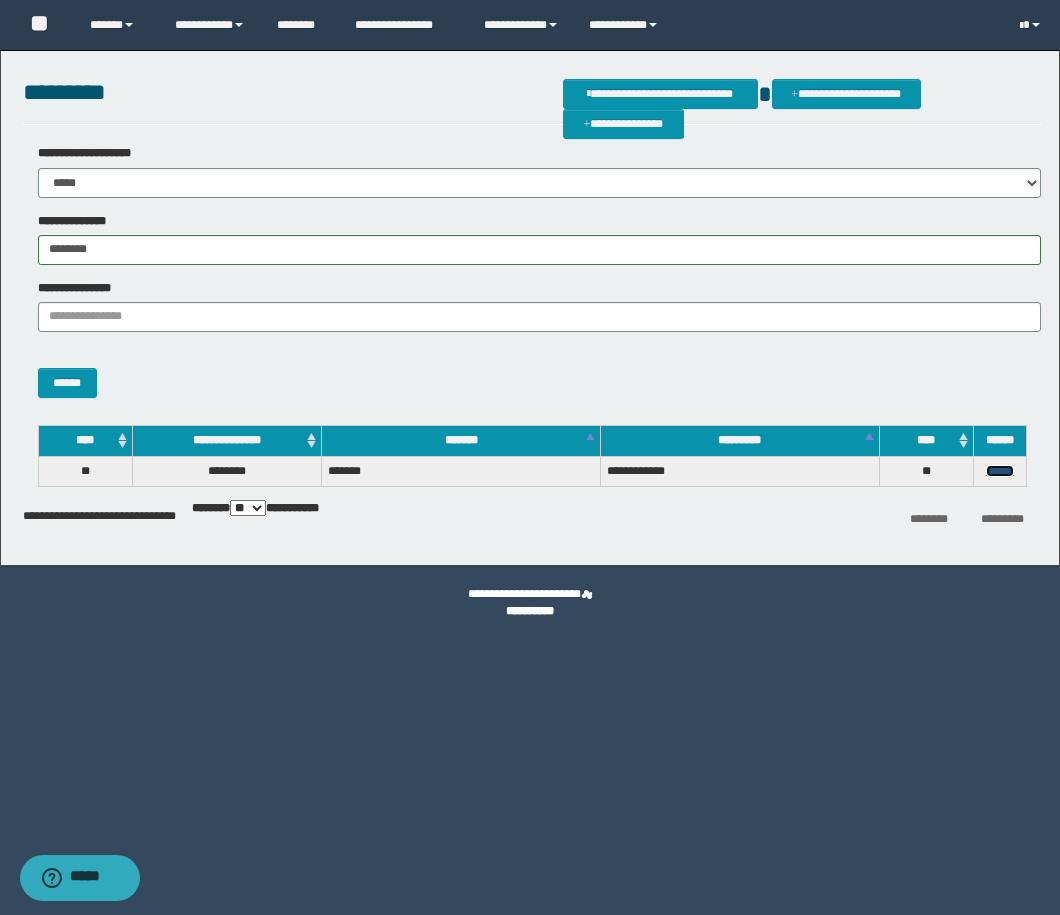 click on "******" at bounding box center (1000, 471) 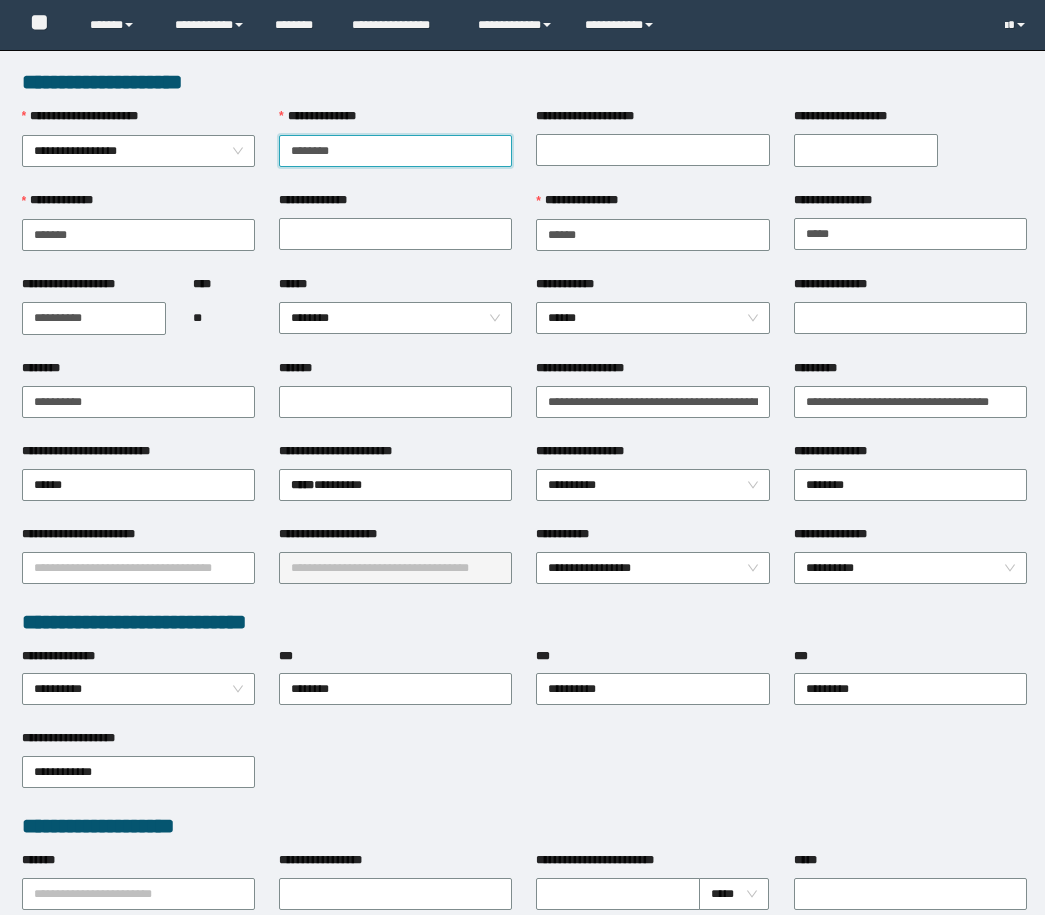 scroll, scrollTop: 0, scrollLeft: 0, axis: both 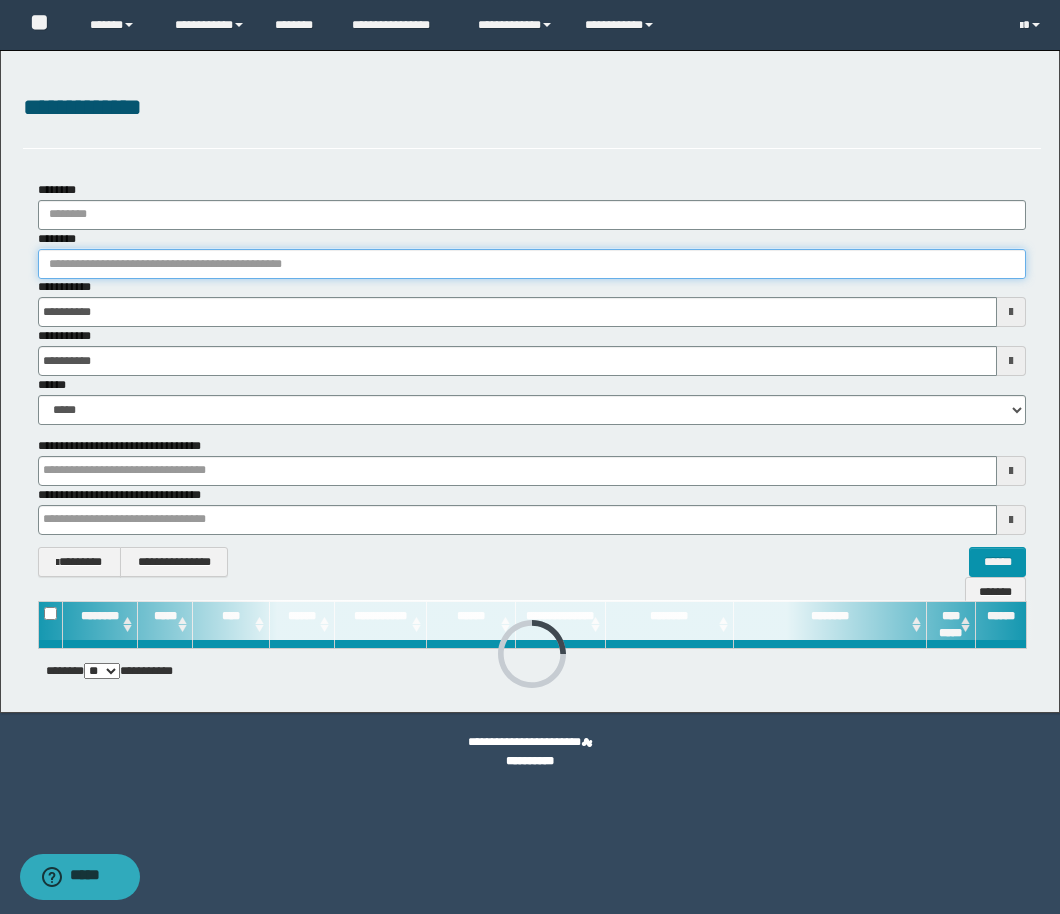 click on "********" at bounding box center [532, 264] 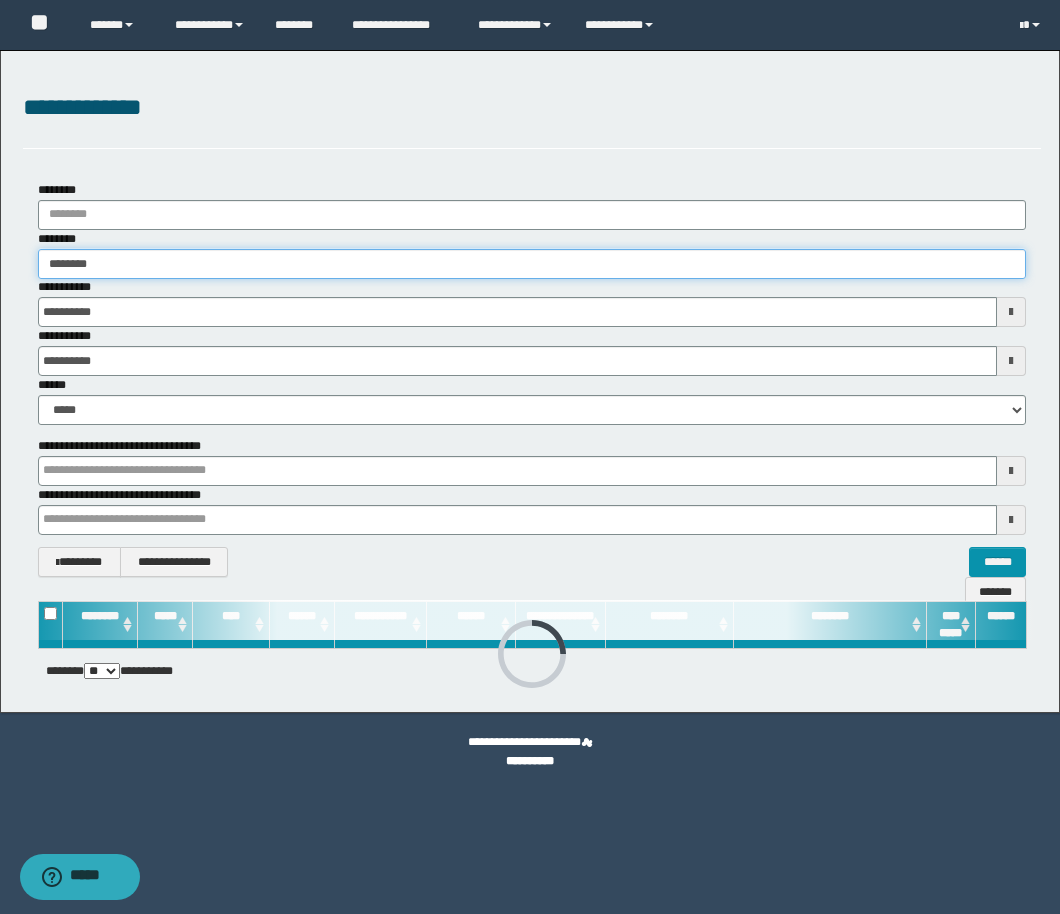 type on "********" 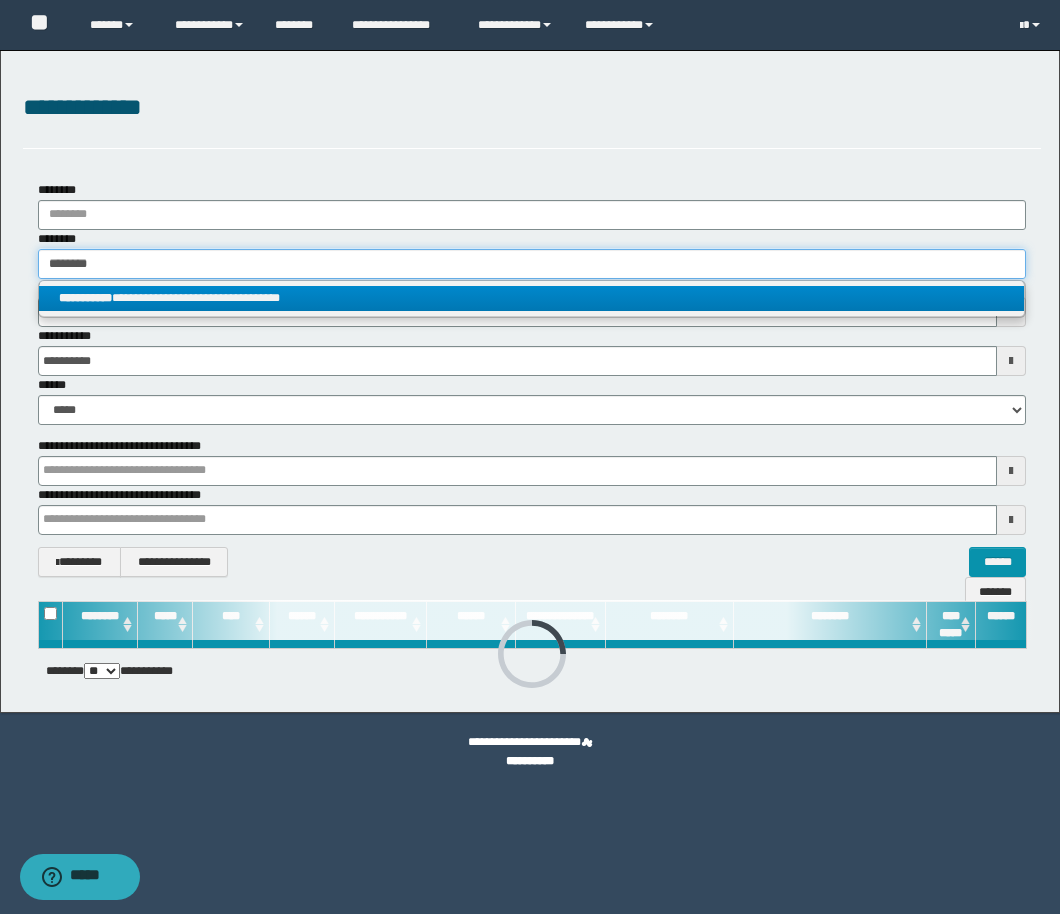 type on "********" 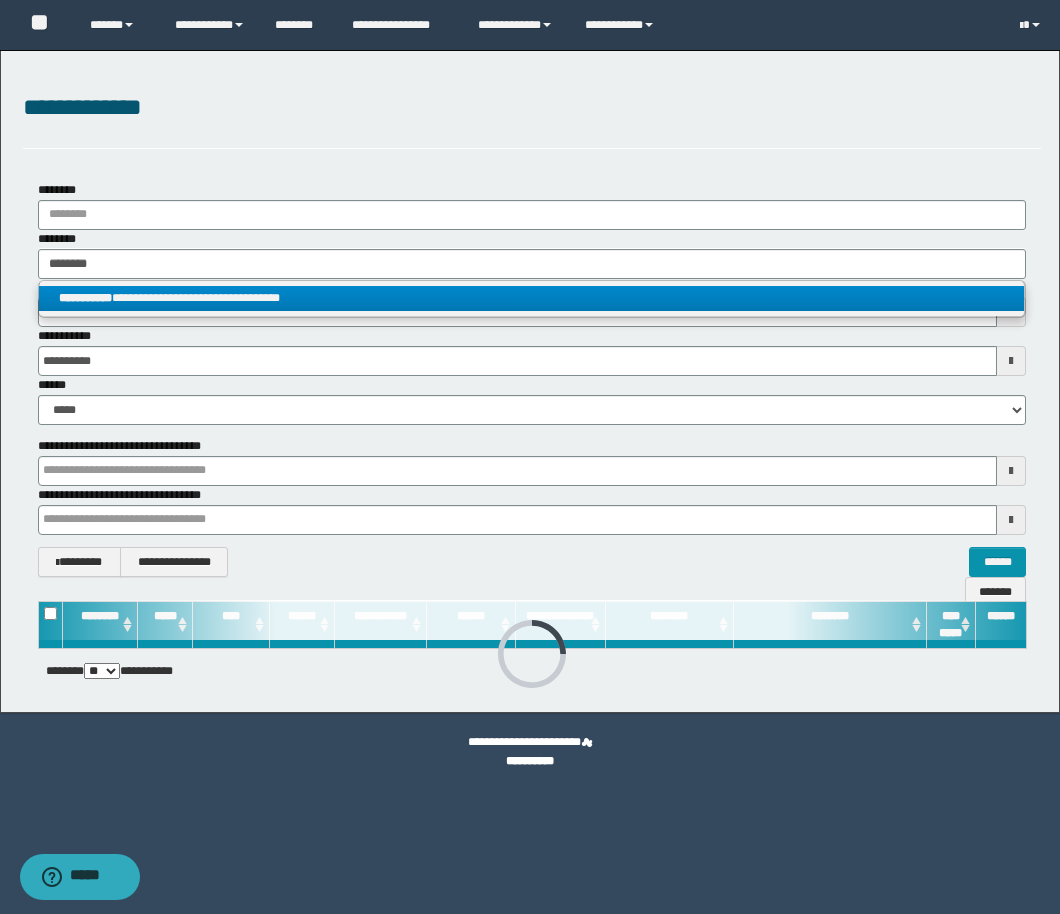 click on "**********" at bounding box center (531, 298) 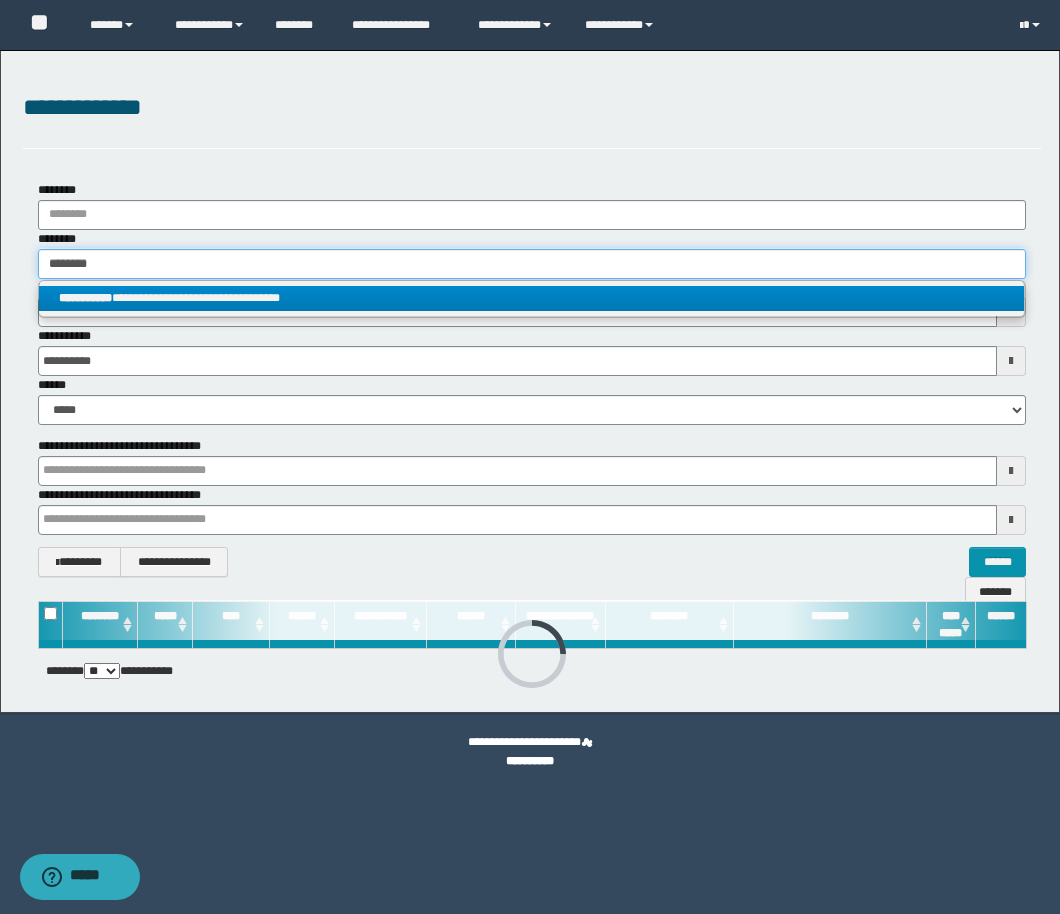 type 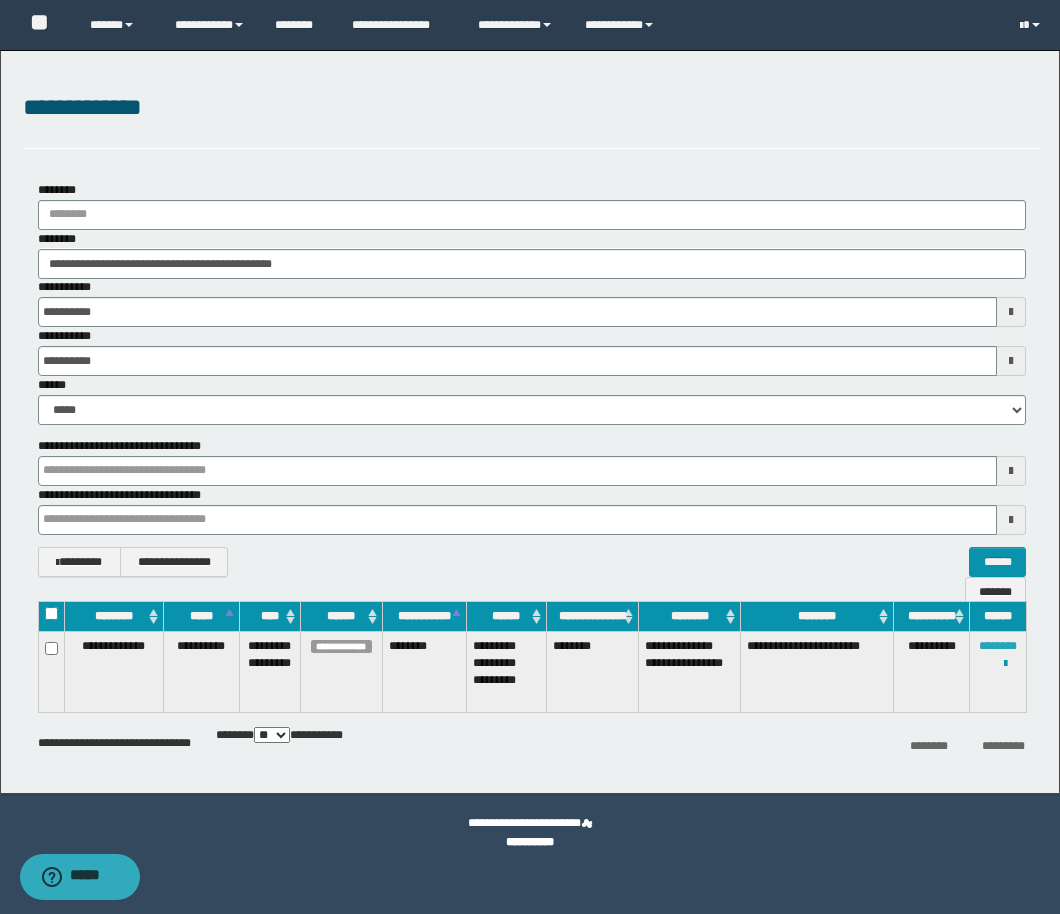 click on "********" at bounding box center (998, 646) 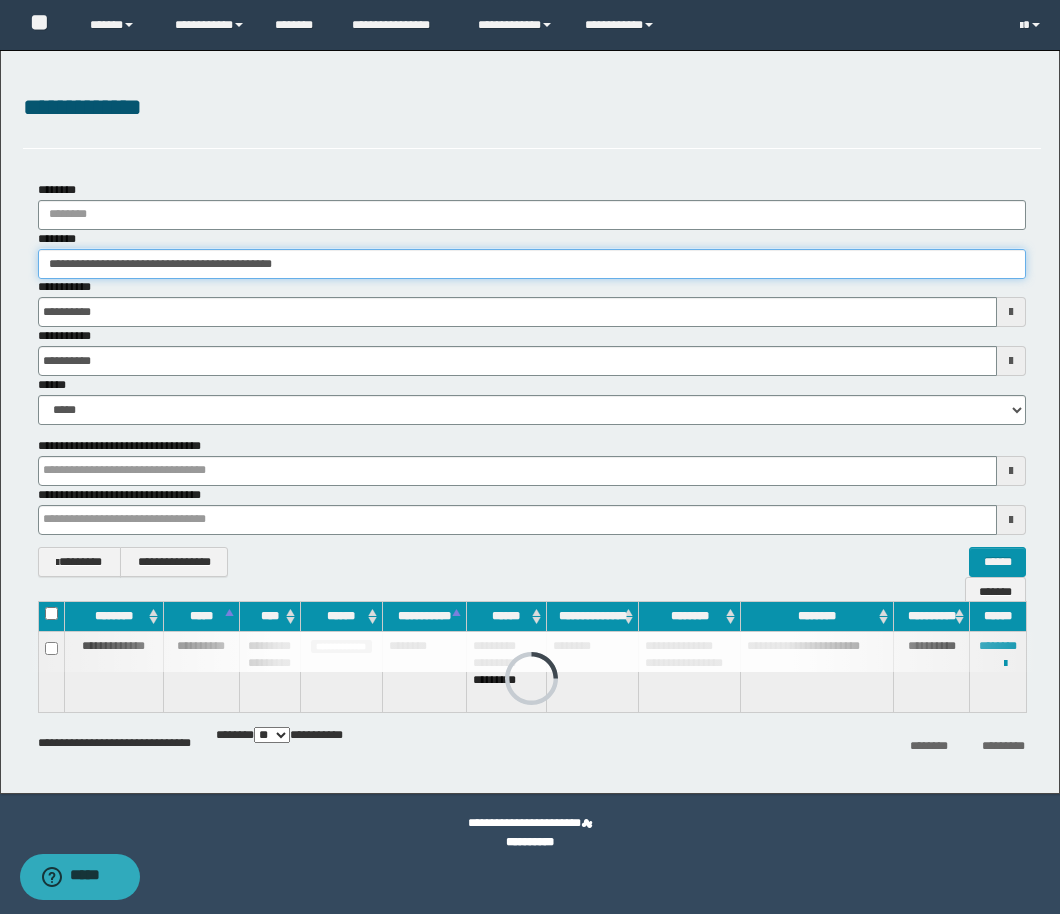 click on "**********" at bounding box center (532, 264) 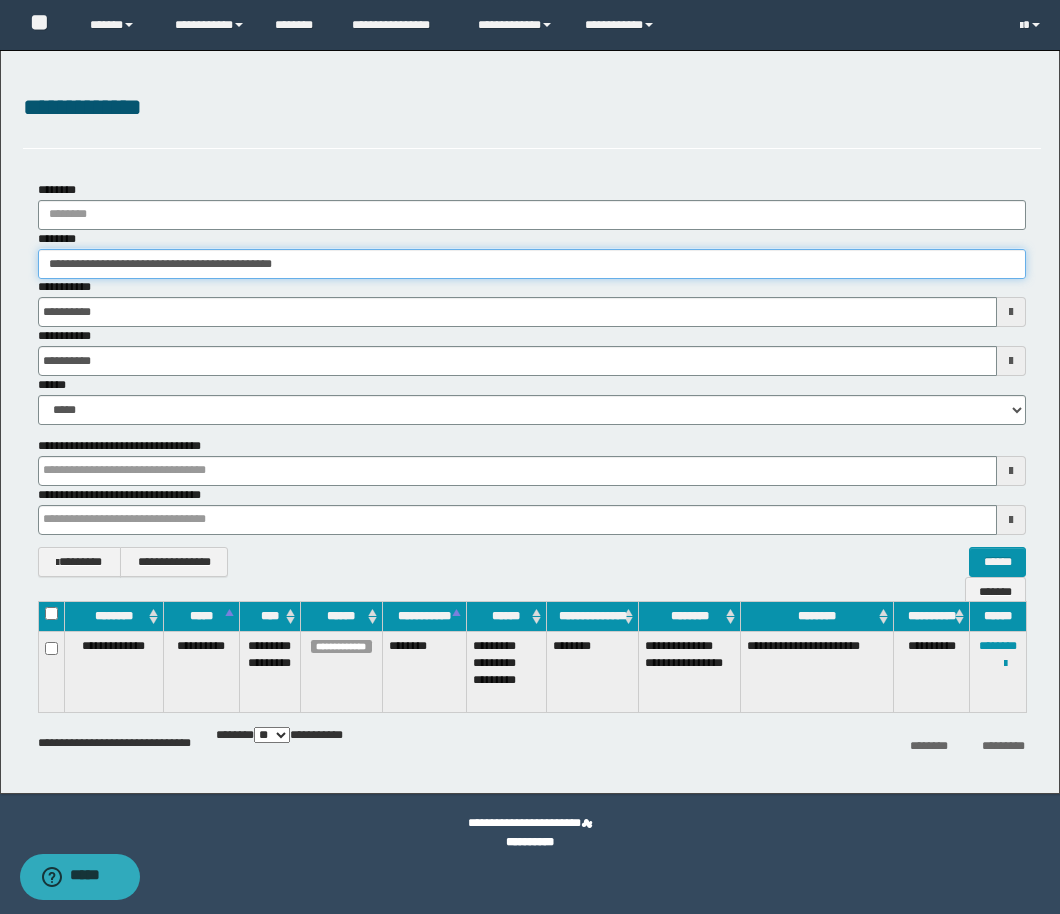 drag, startPoint x: 361, startPoint y: 268, endPoint x: -18, endPoint y: 250, distance: 379.4272 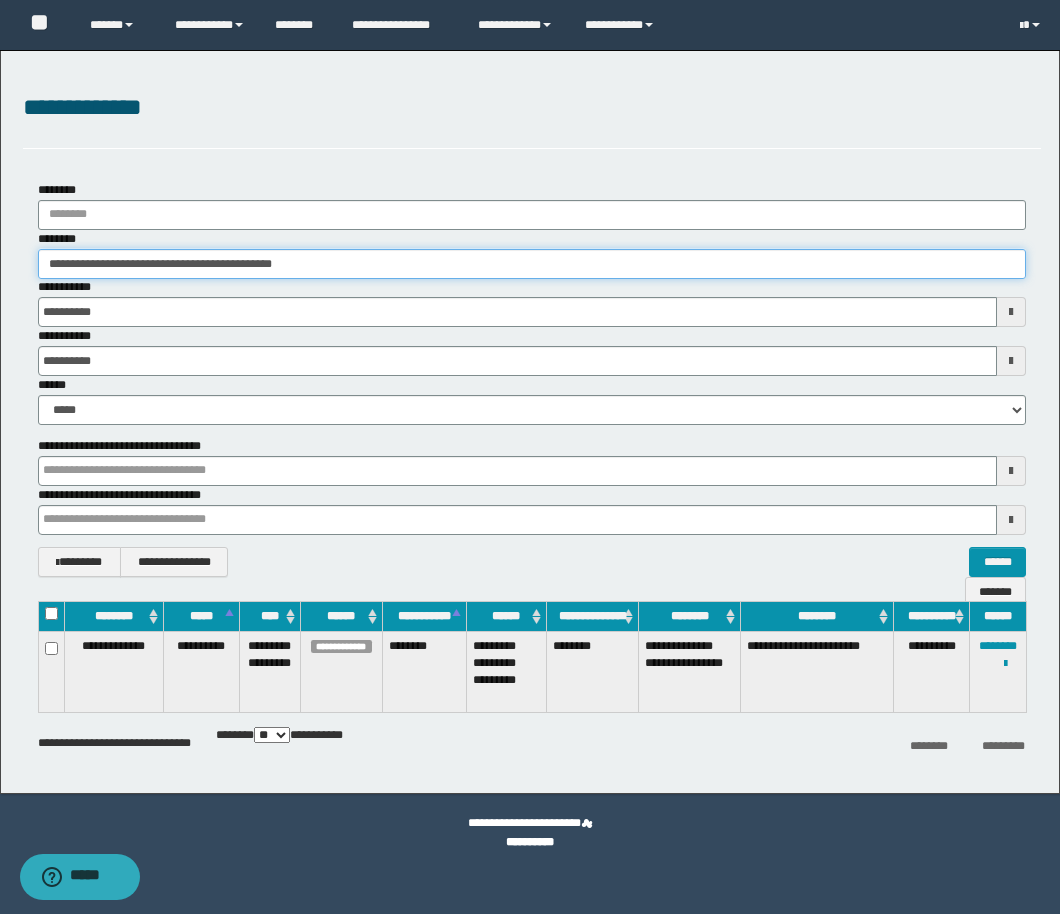 click on "**********" at bounding box center (530, 457) 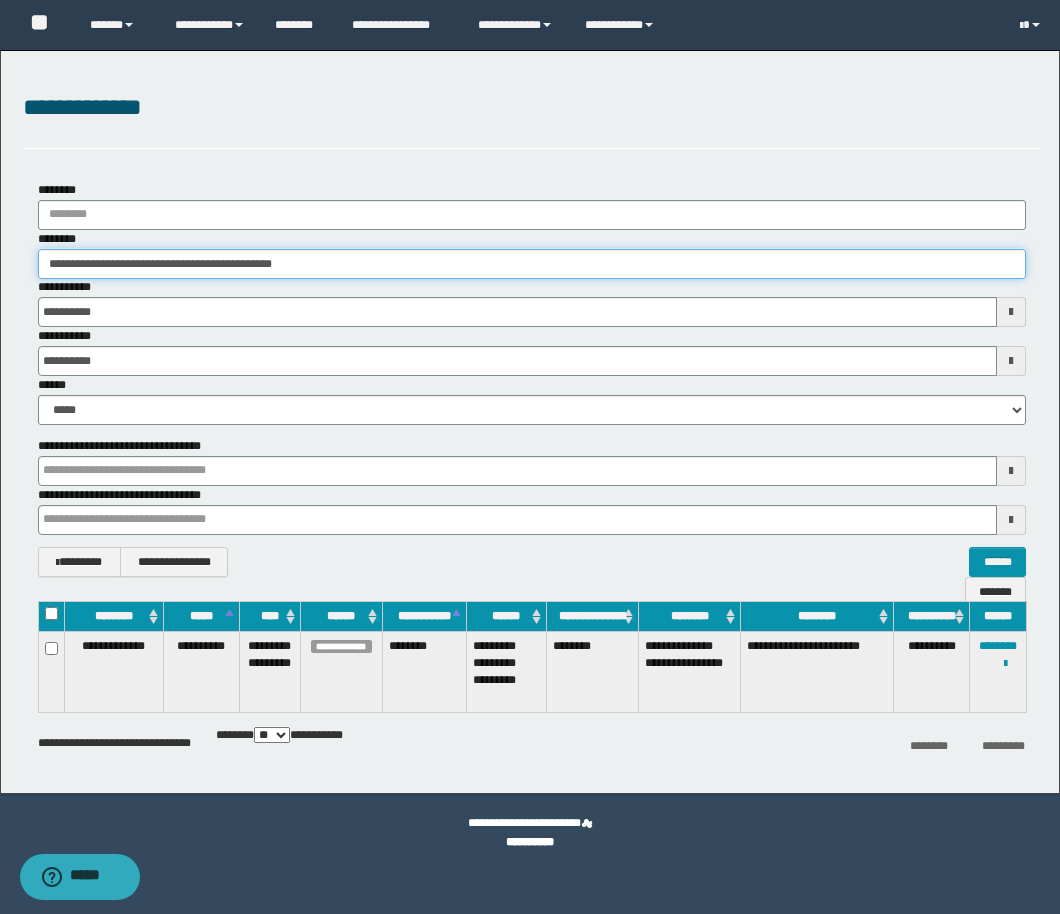 paste 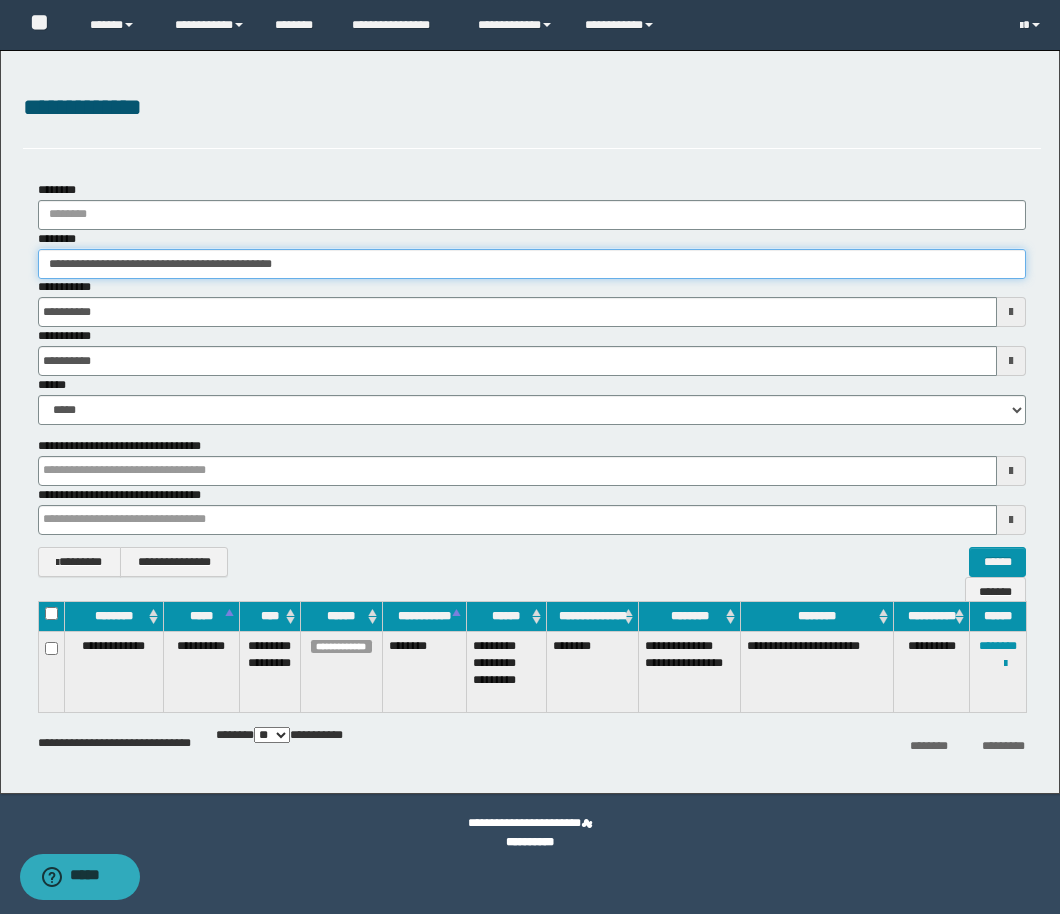 type on "**********" 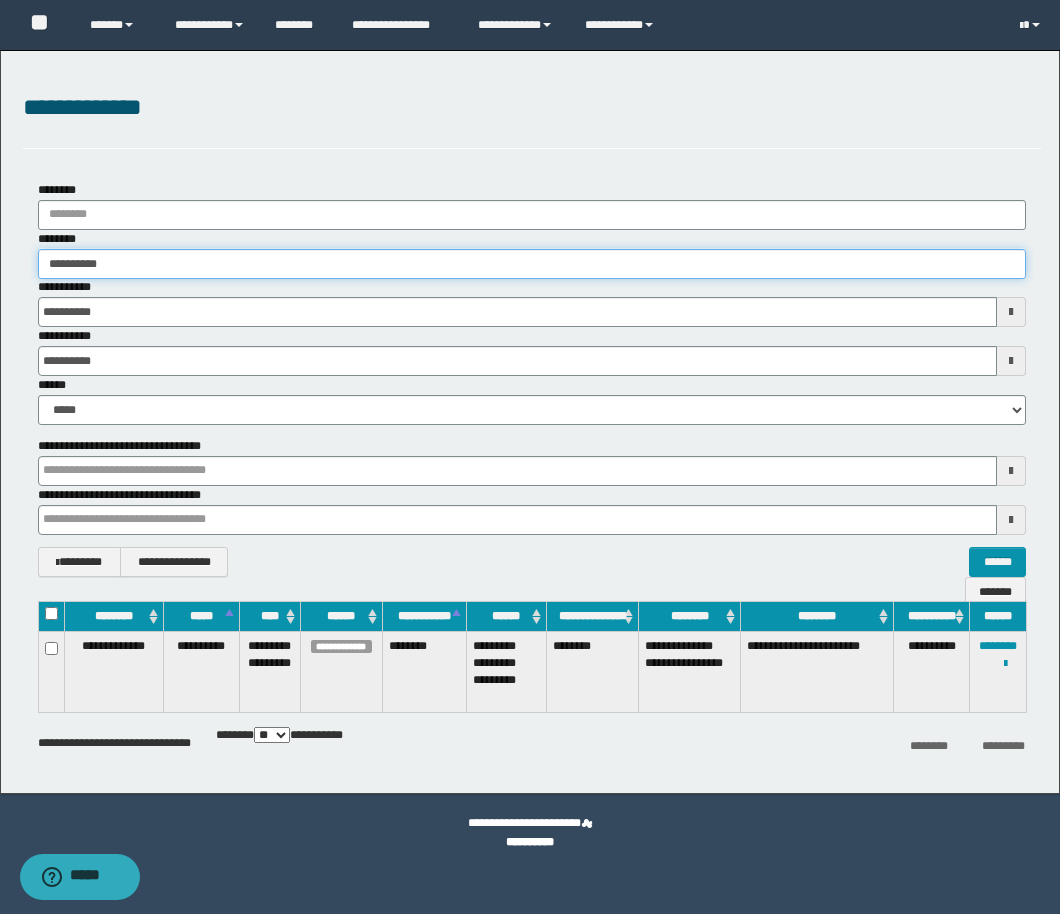 type on "**********" 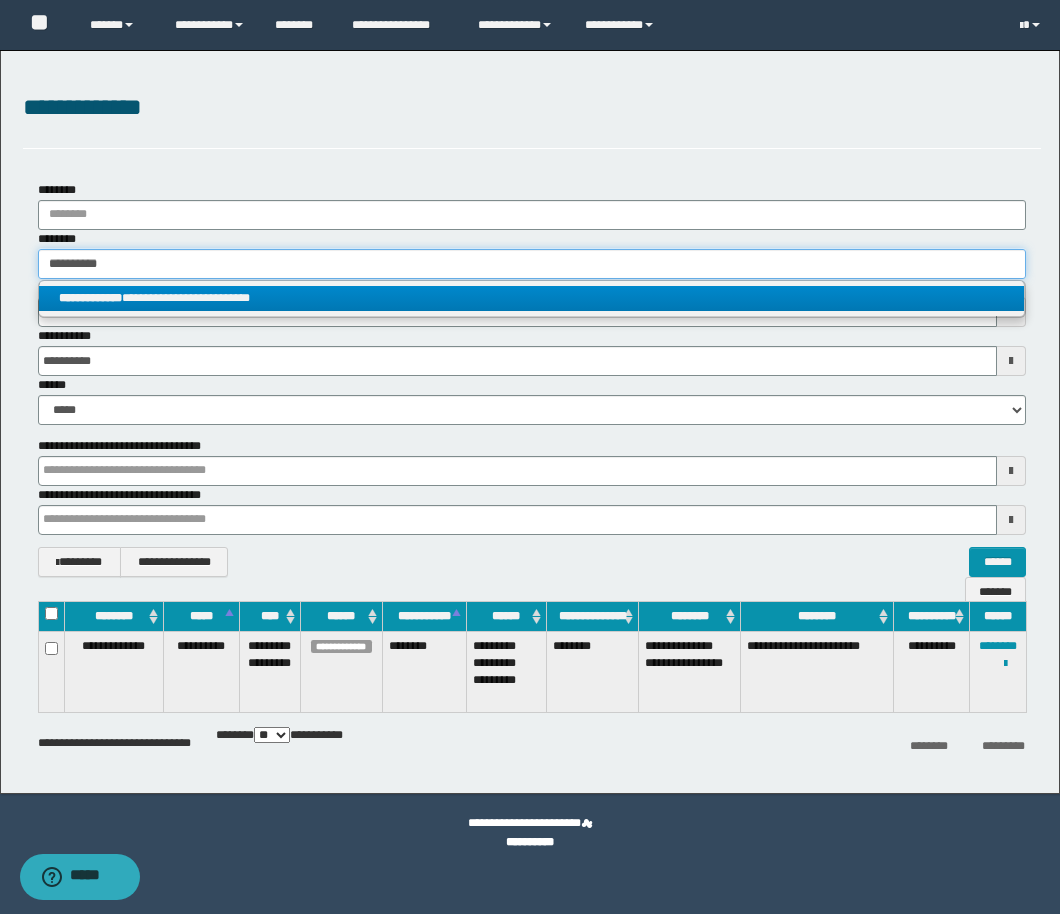 type on "**********" 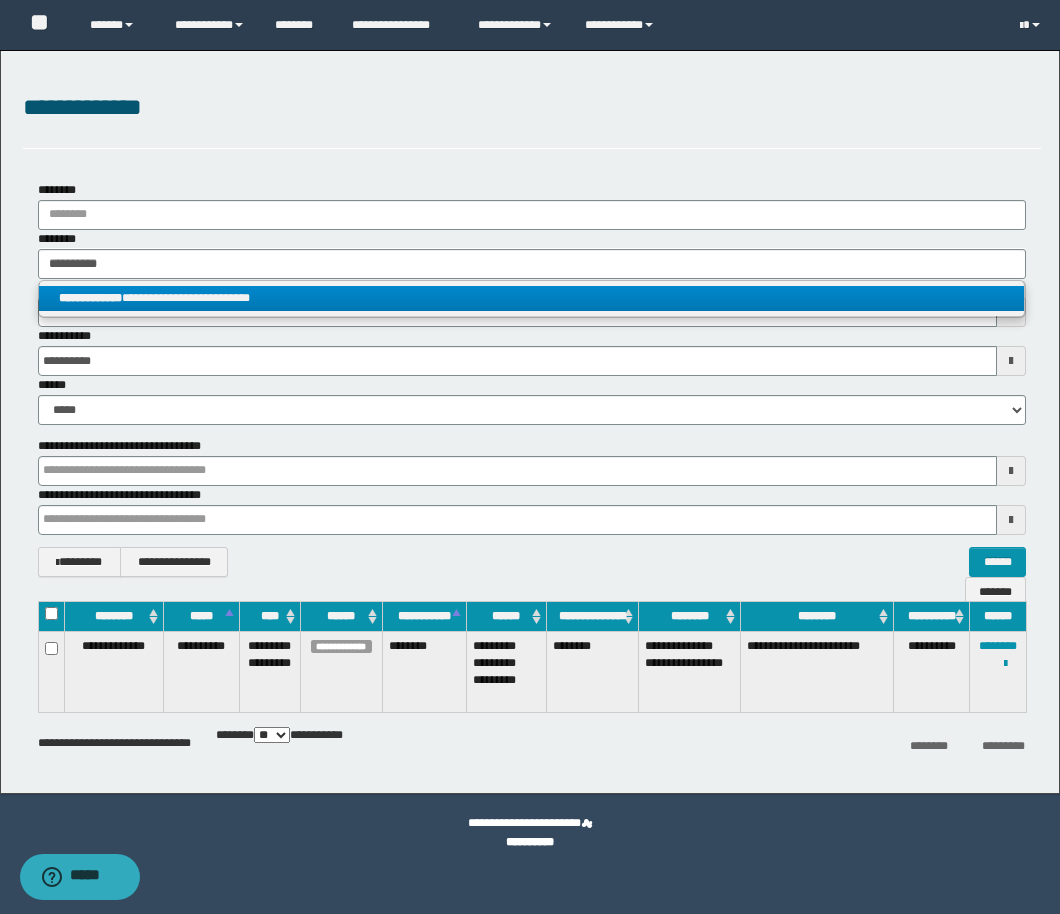 click on "**********" at bounding box center [531, 298] 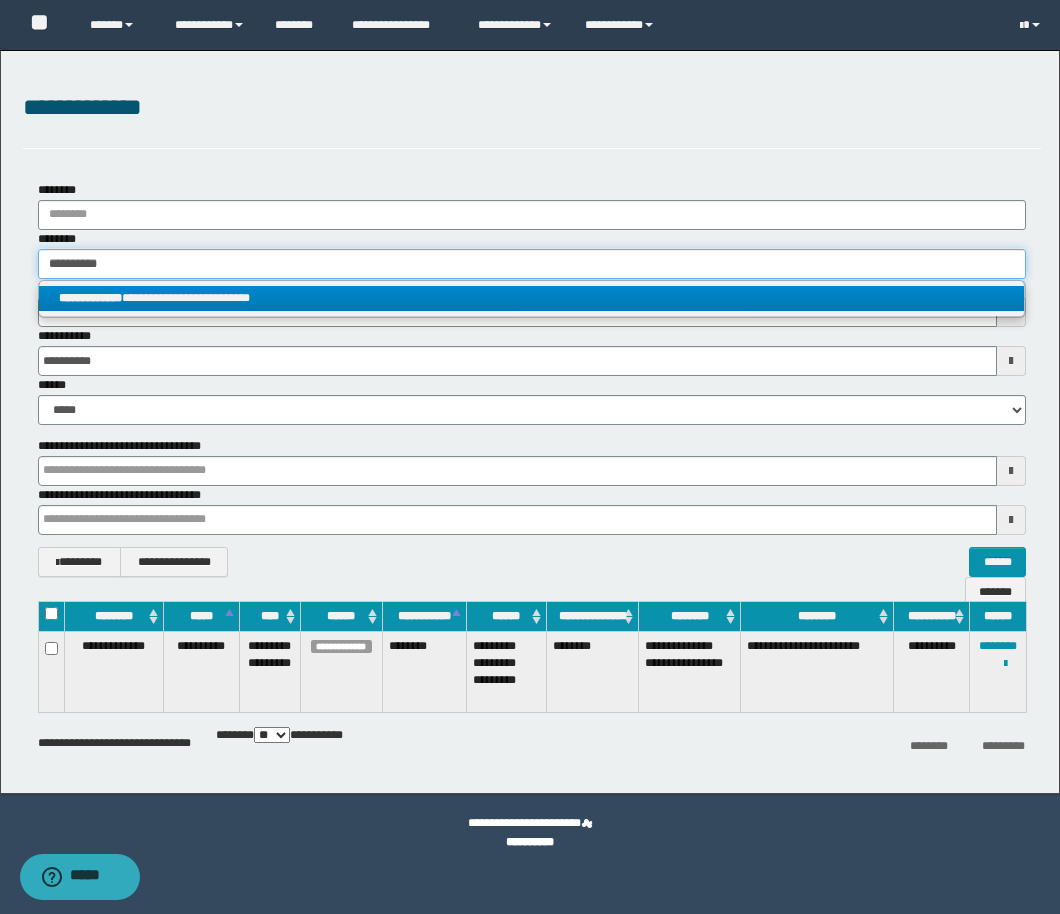 type 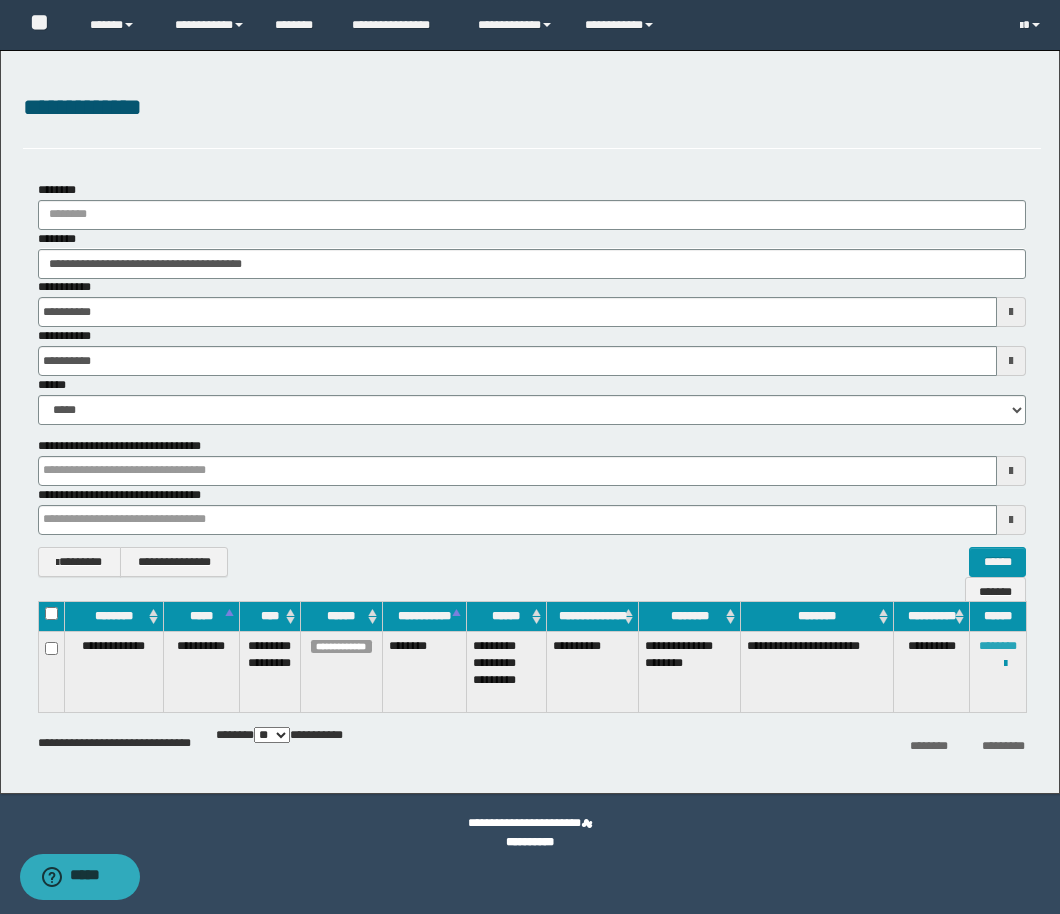 click on "********" at bounding box center [998, 646] 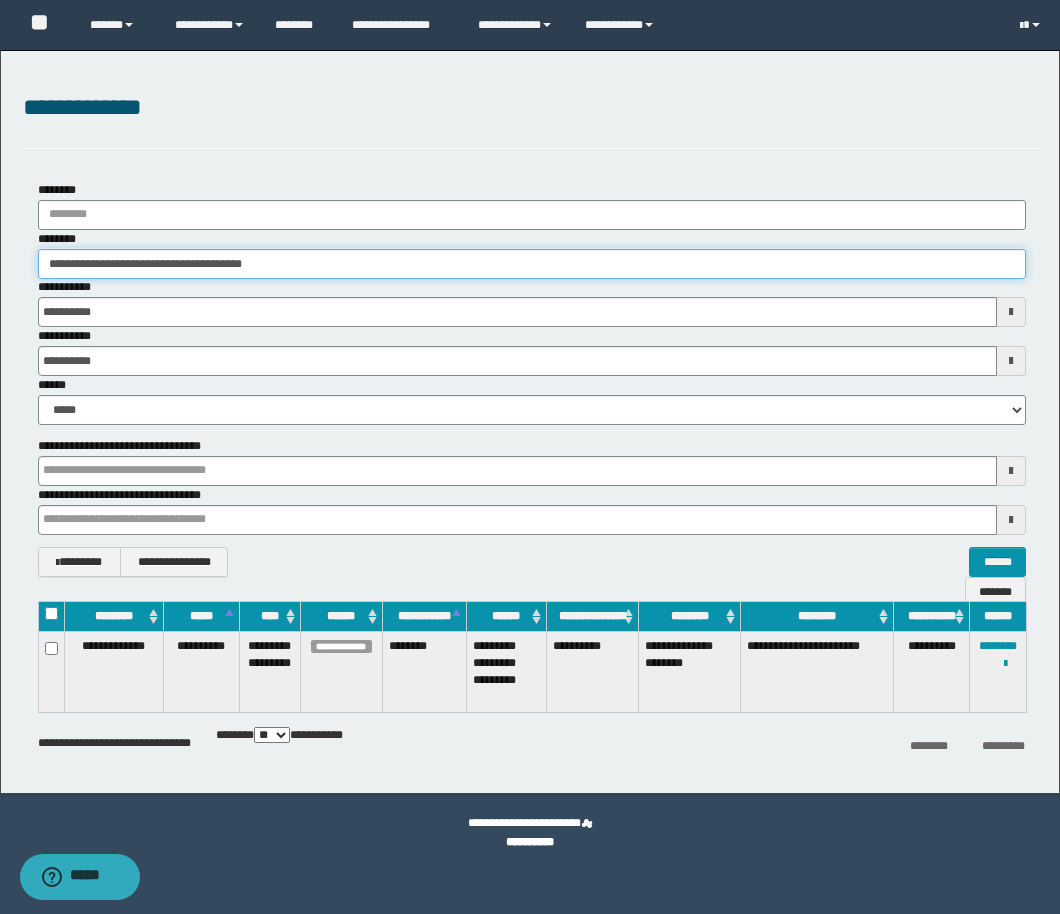 drag, startPoint x: -4, startPoint y: 267, endPoint x: -18, endPoint y: 267, distance: 14 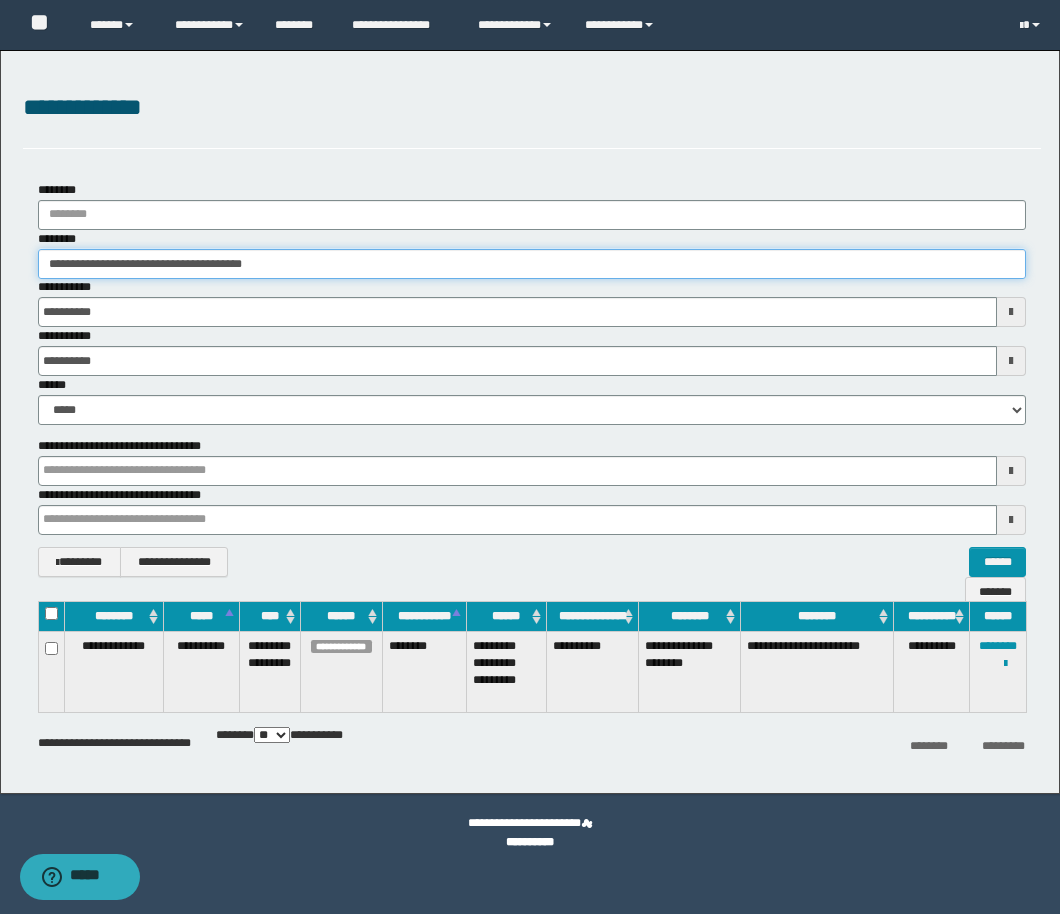 click on "**********" at bounding box center [530, 457] 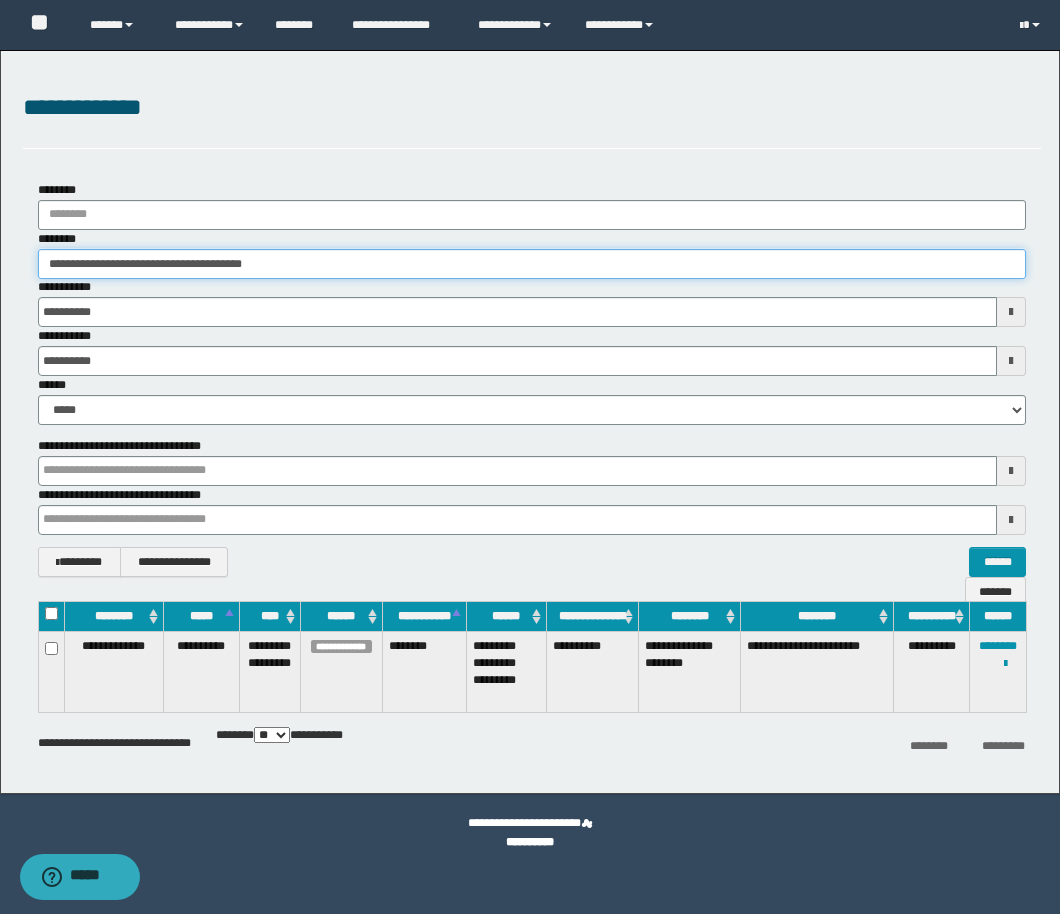 paste 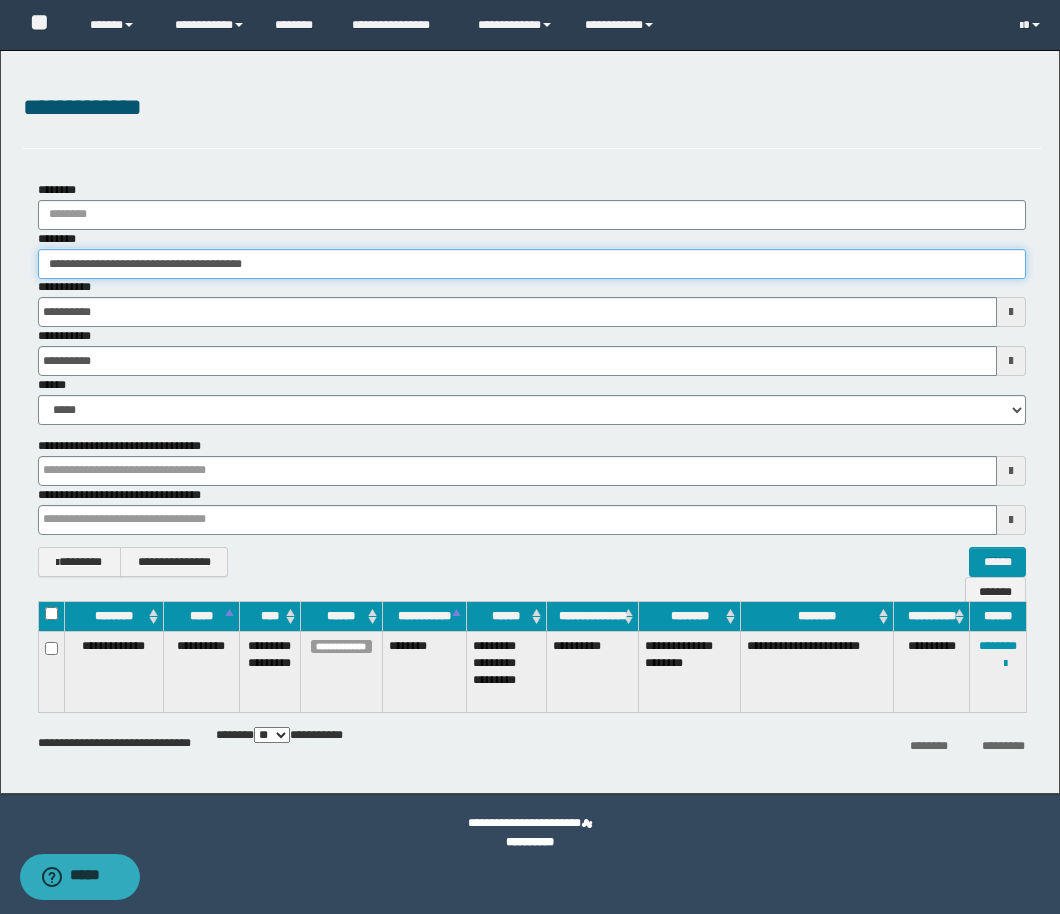 type on "**********" 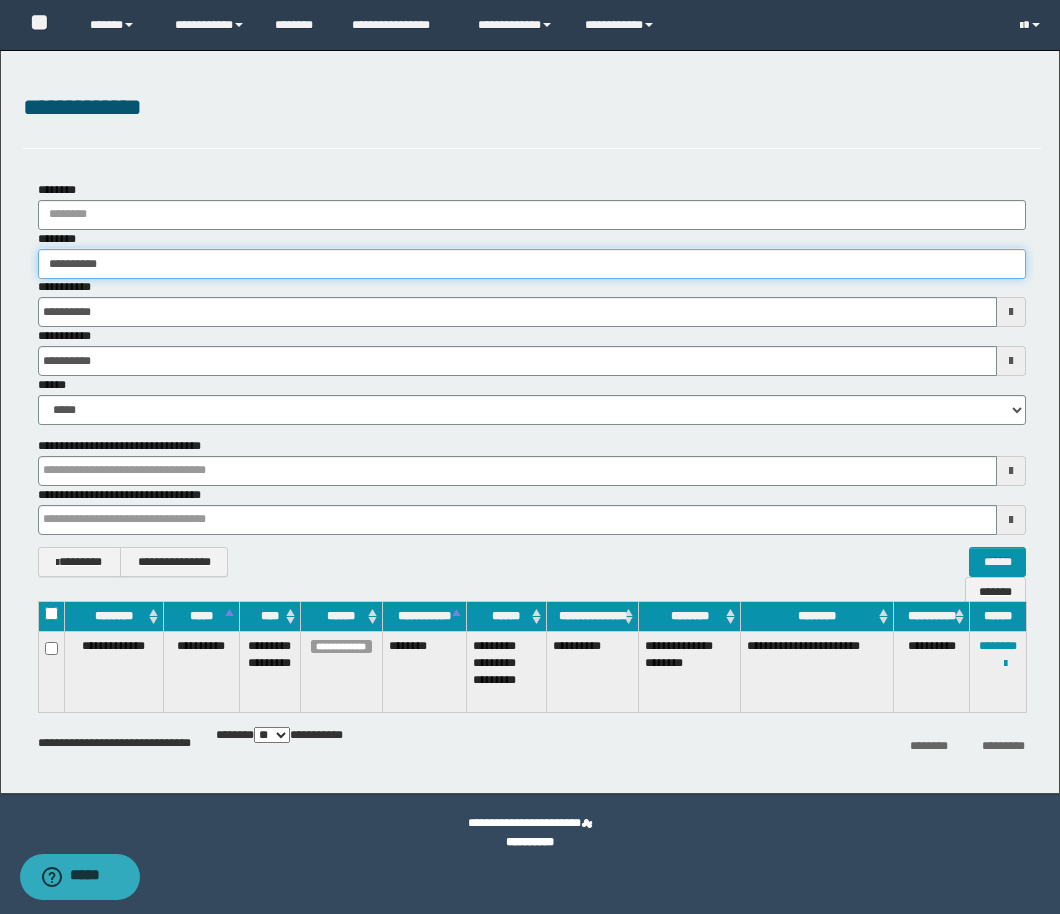 type on "**********" 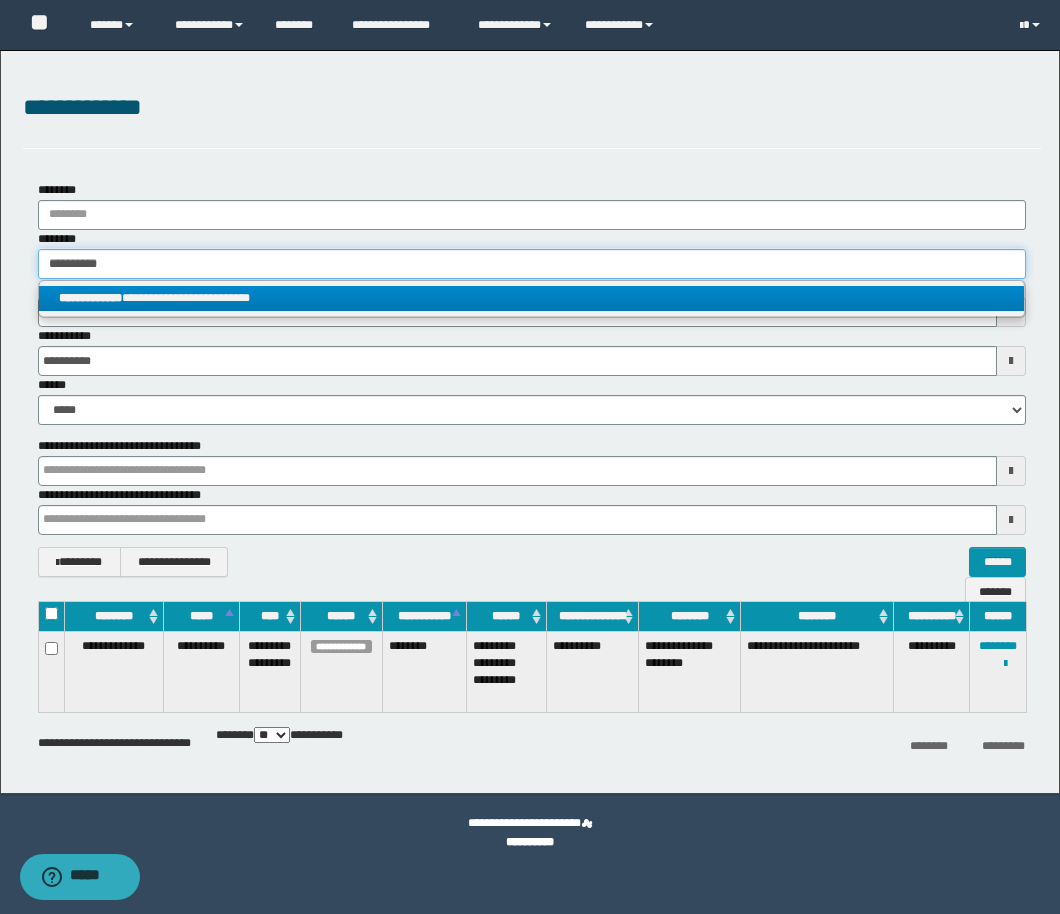 type on "**********" 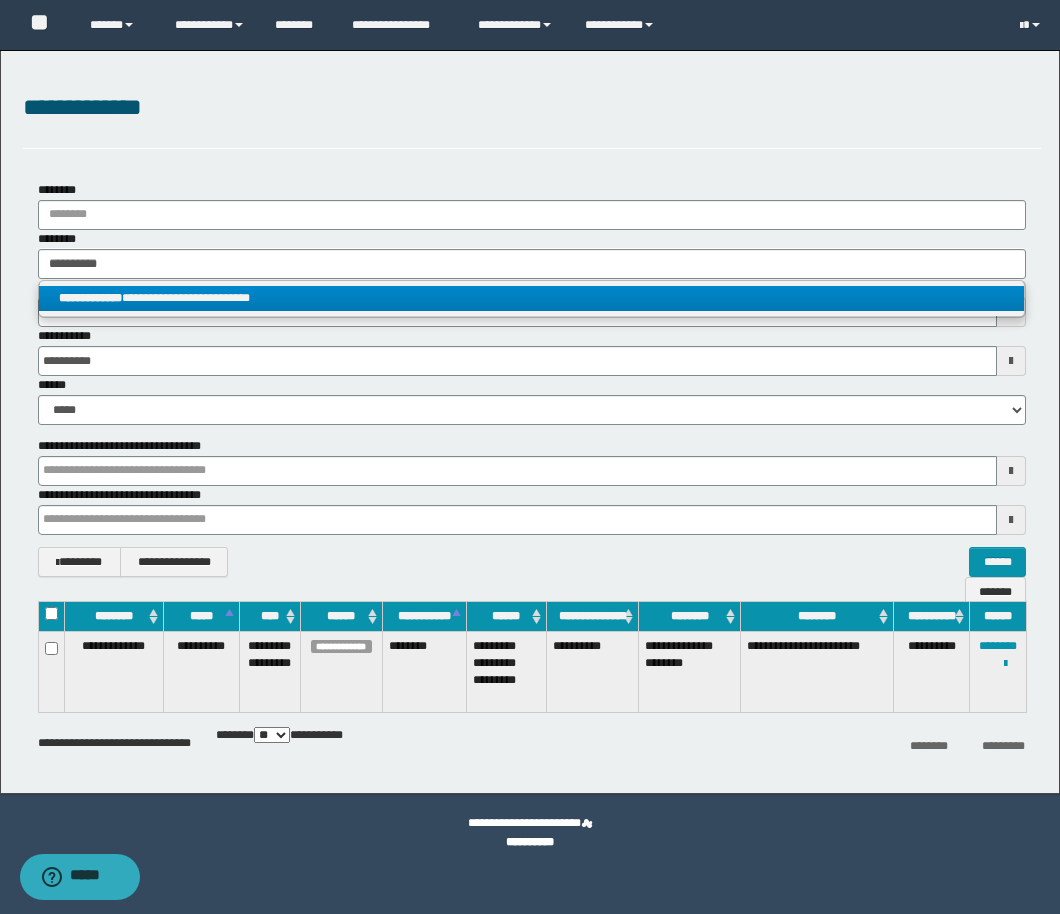 click on "**********" at bounding box center [531, 298] 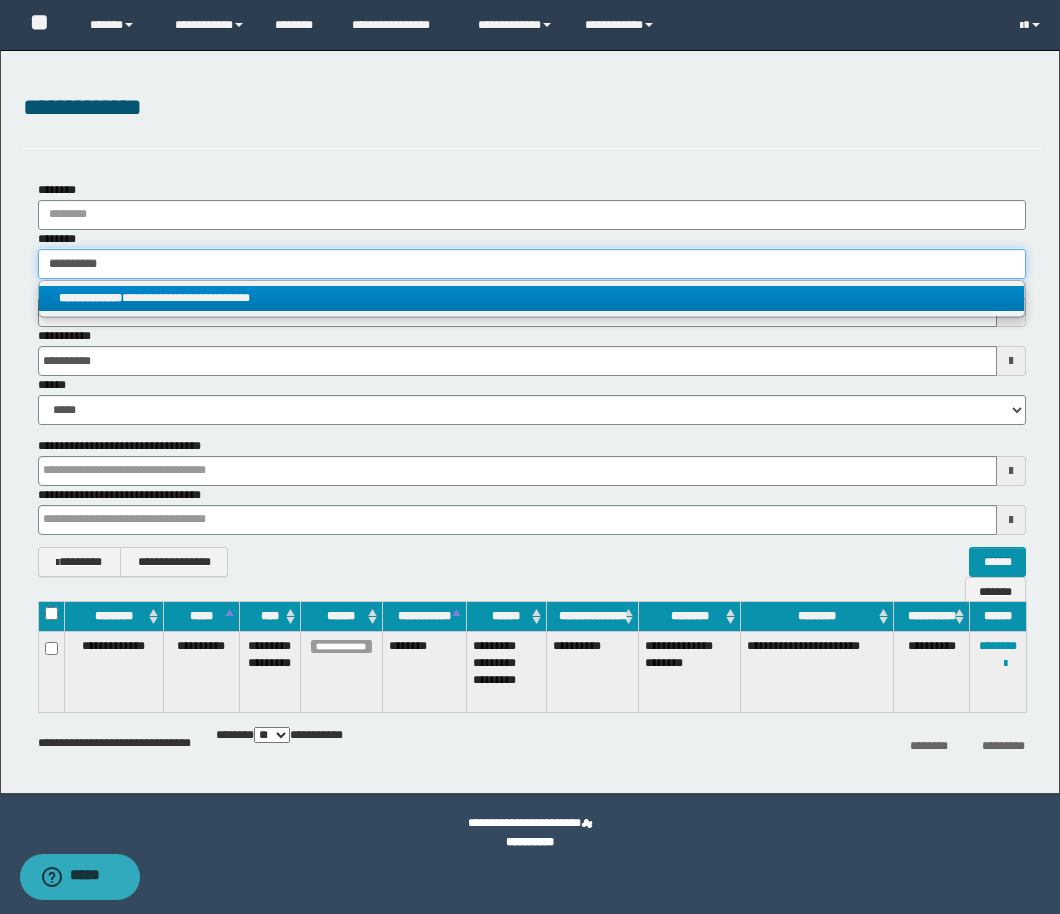 type 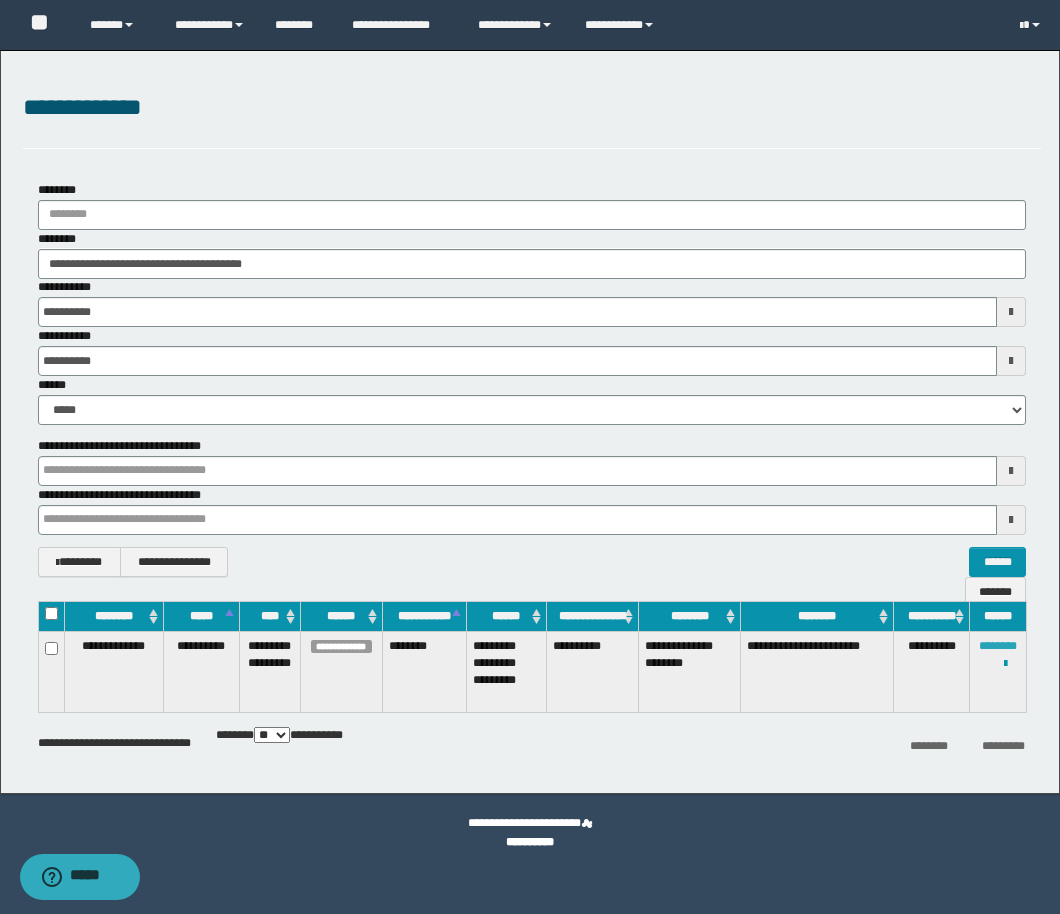 click on "********" at bounding box center [998, 646] 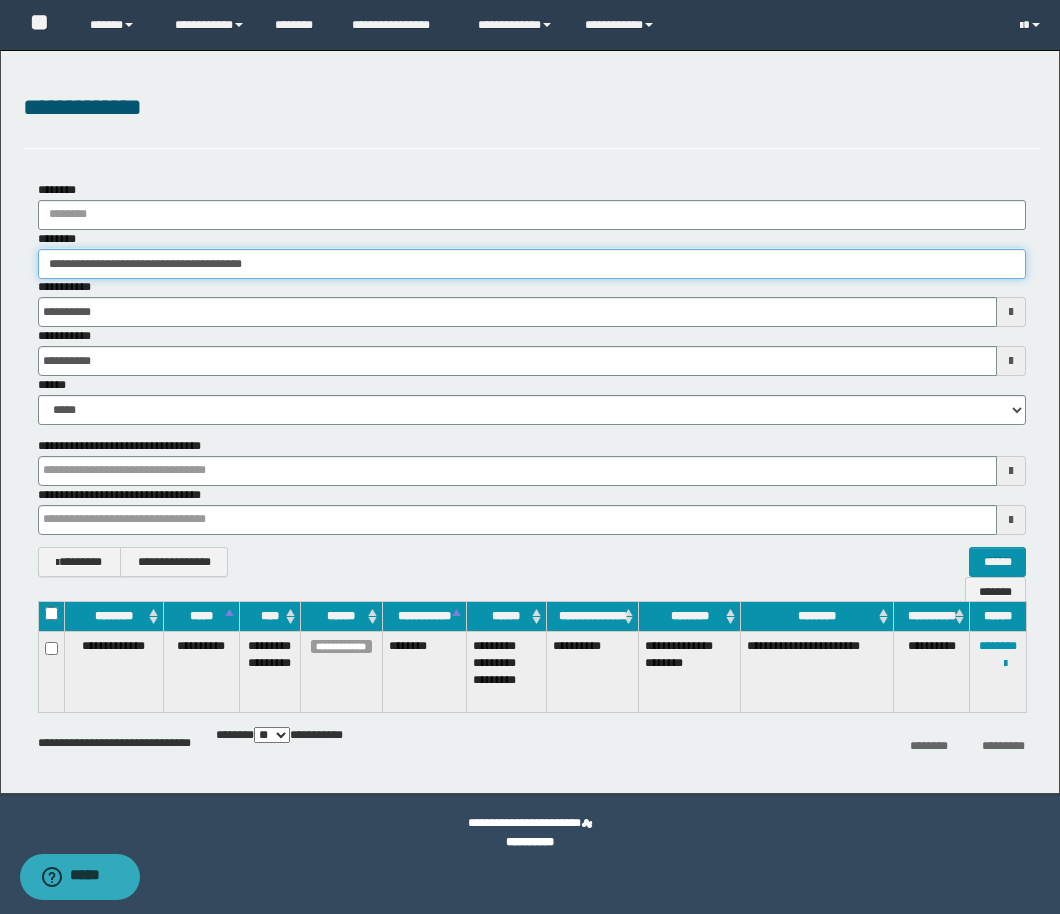 drag, startPoint x: 324, startPoint y: 267, endPoint x: -18, endPoint y: 267, distance: 342 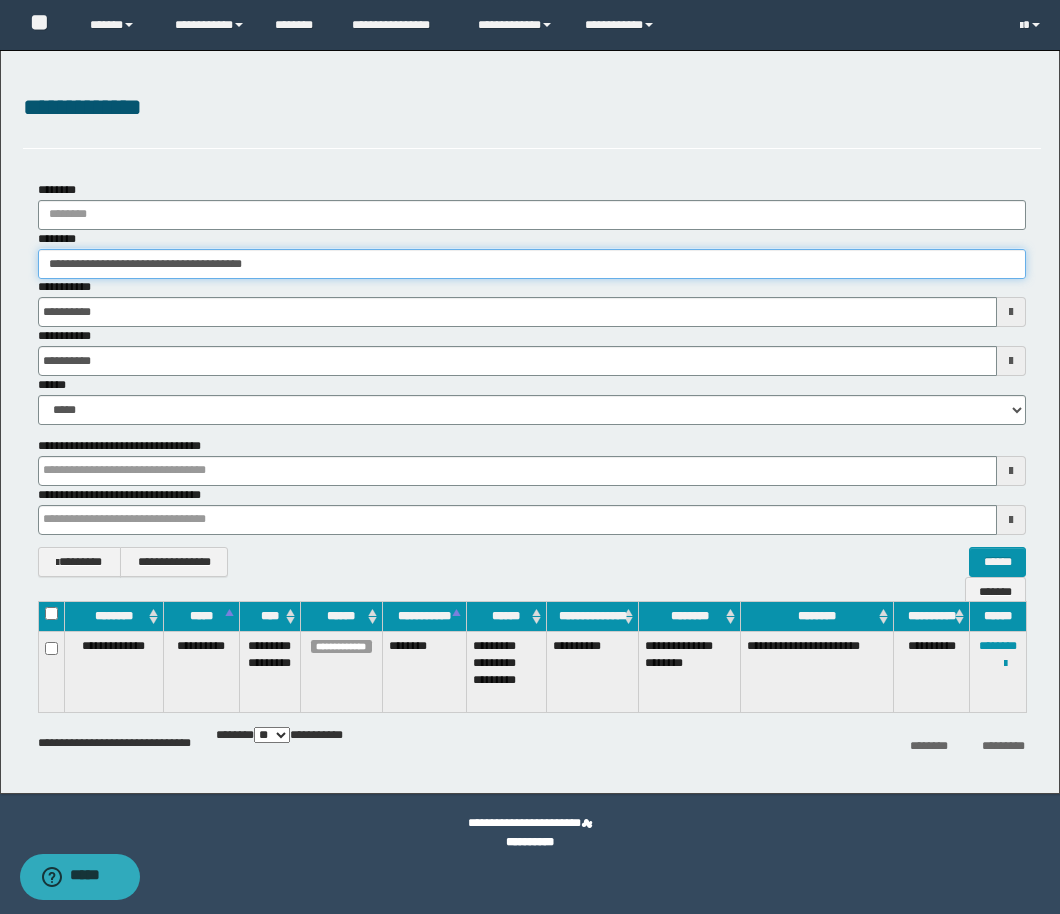 click on "**********" at bounding box center [530, 457] 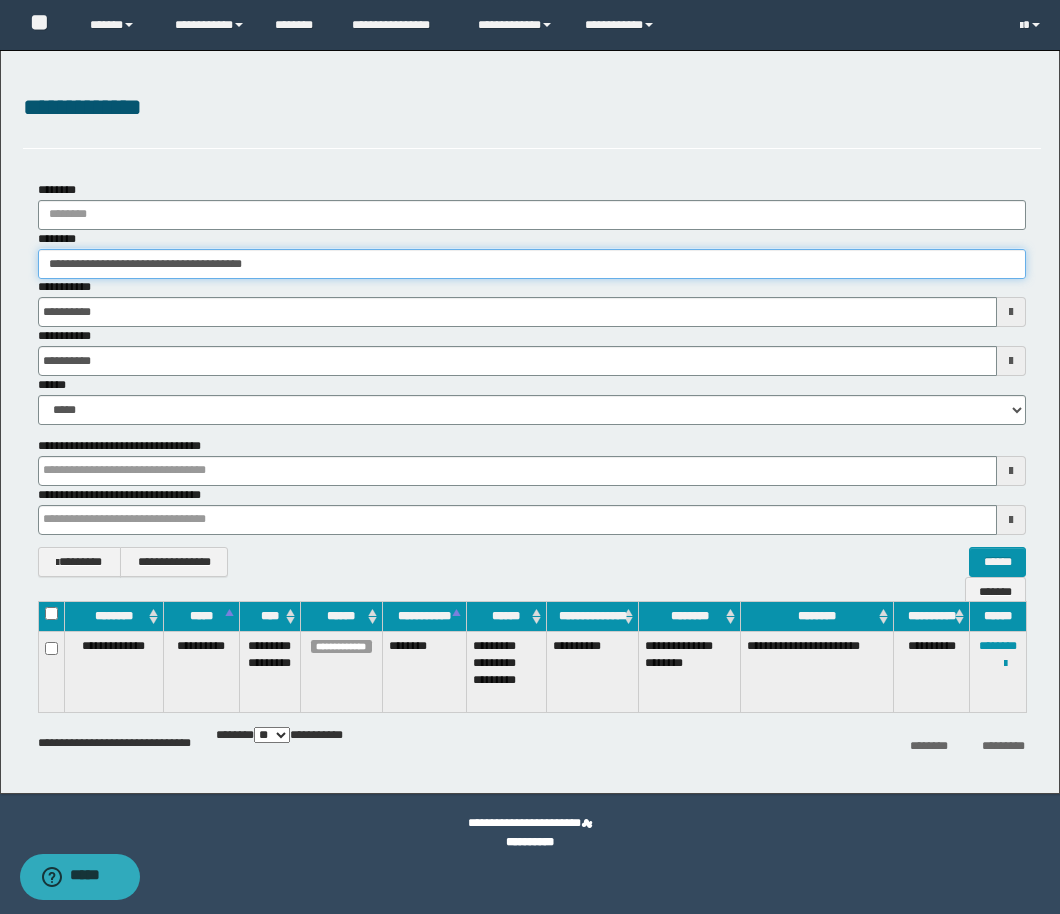paste 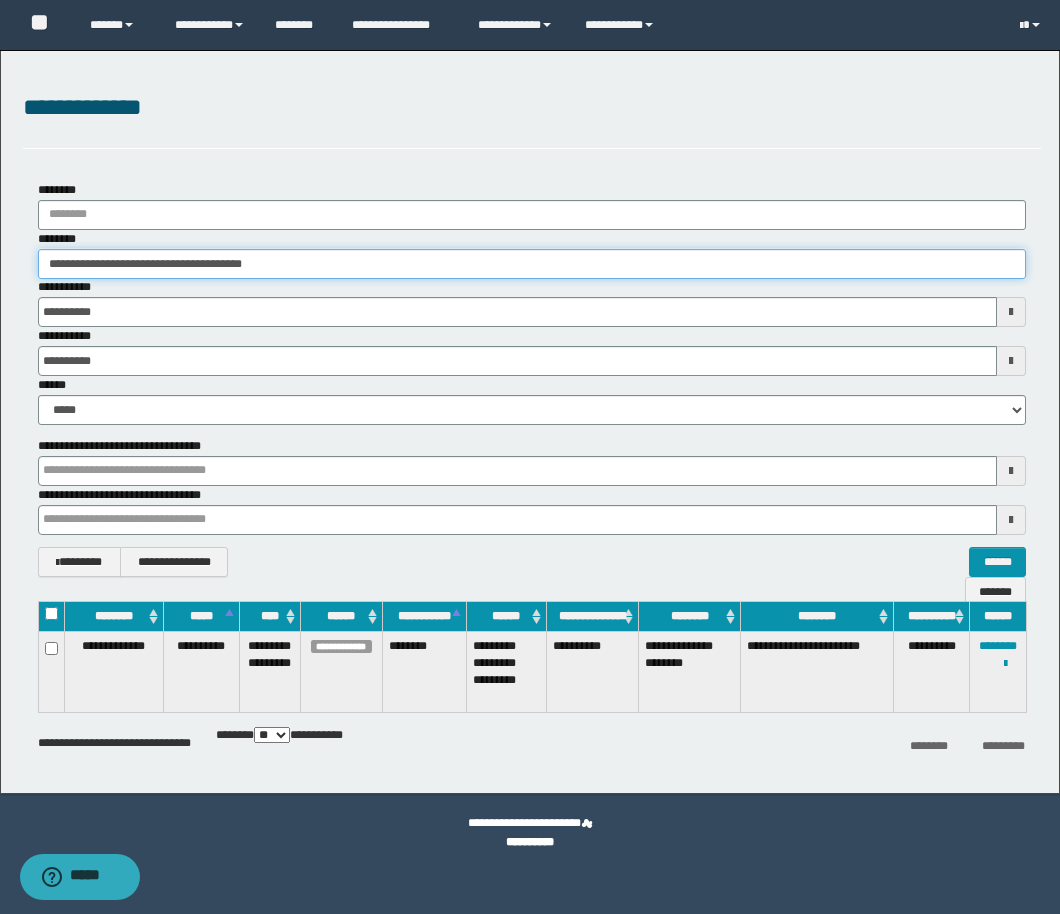 type on "********" 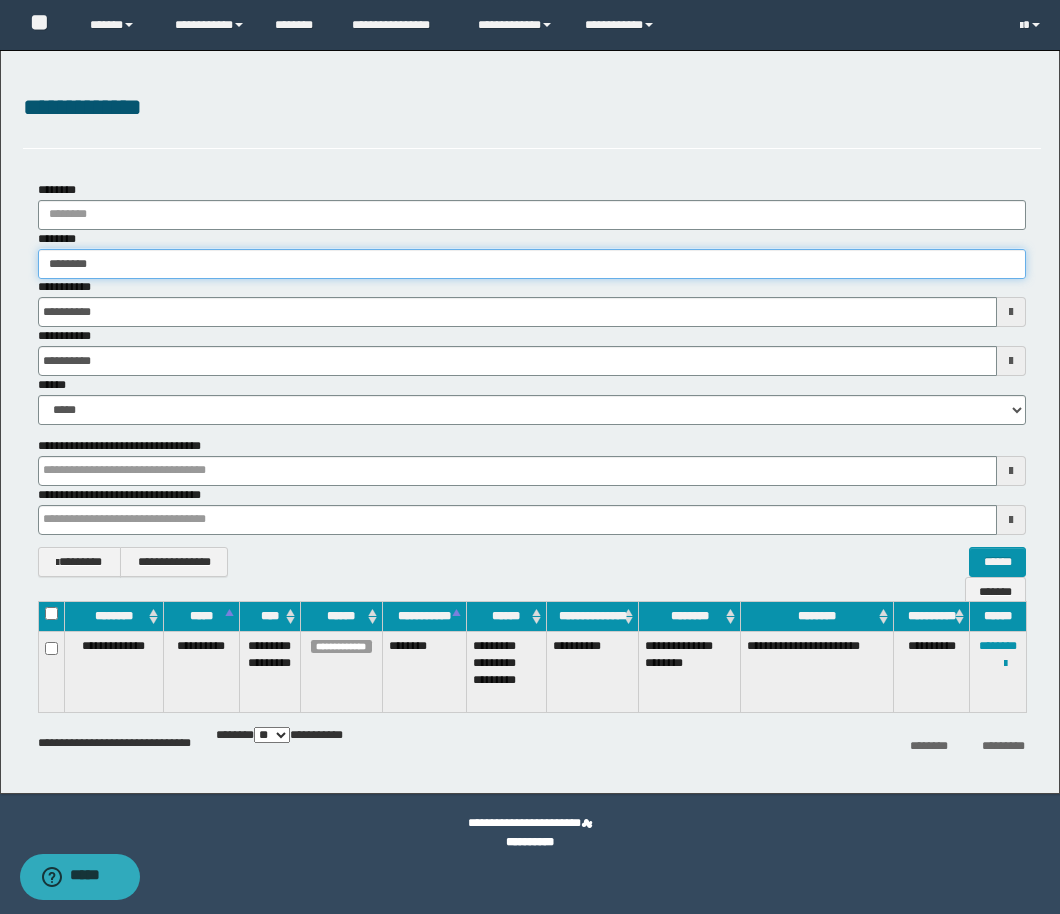 type on "********" 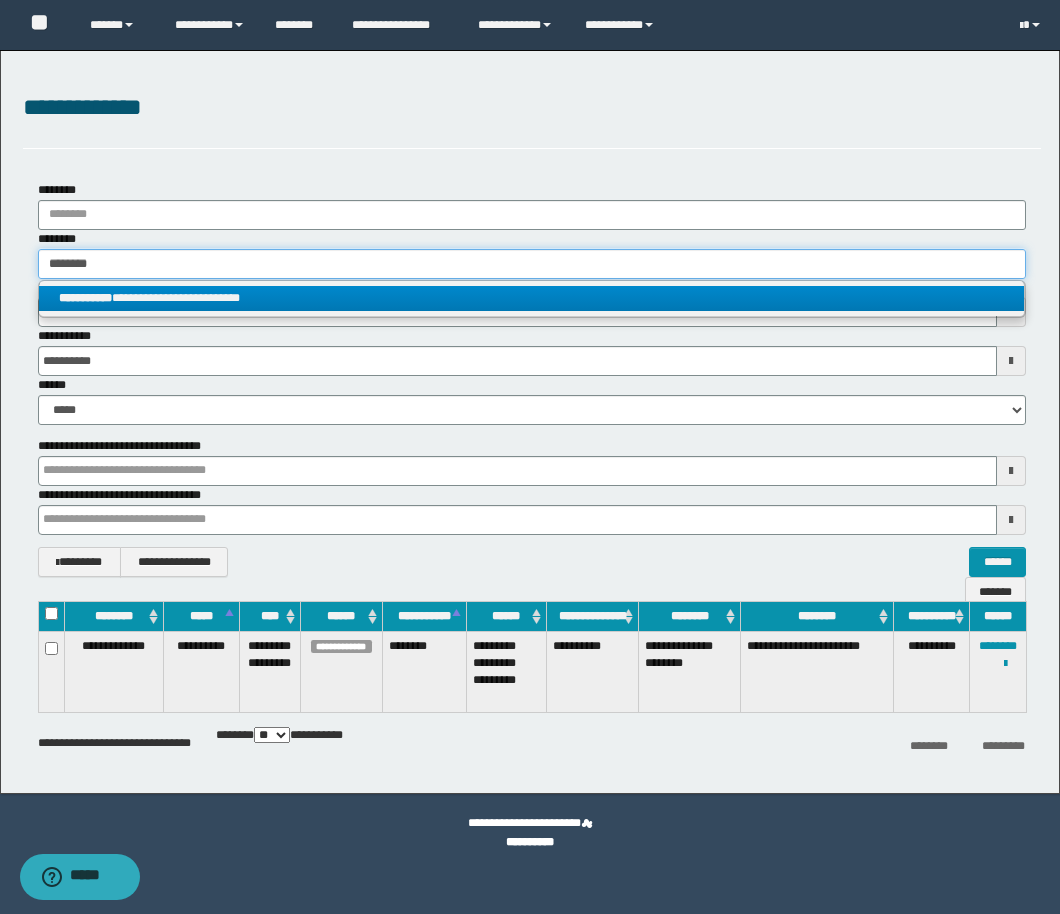 type on "********" 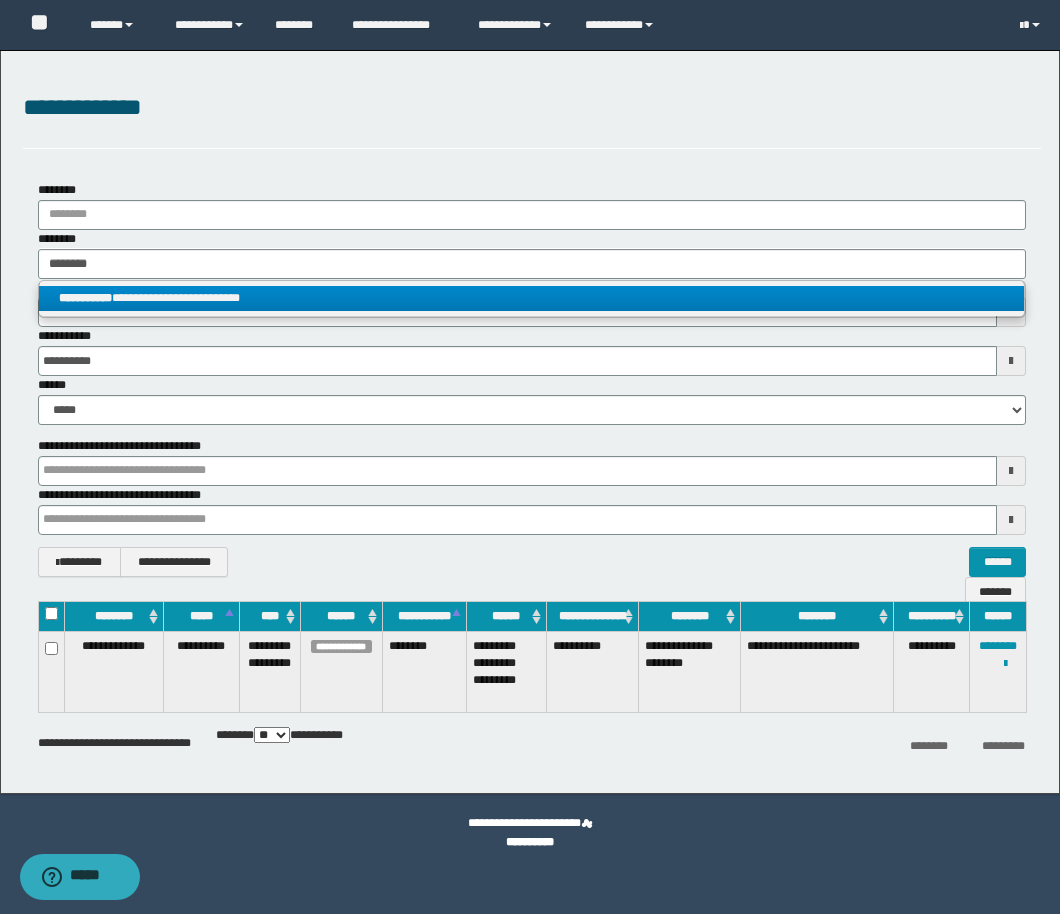 click on "**********" at bounding box center [531, 298] 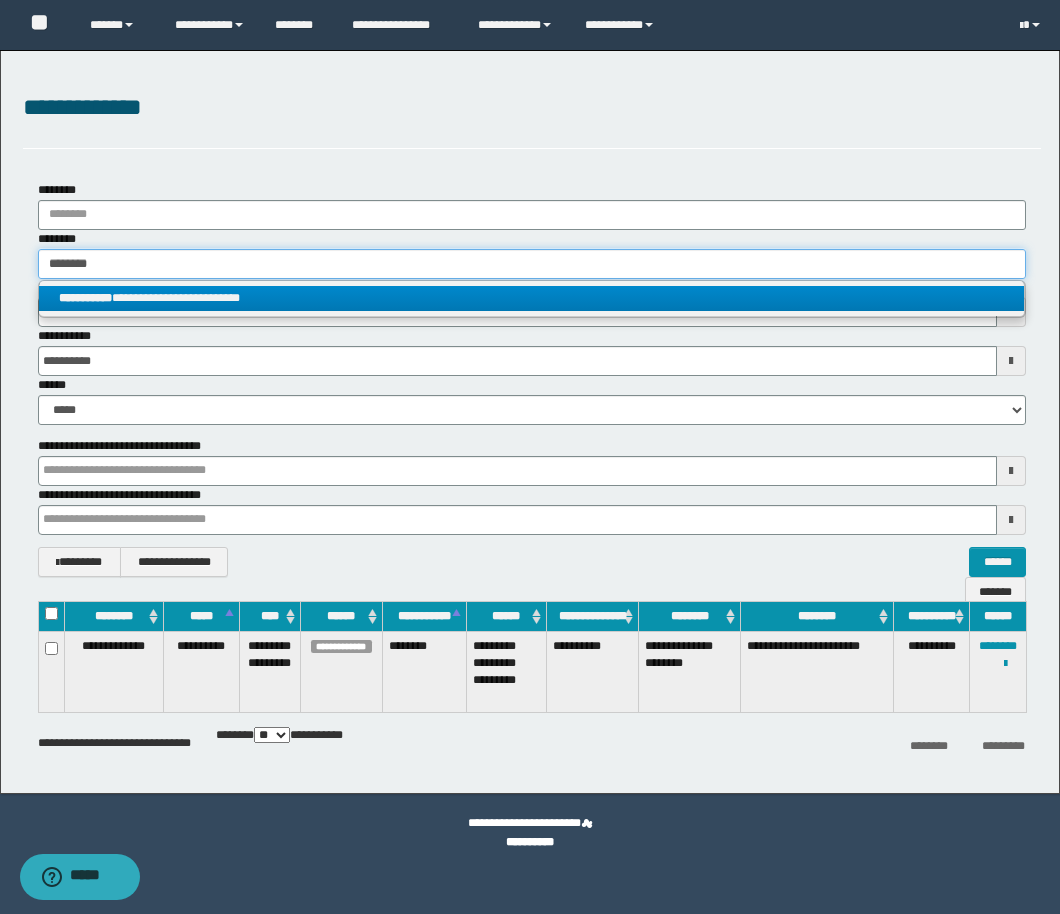 type 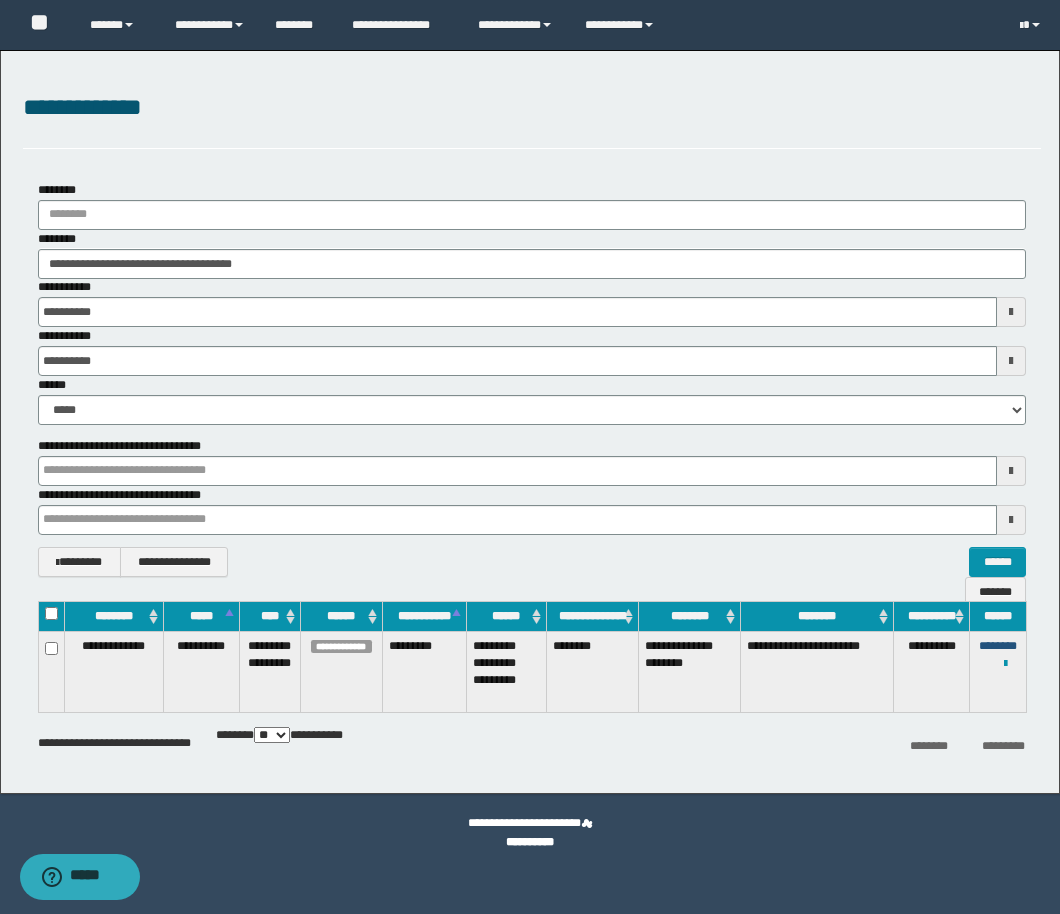 click on "********" at bounding box center (998, 646) 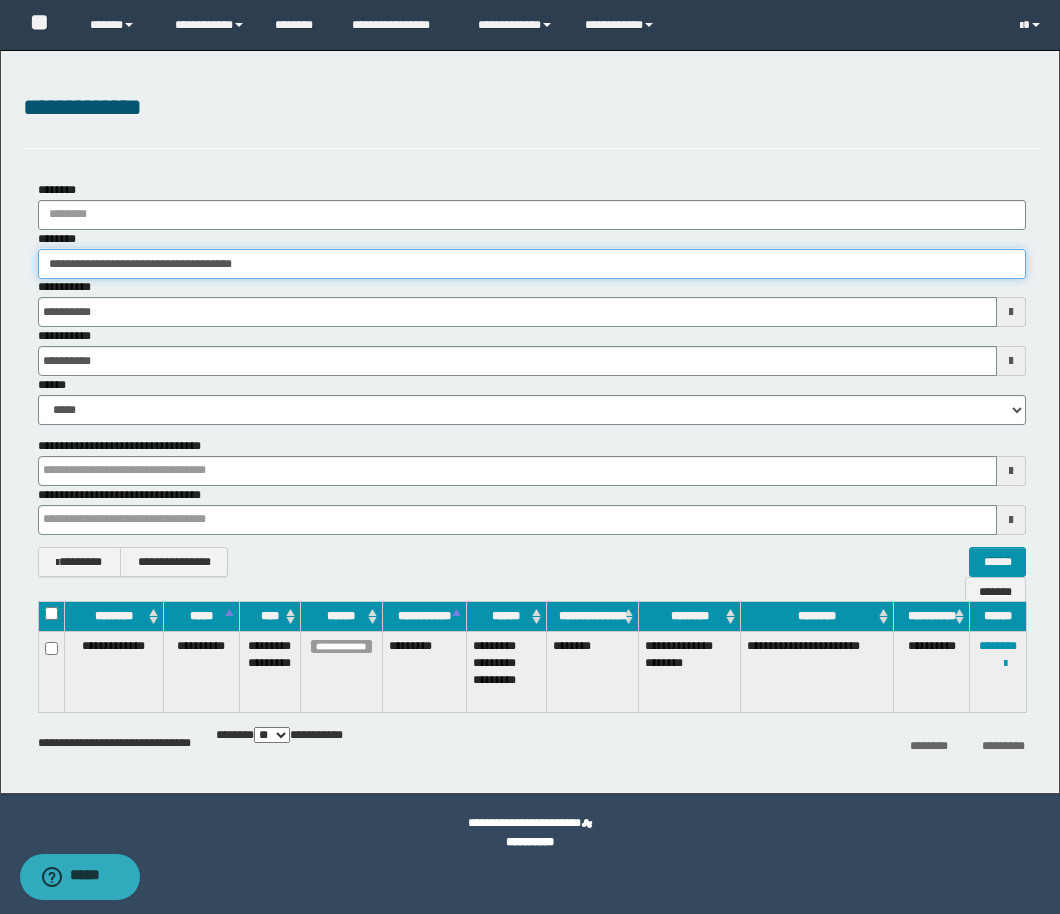 click on "**********" at bounding box center [530, 457] 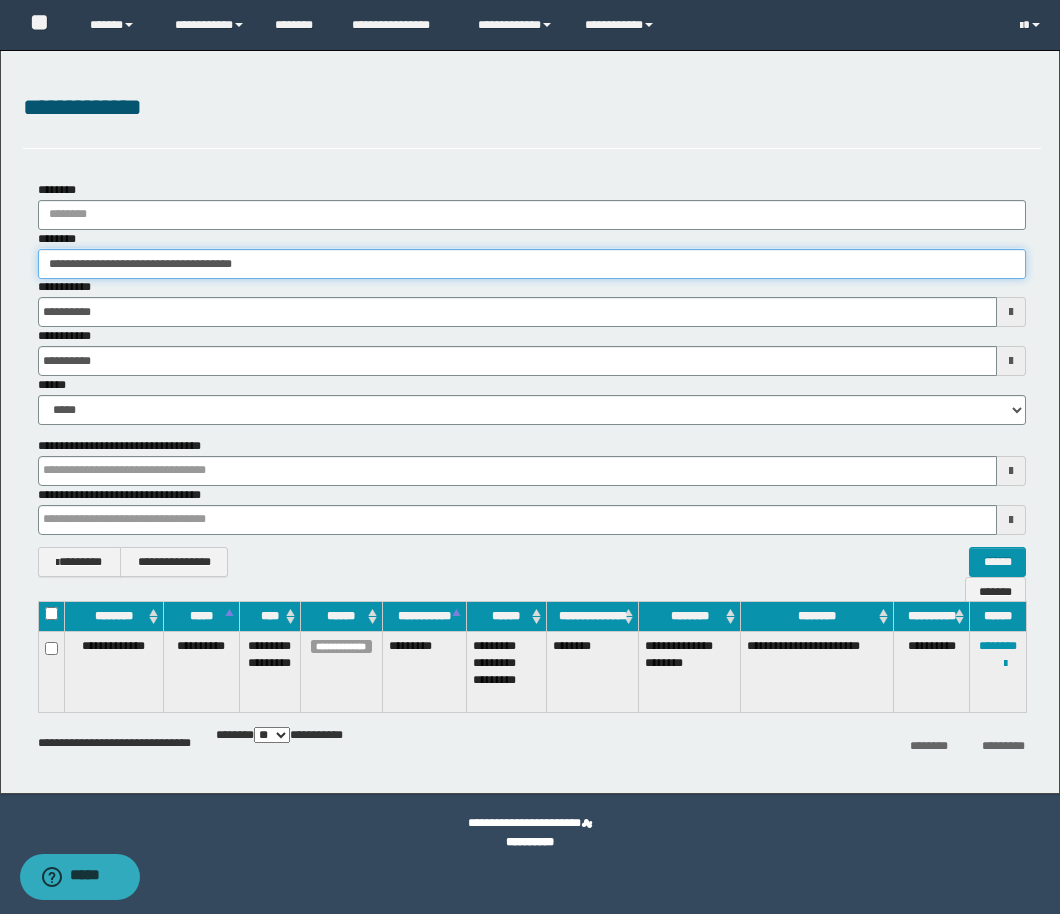 paste 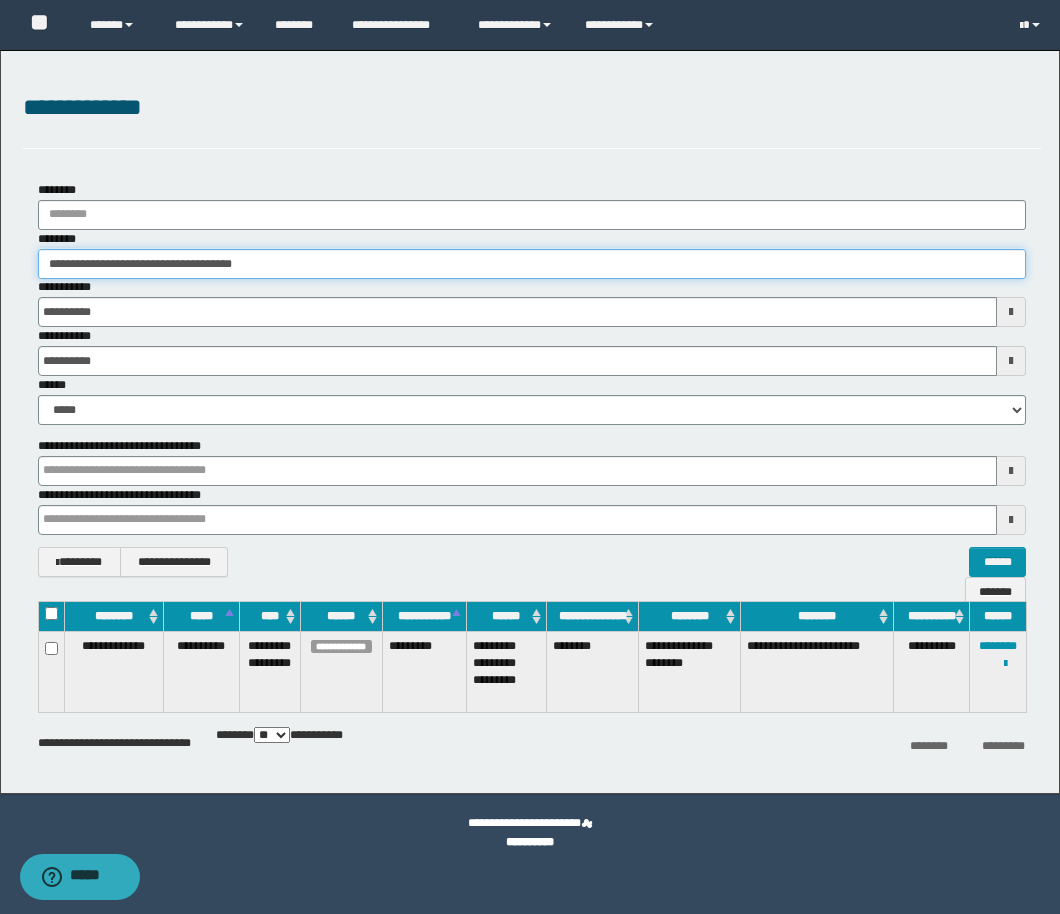 type on "********" 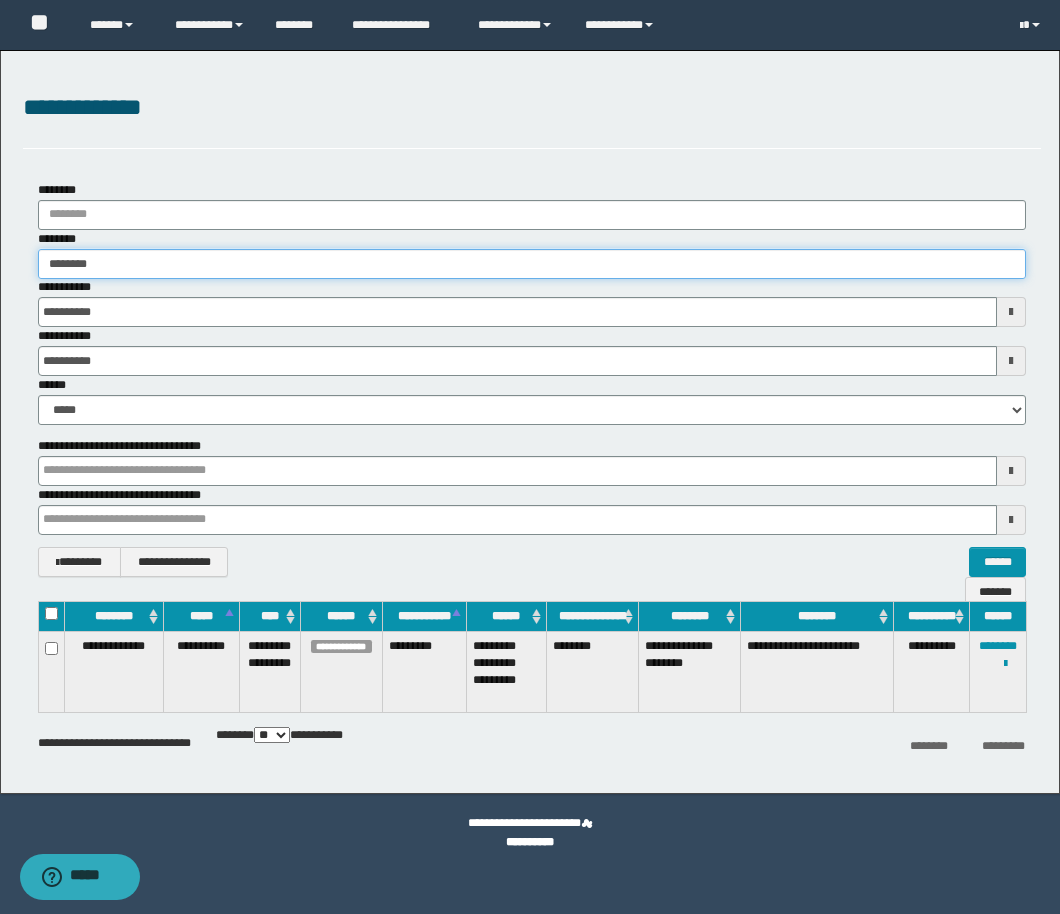 type on "********" 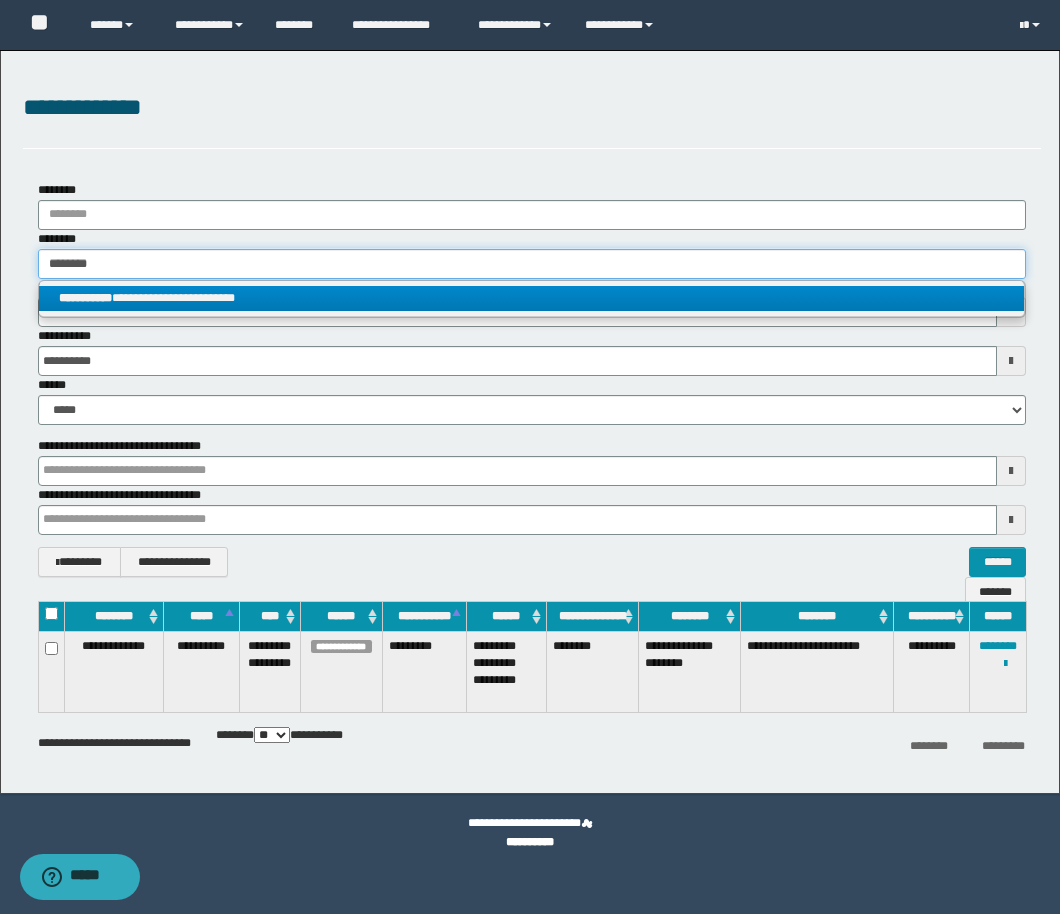 type on "********" 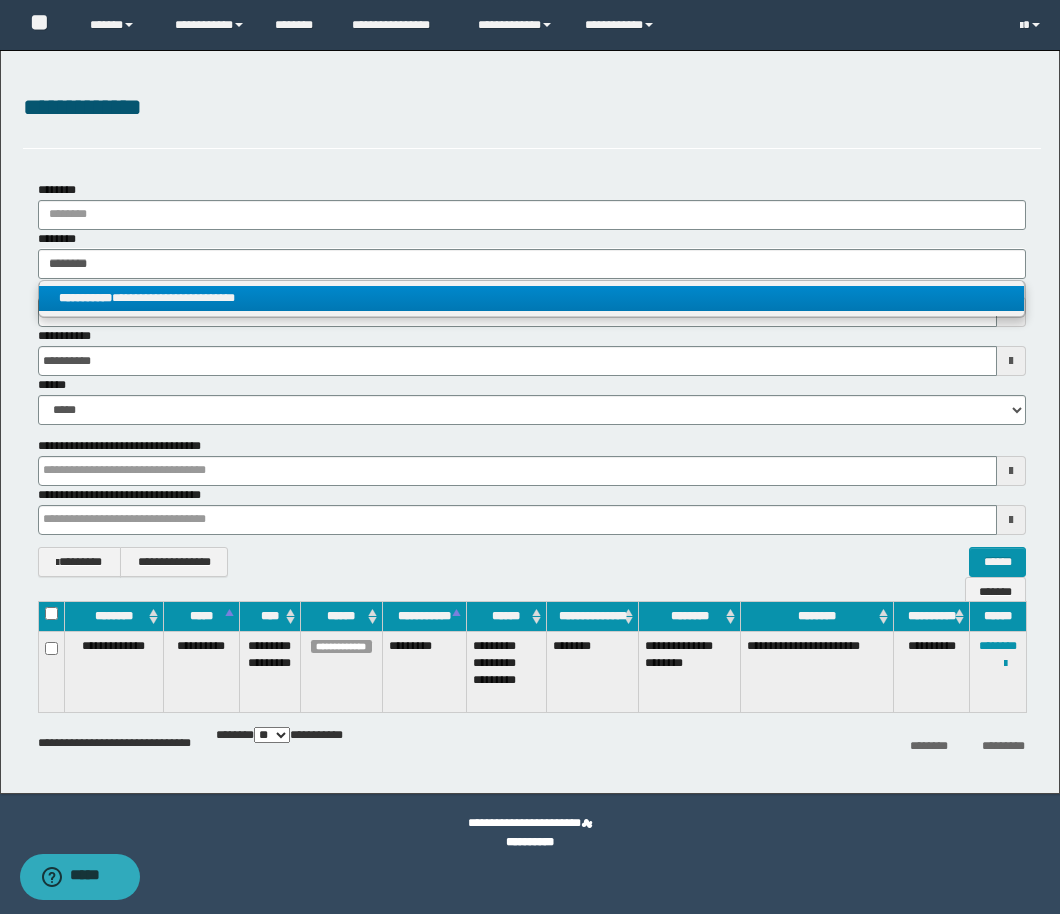 click on "**********" at bounding box center [531, 298] 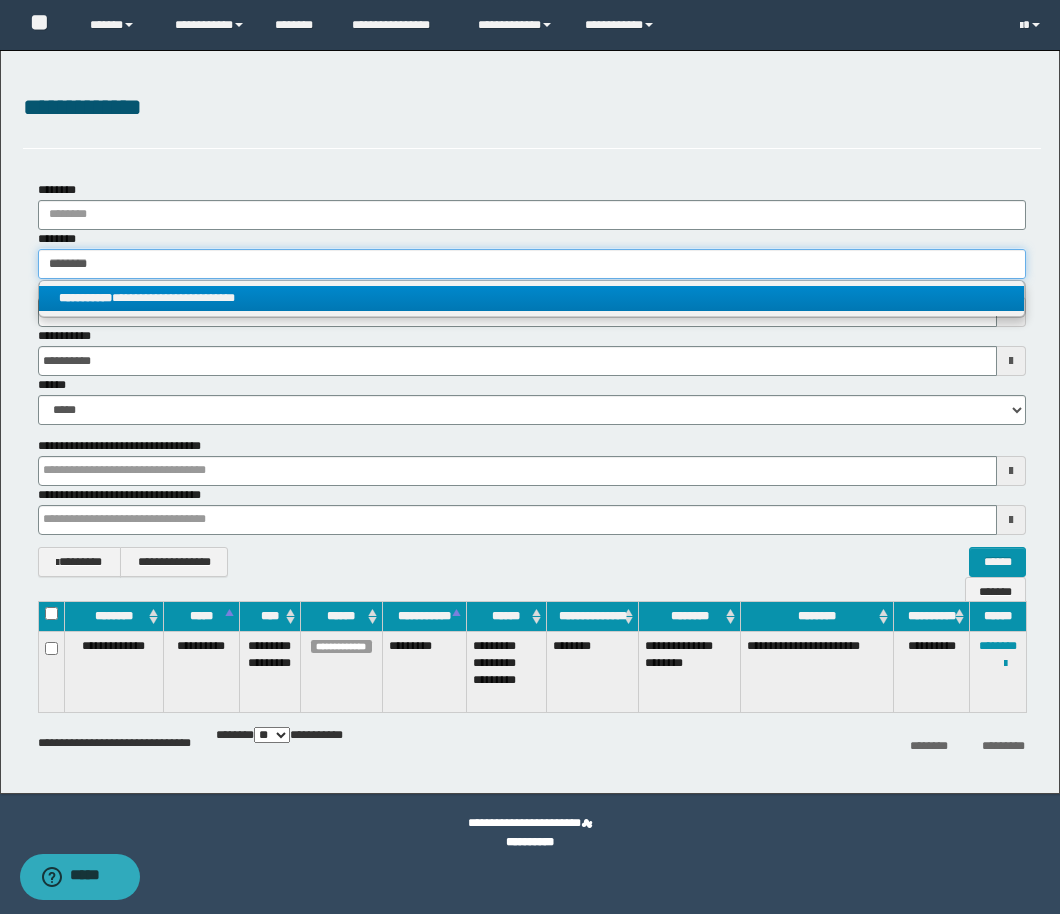 type 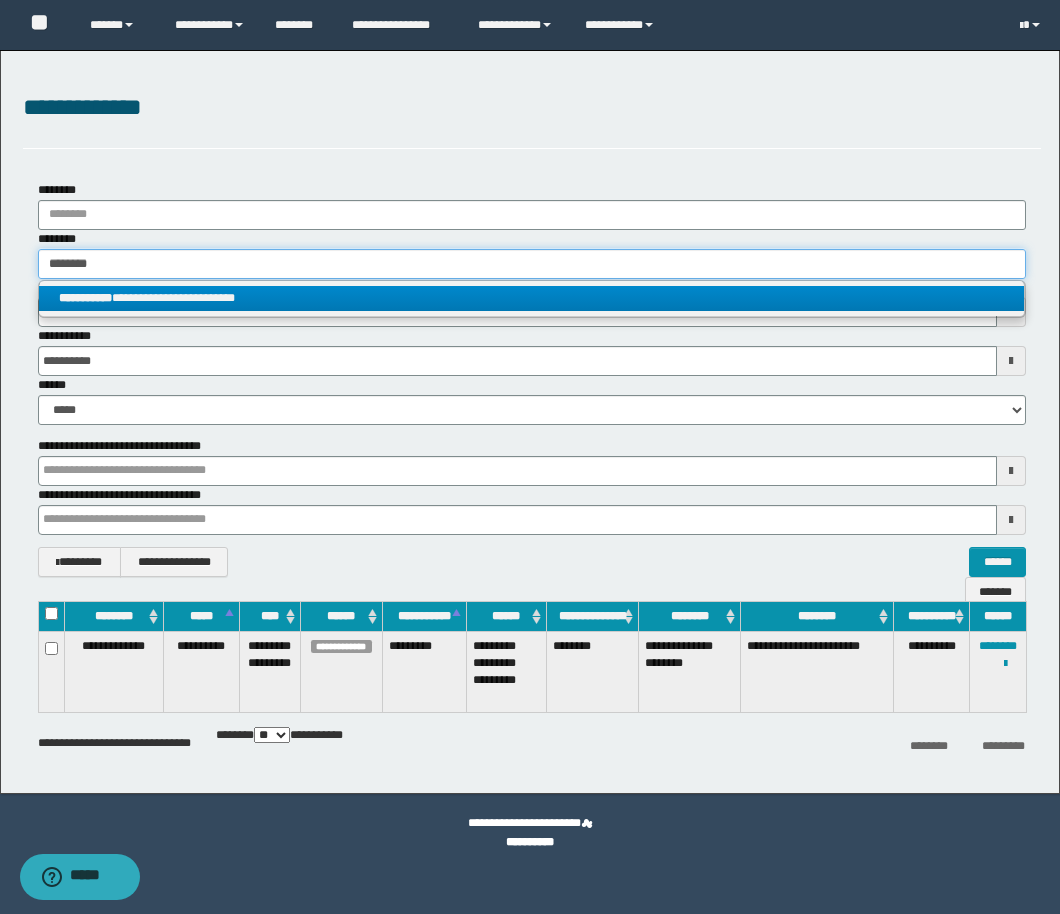 type on "**********" 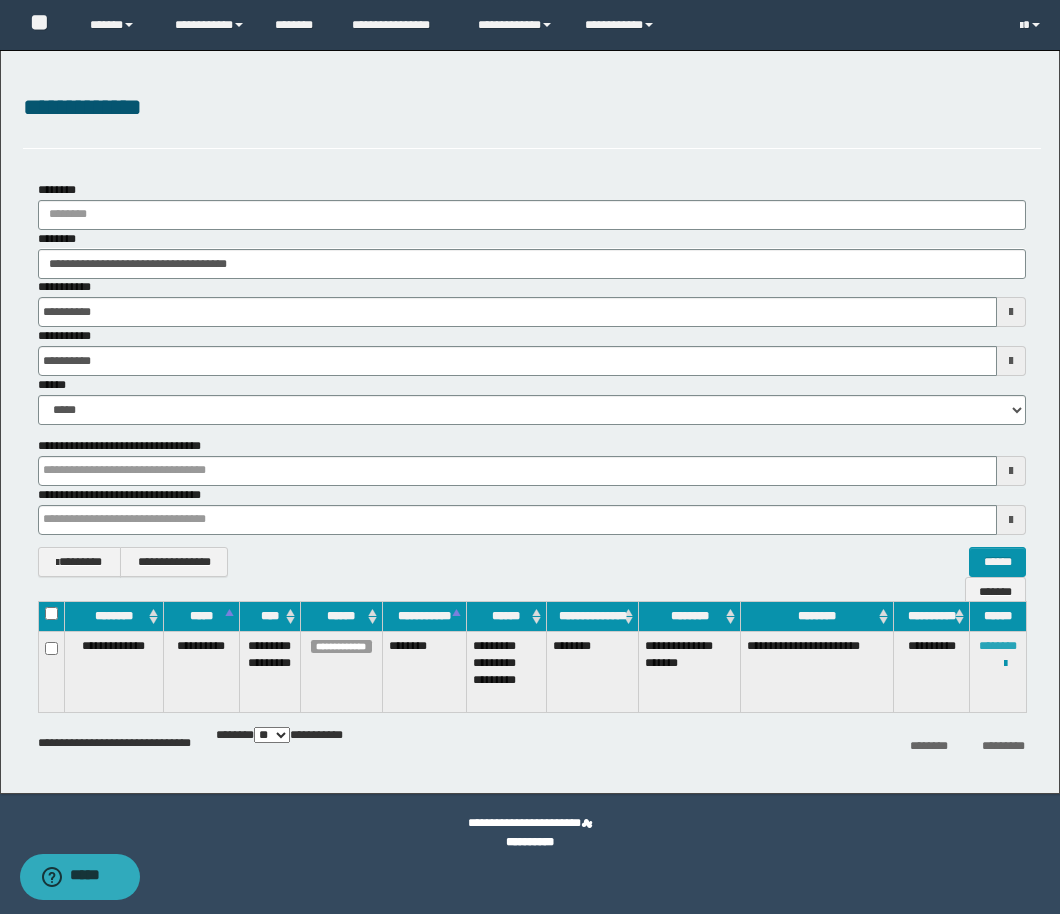click on "********" at bounding box center (998, 646) 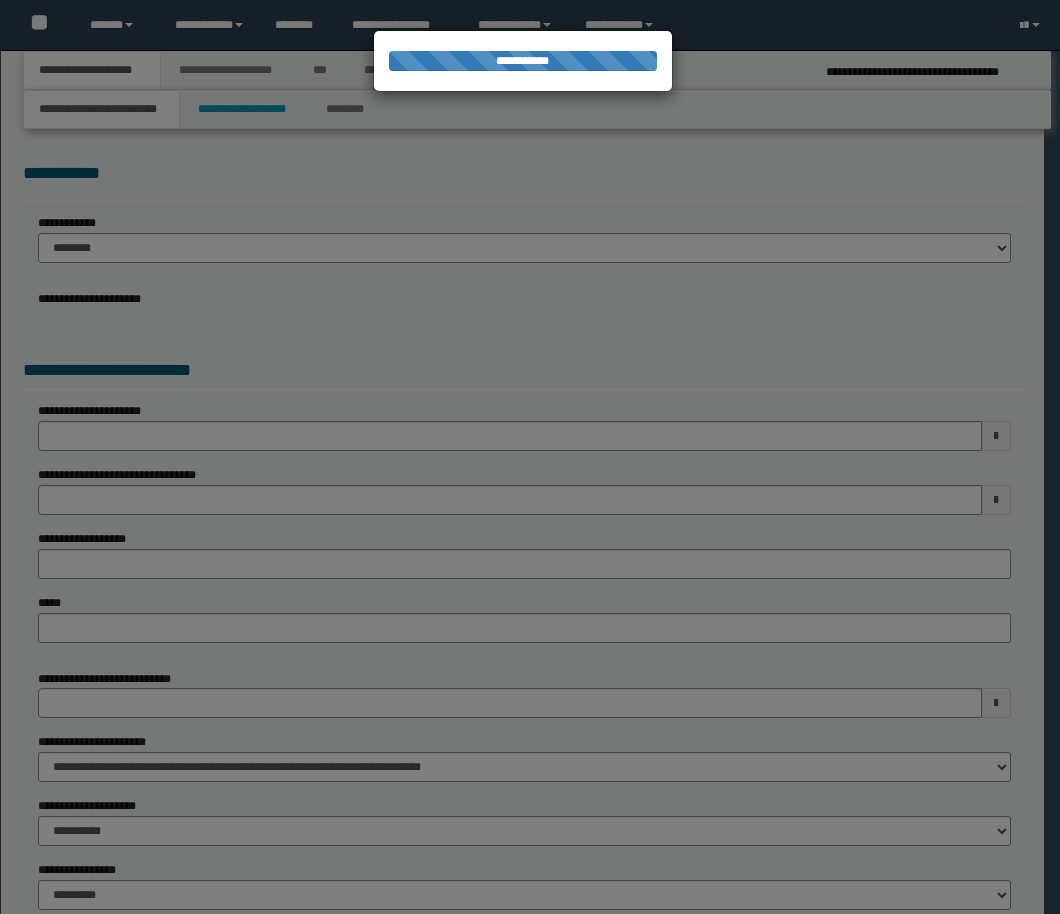 scroll, scrollTop: 0, scrollLeft: 0, axis: both 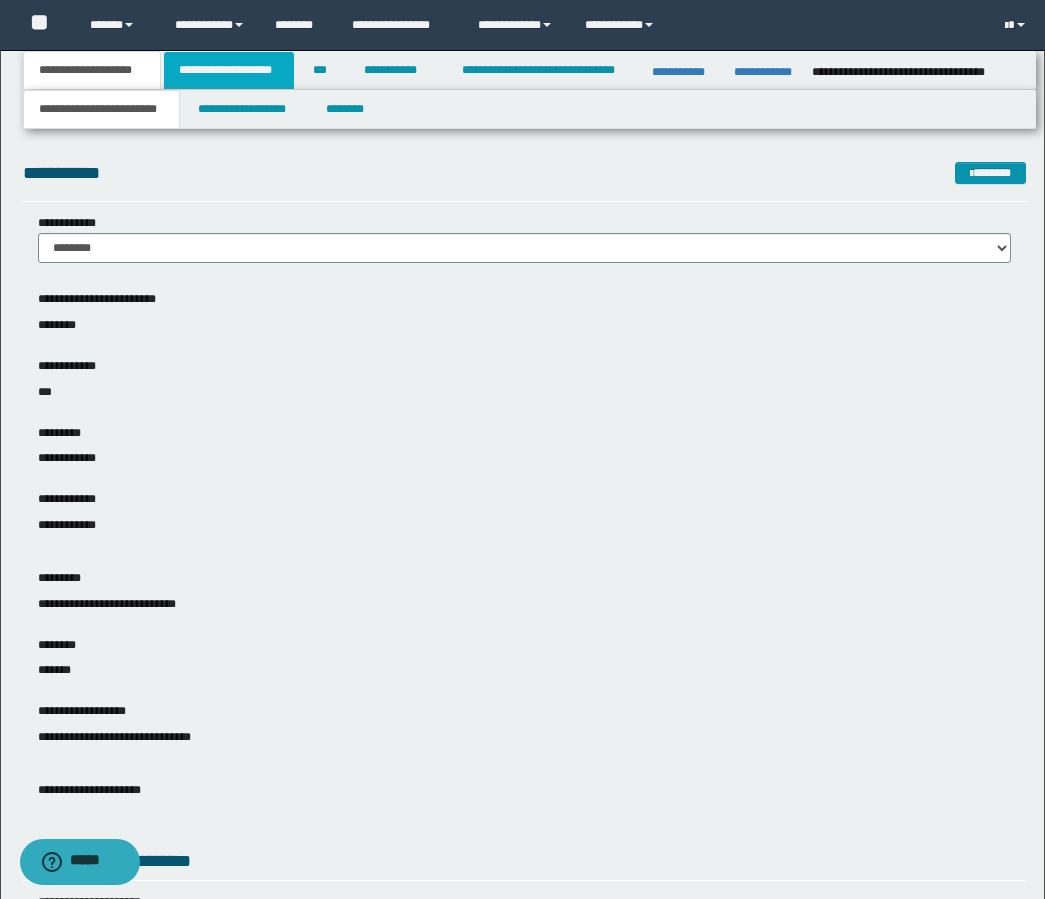 click on "**********" at bounding box center (229, 70) 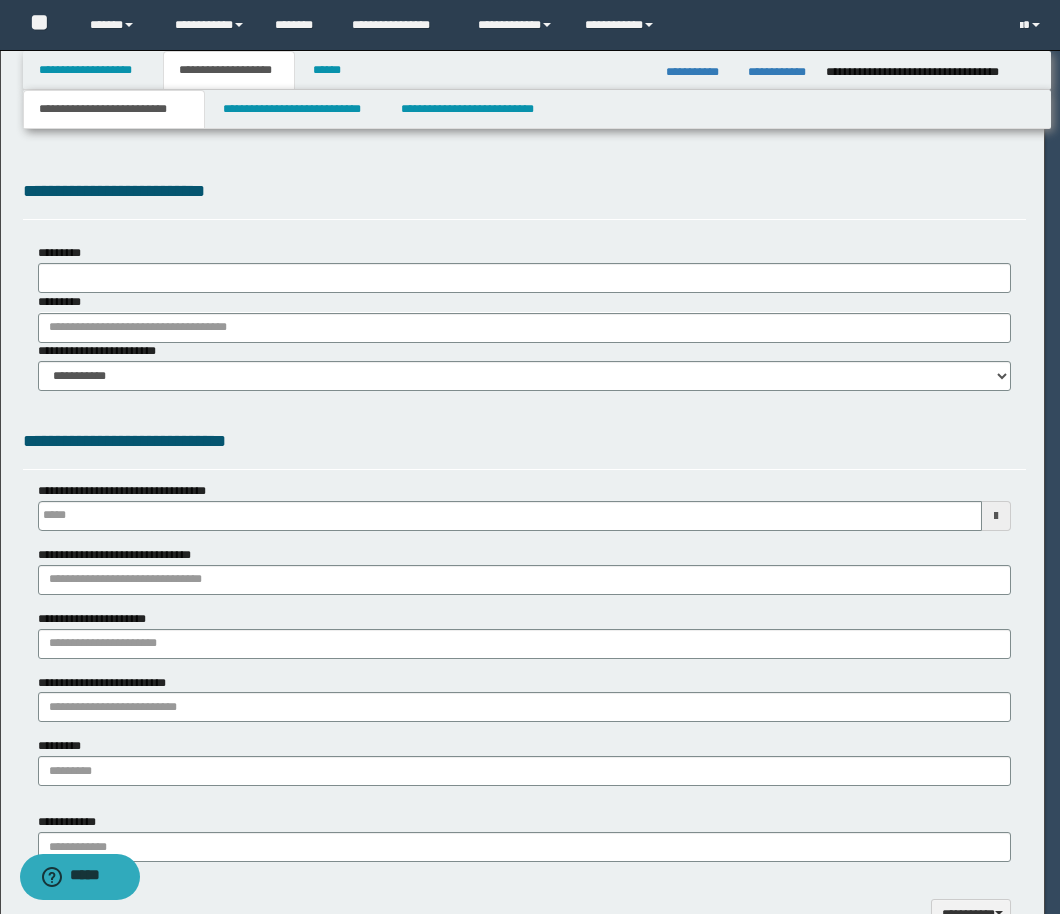type 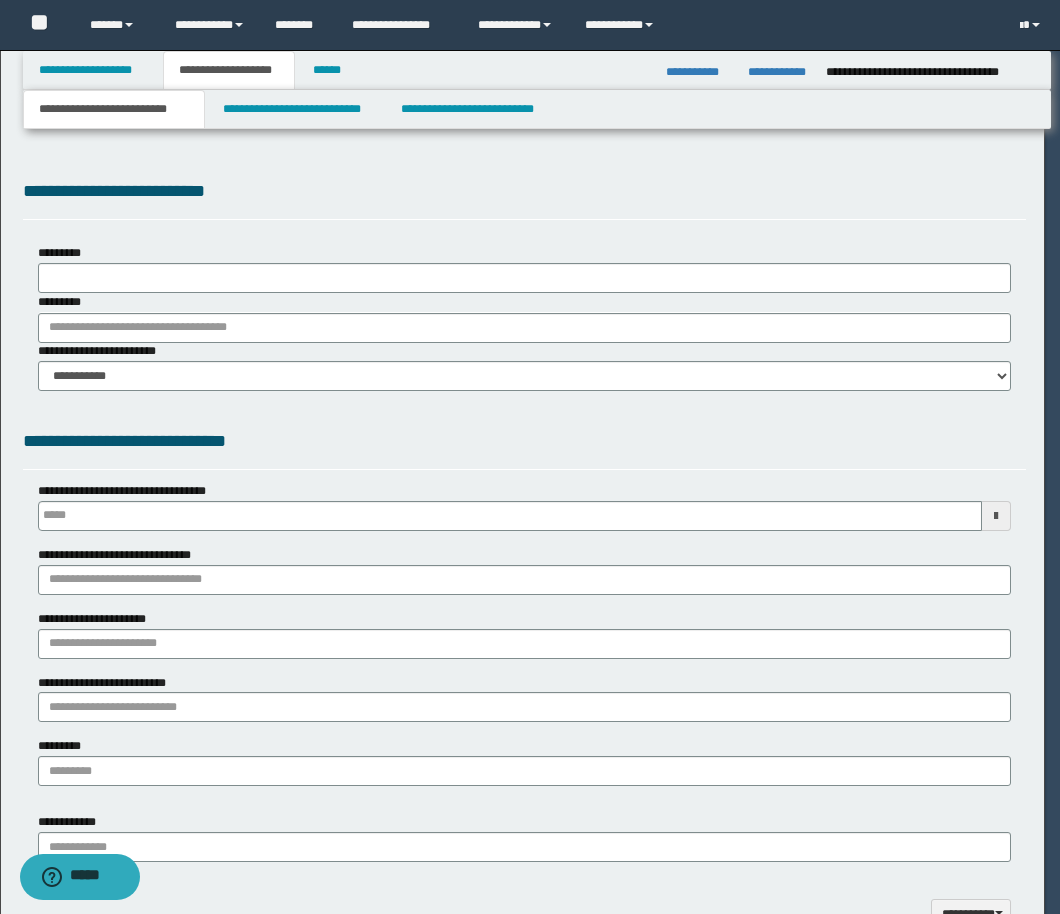 scroll, scrollTop: 0, scrollLeft: 0, axis: both 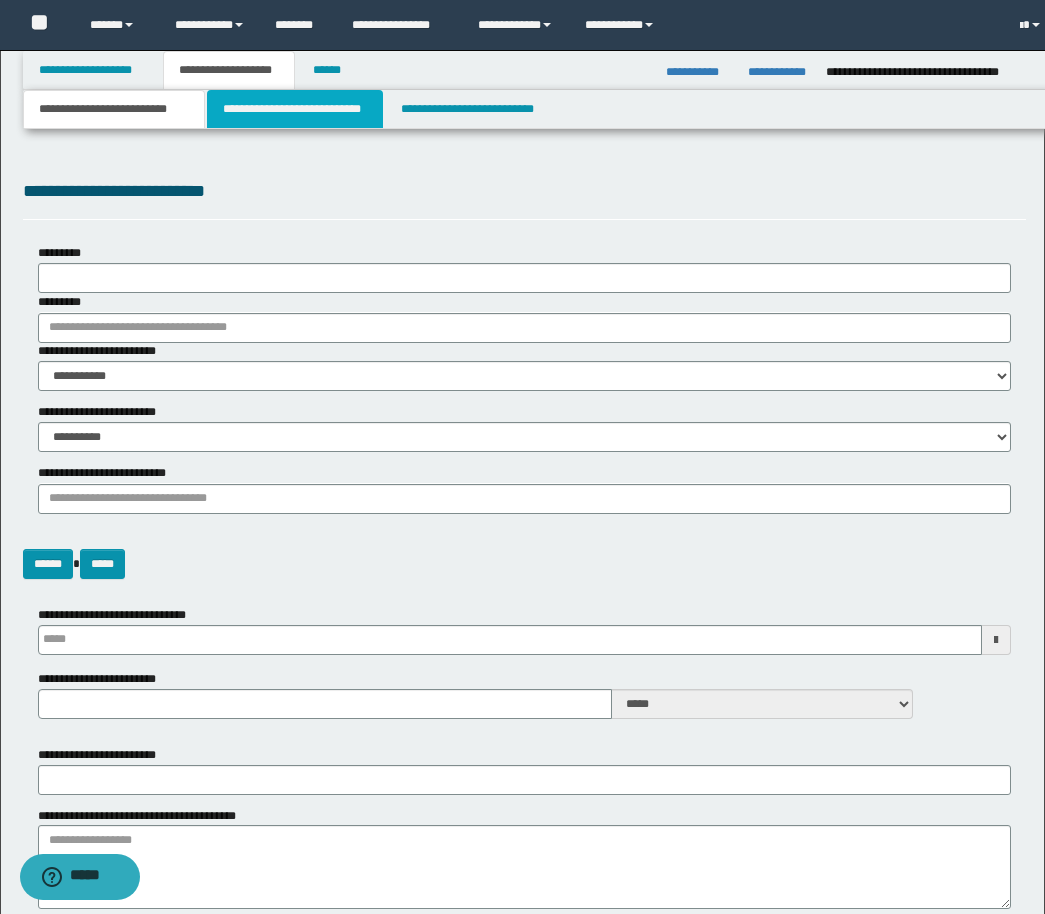 click on "**********" at bounding box center [295, 109] 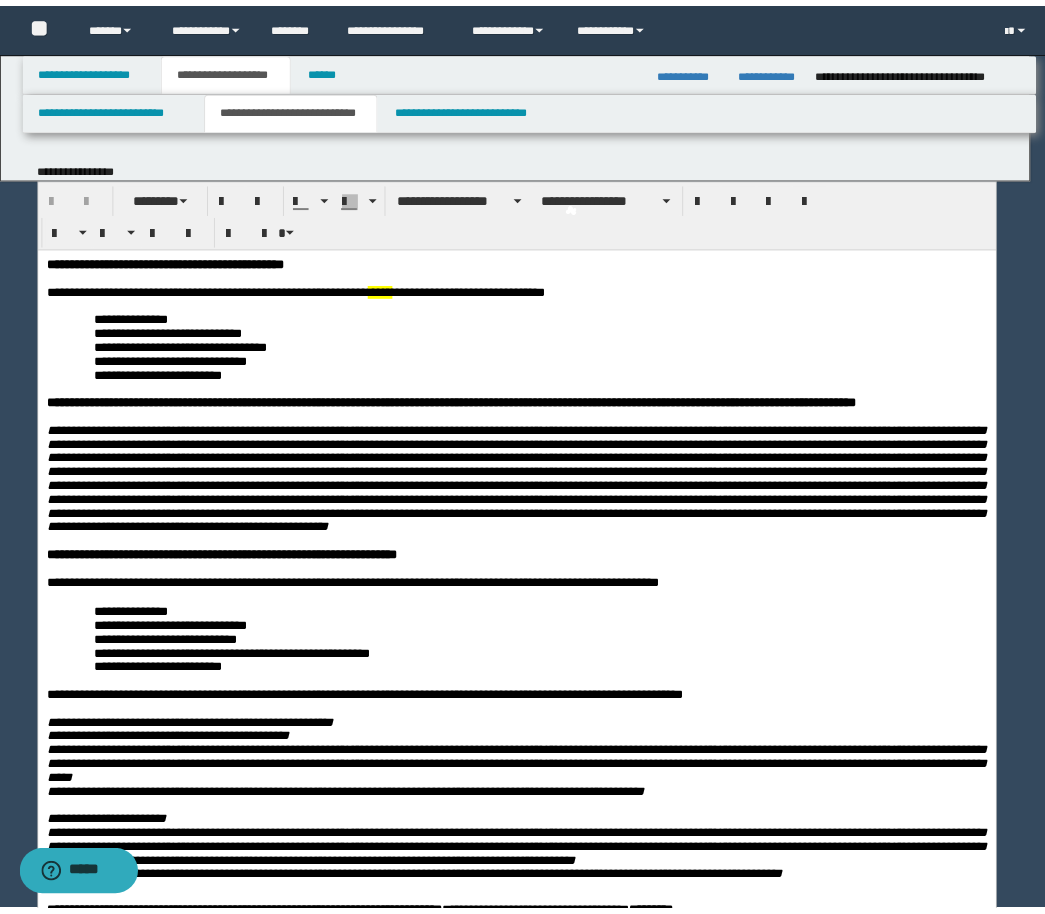 scroll, scrollTop: 0, scrollLeft: 0, axis: both 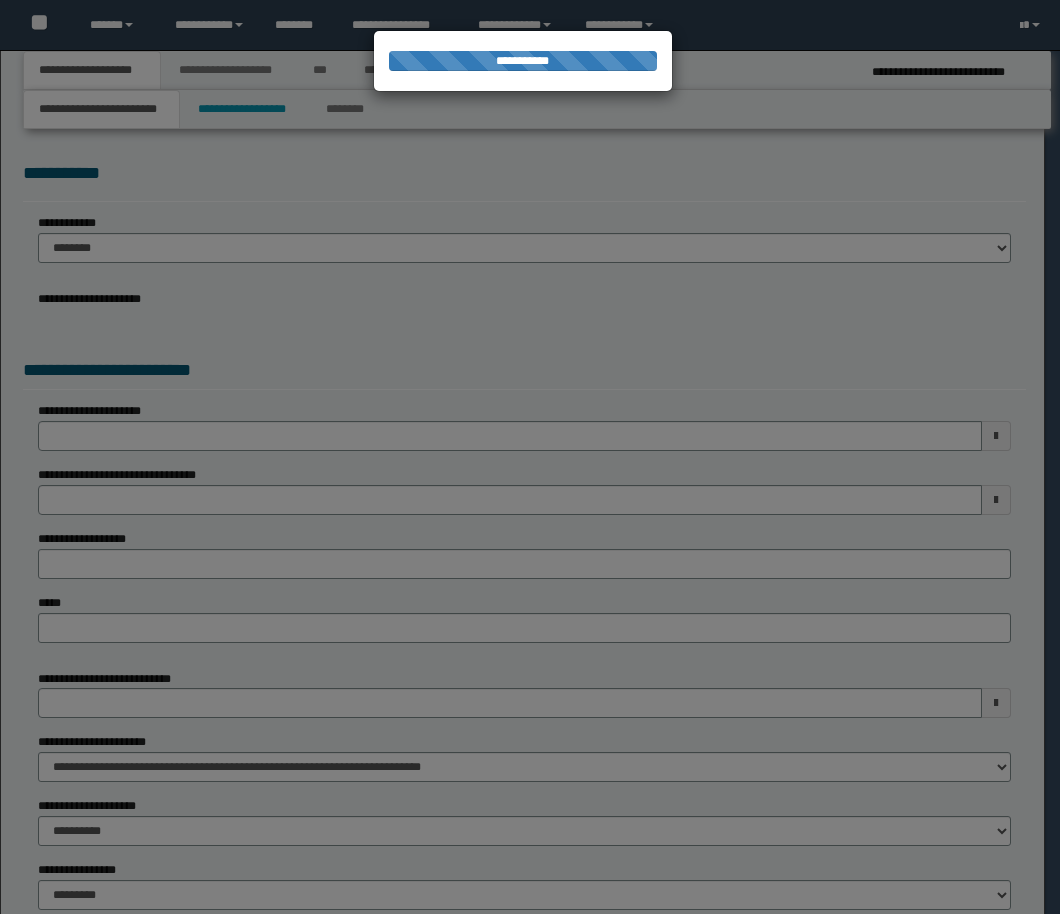 select on "*" 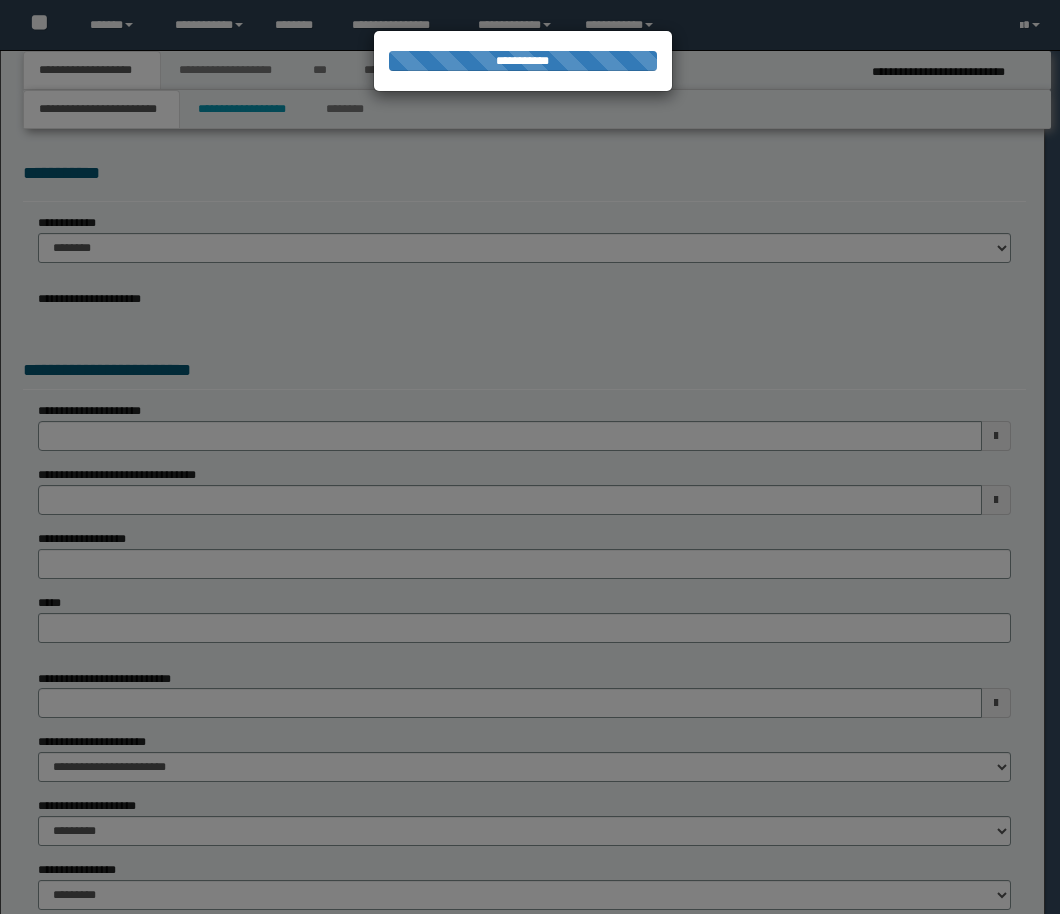 scroll, scrollTop: 0, scrollLeft: 0, axis: both 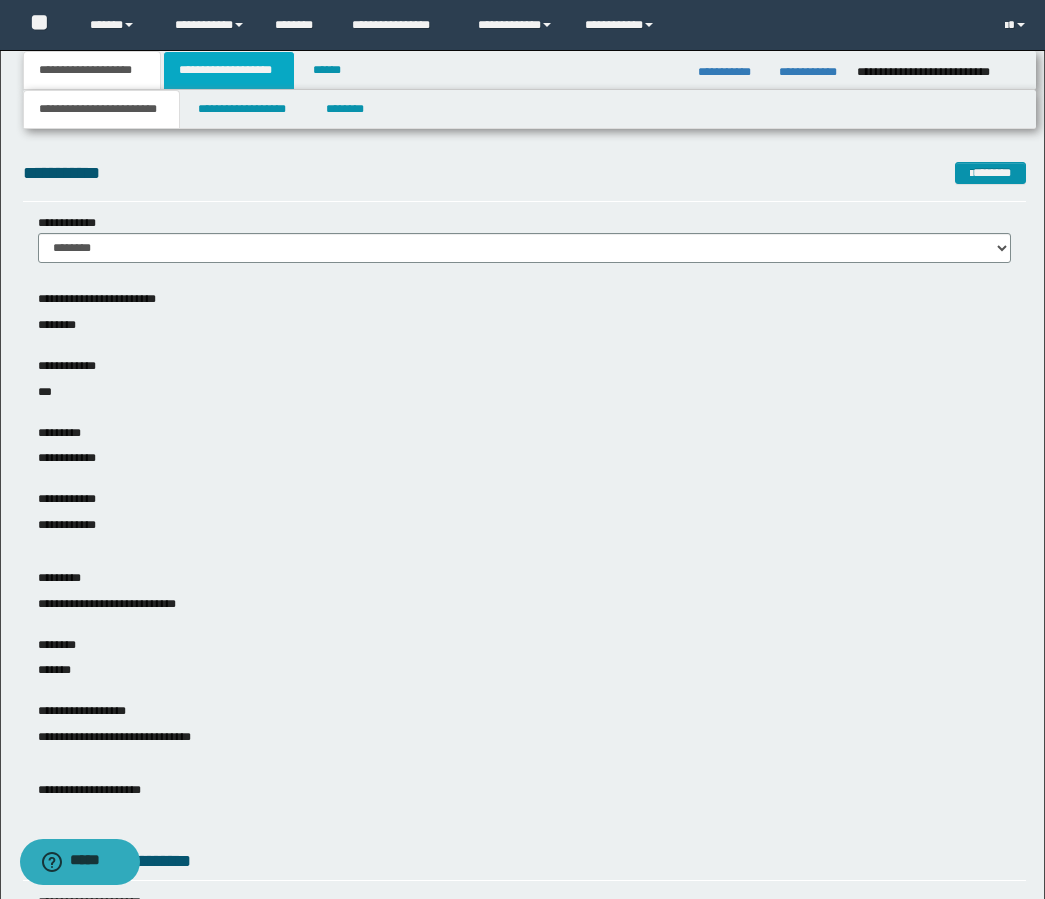 click on "**********" at bounding box center [229, 70] 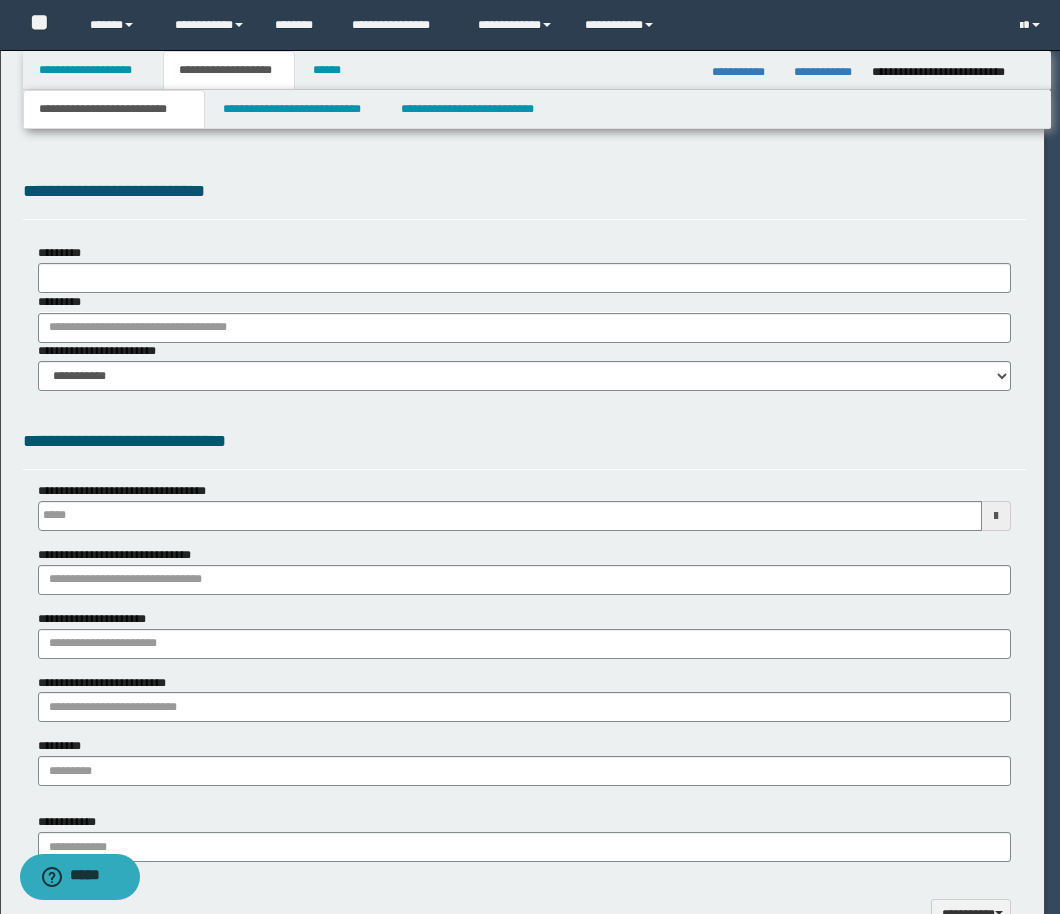 scroll, scrollTop: 0, scrollLeft: 0, axis: both 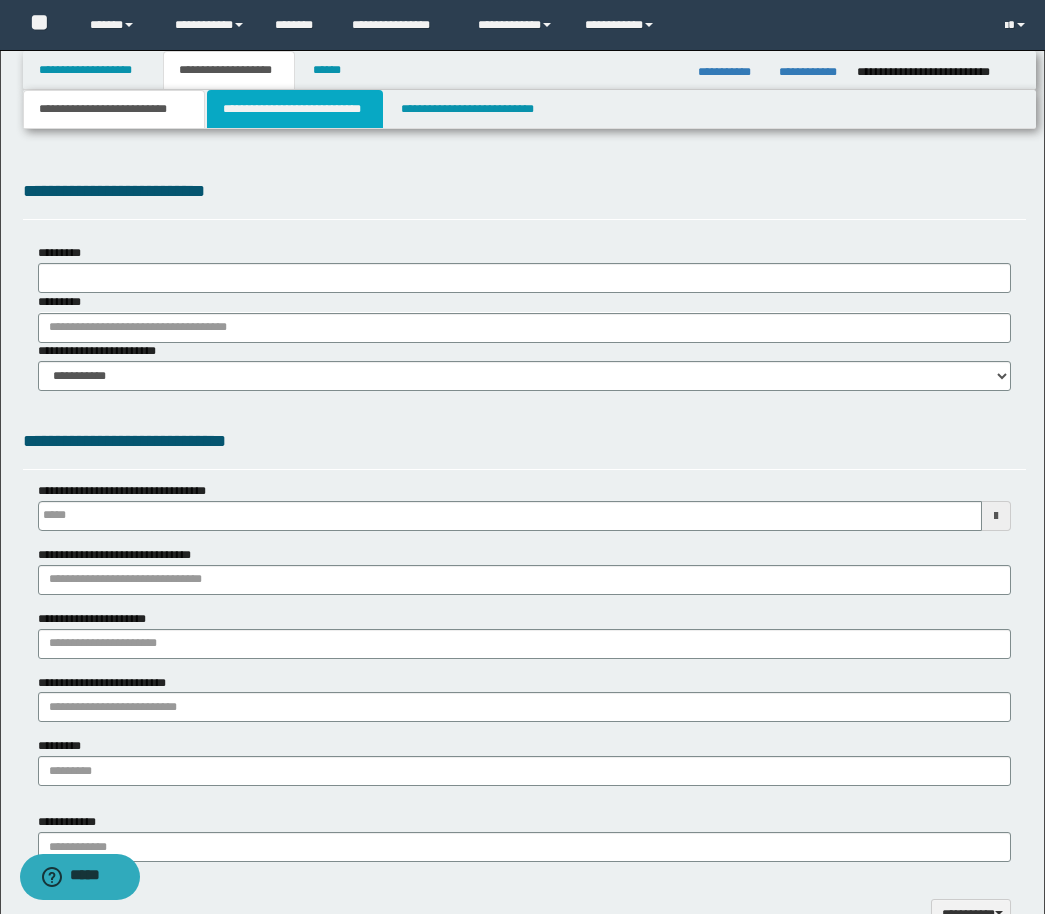 click on "**********" at bounding box center (295, 109) 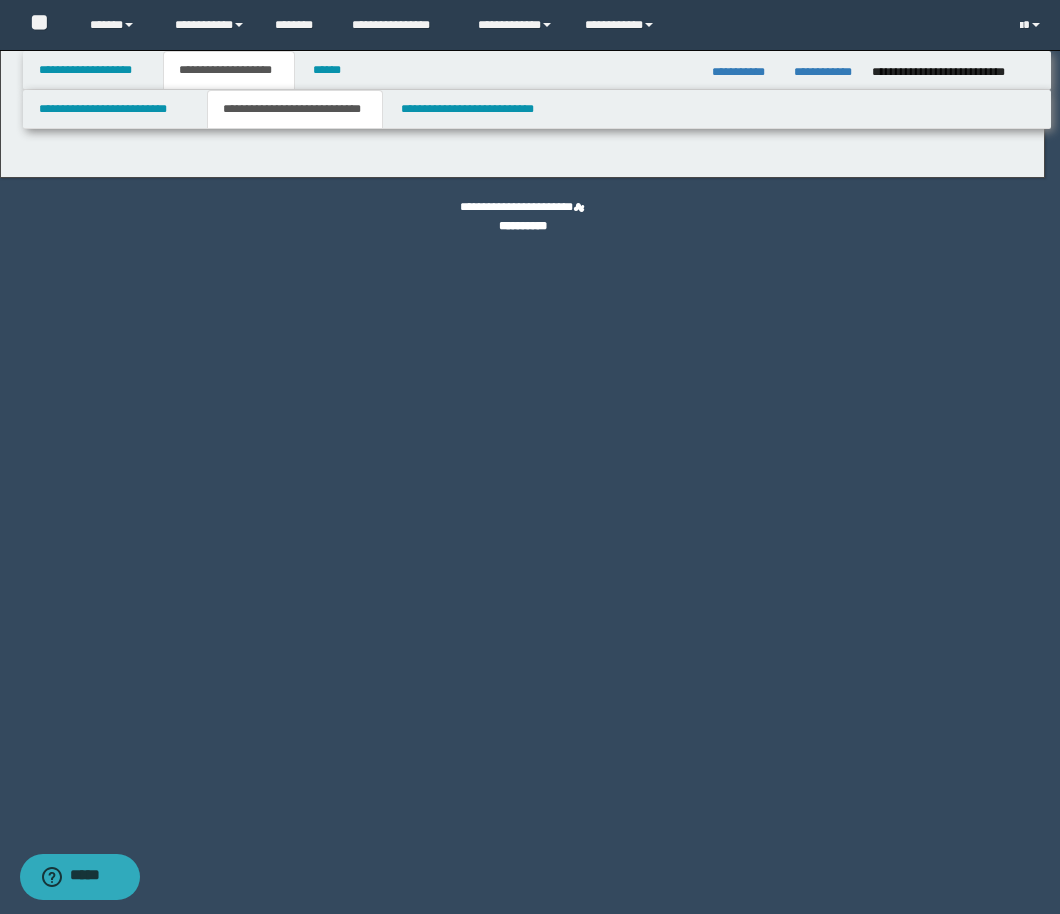 select on "*" 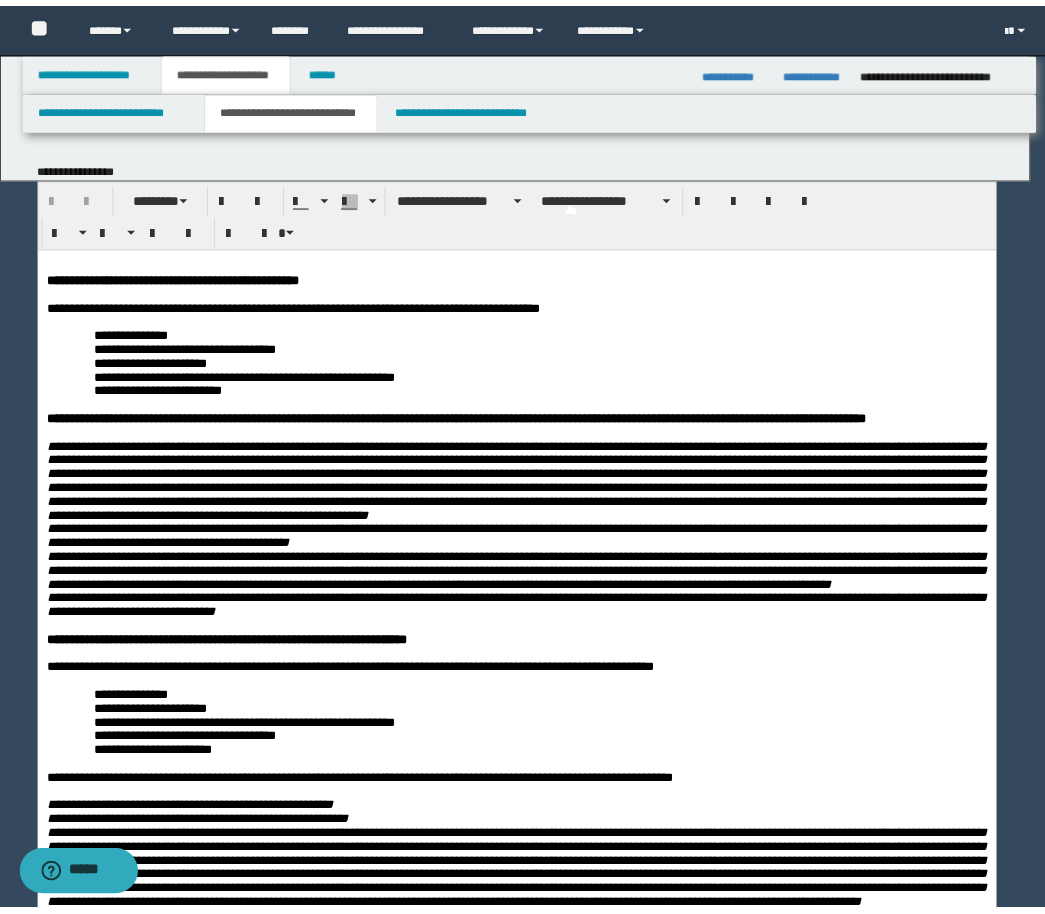scroll, scrollTop: 0, scrollLeft: 0, axis: both 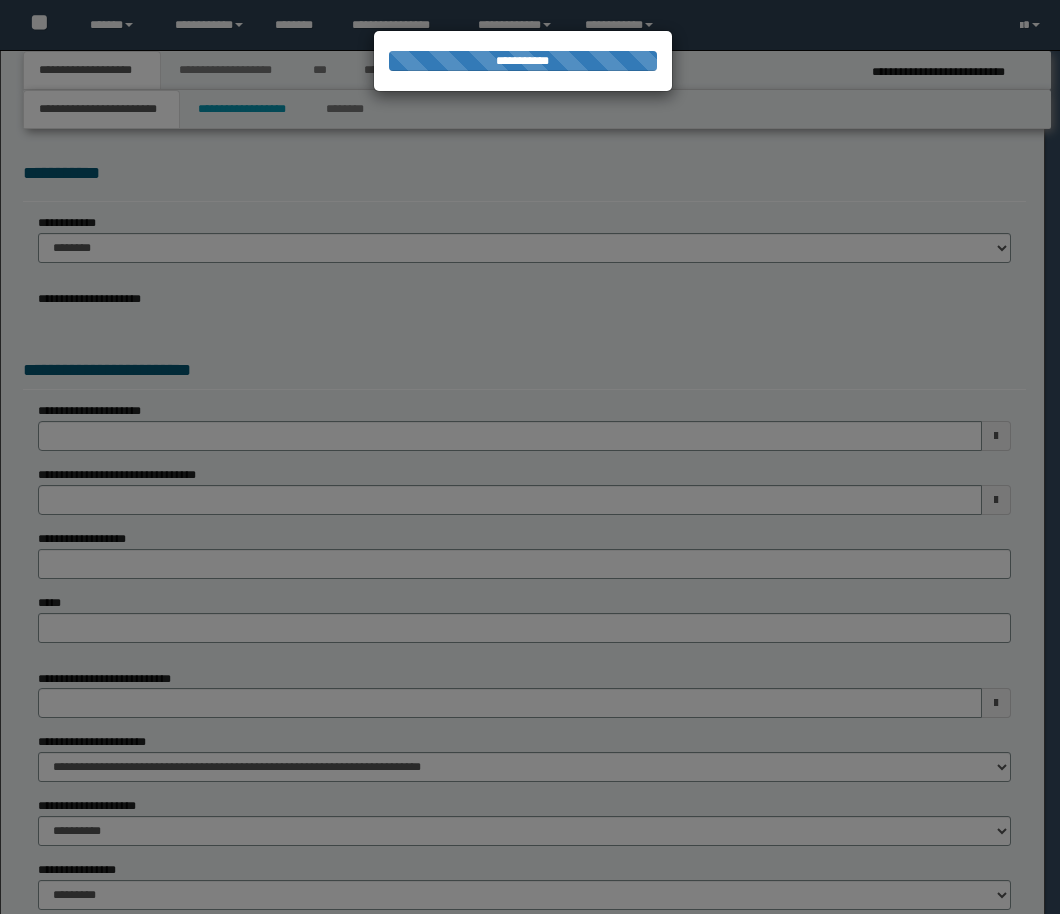 select on "*" 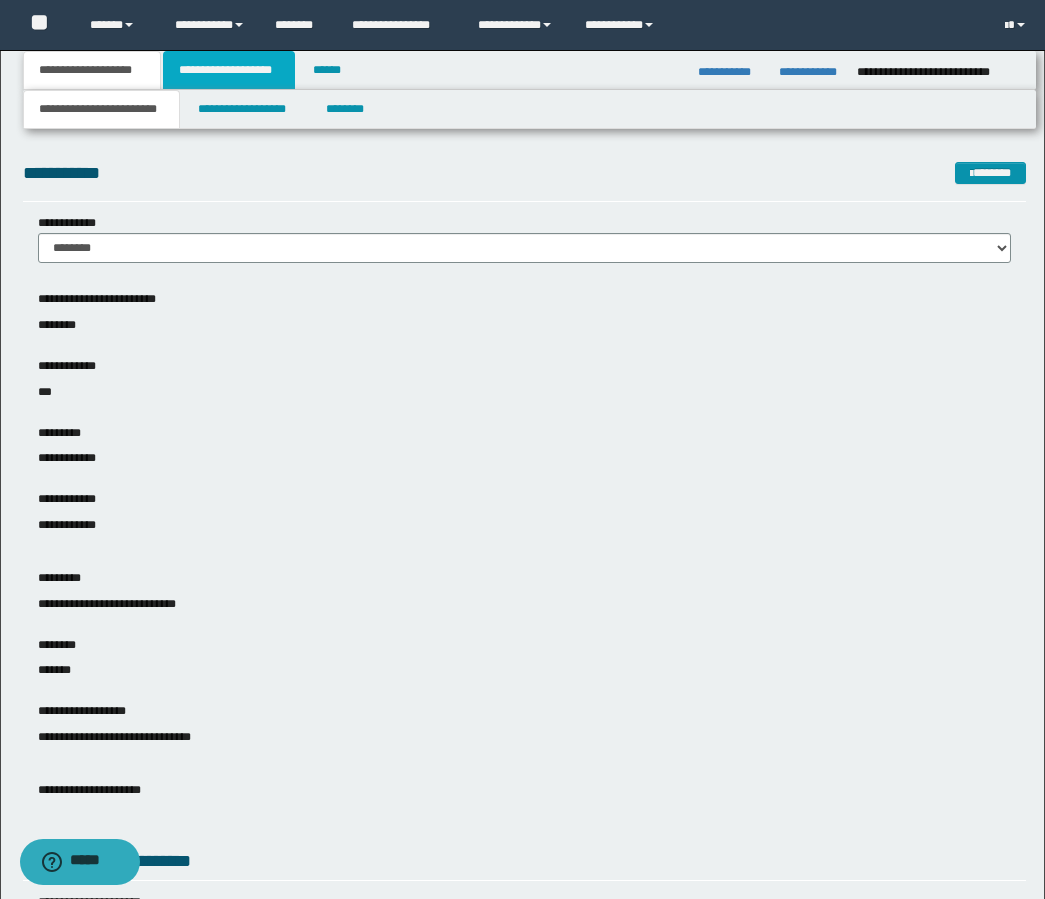 click on "**********" at bounding box center (229, 70) 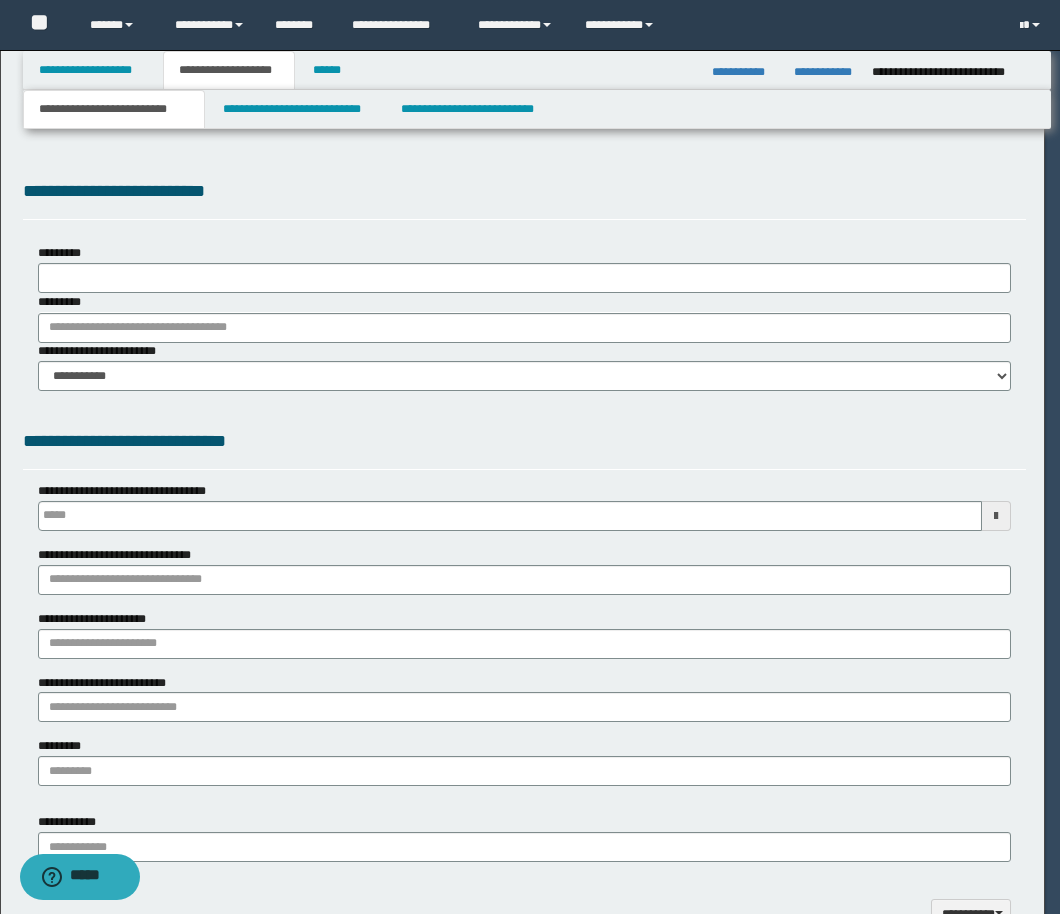 type 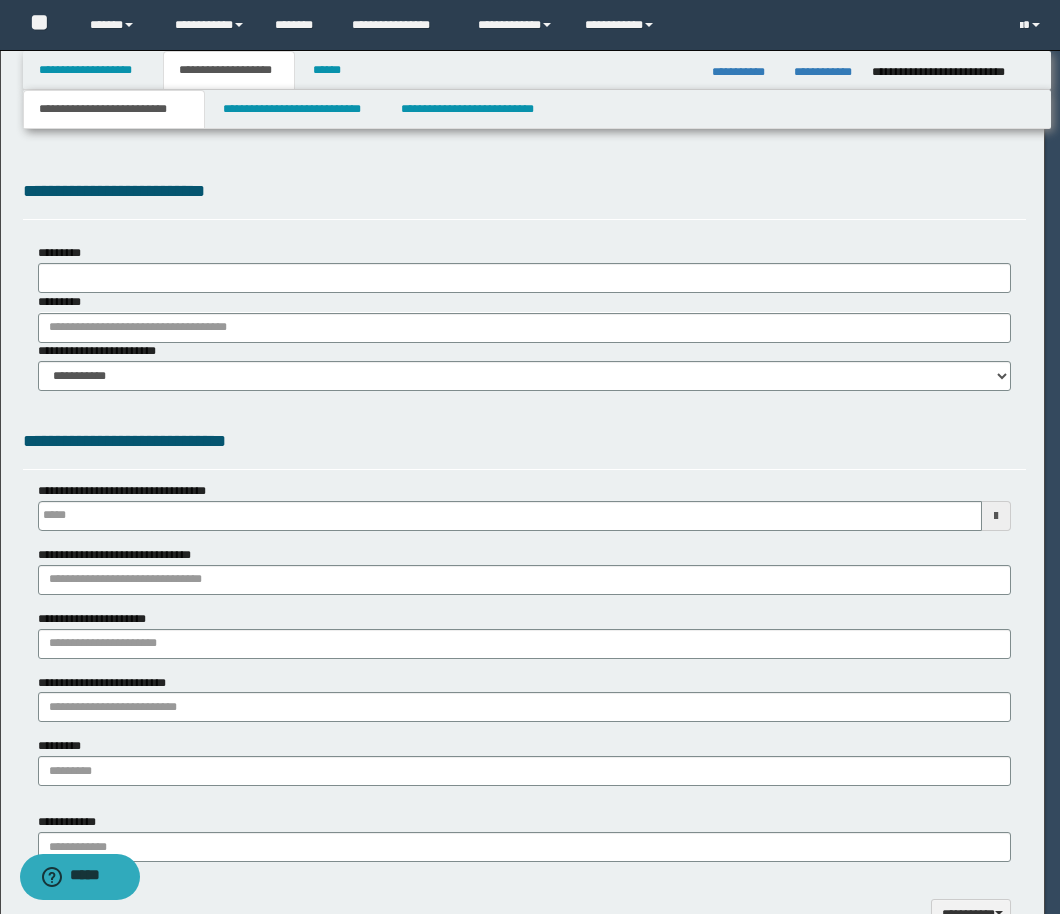 scroll, scrollTop: 0, scrollLeft: 0, axis: both 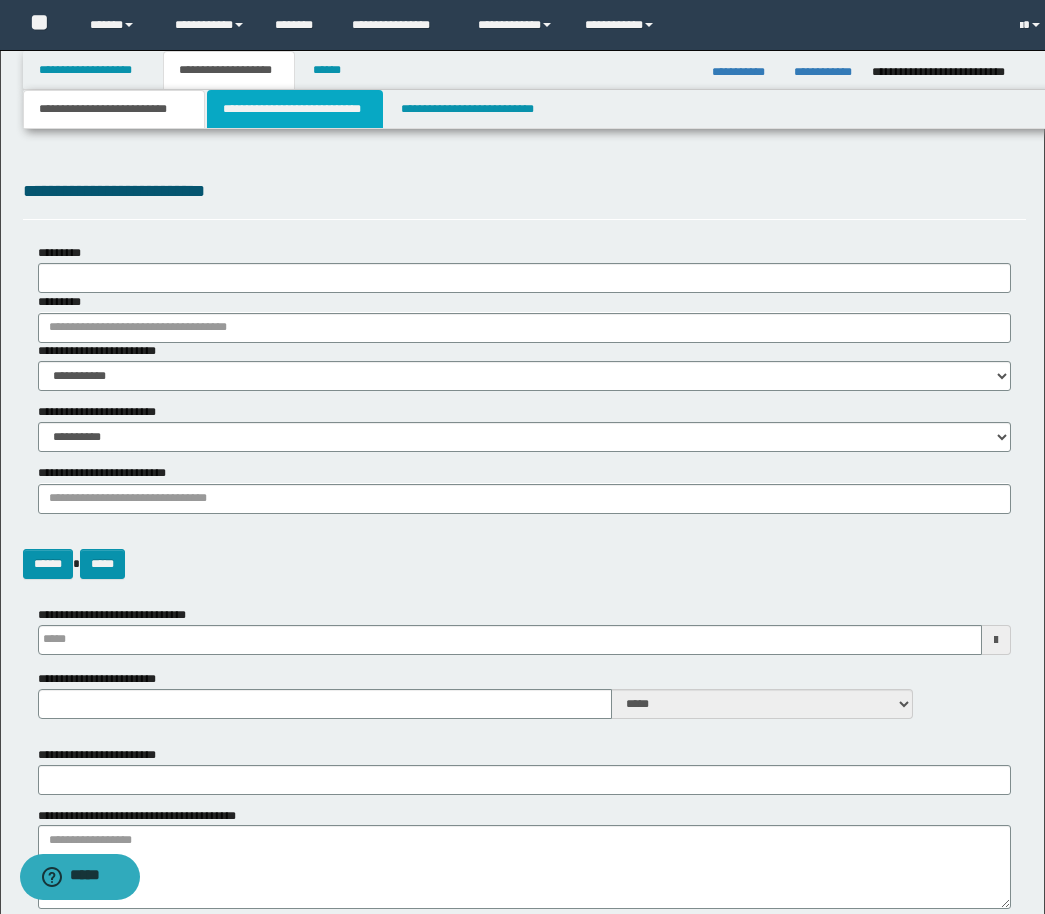 click on "**********" at bounding box center [295, 109] 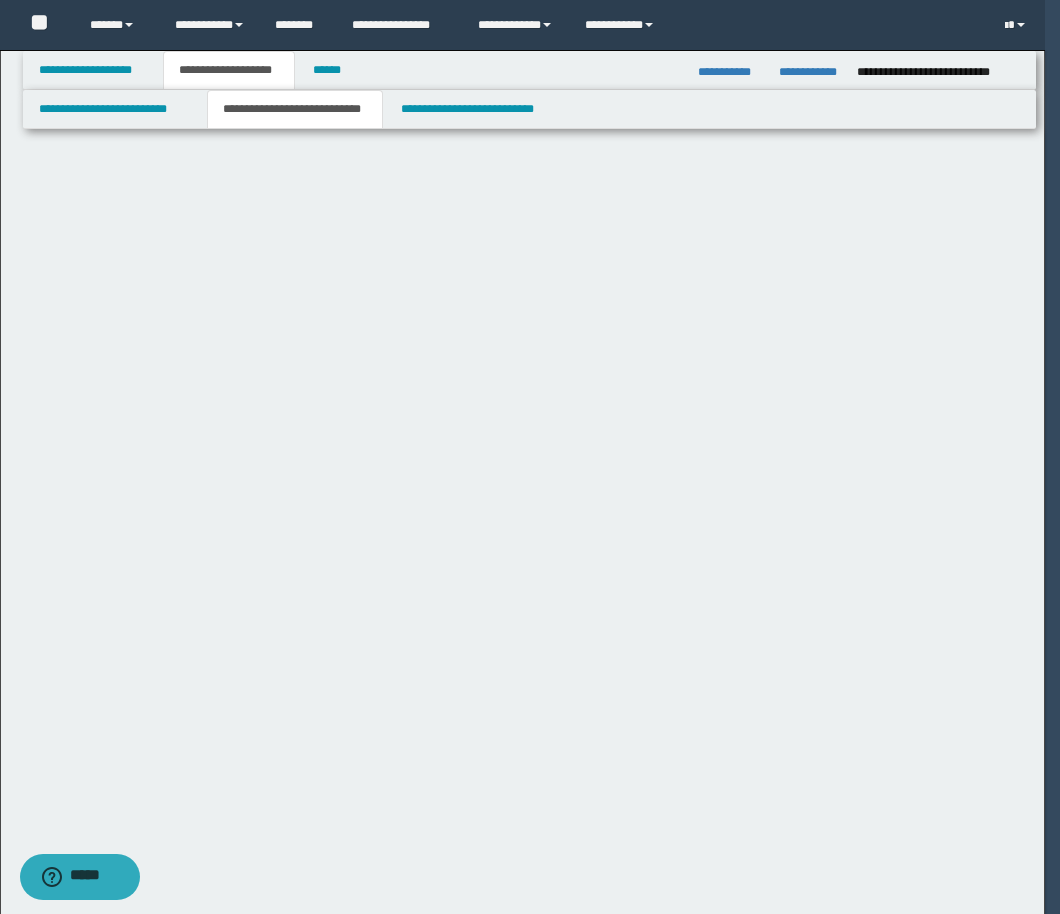 select on "*" 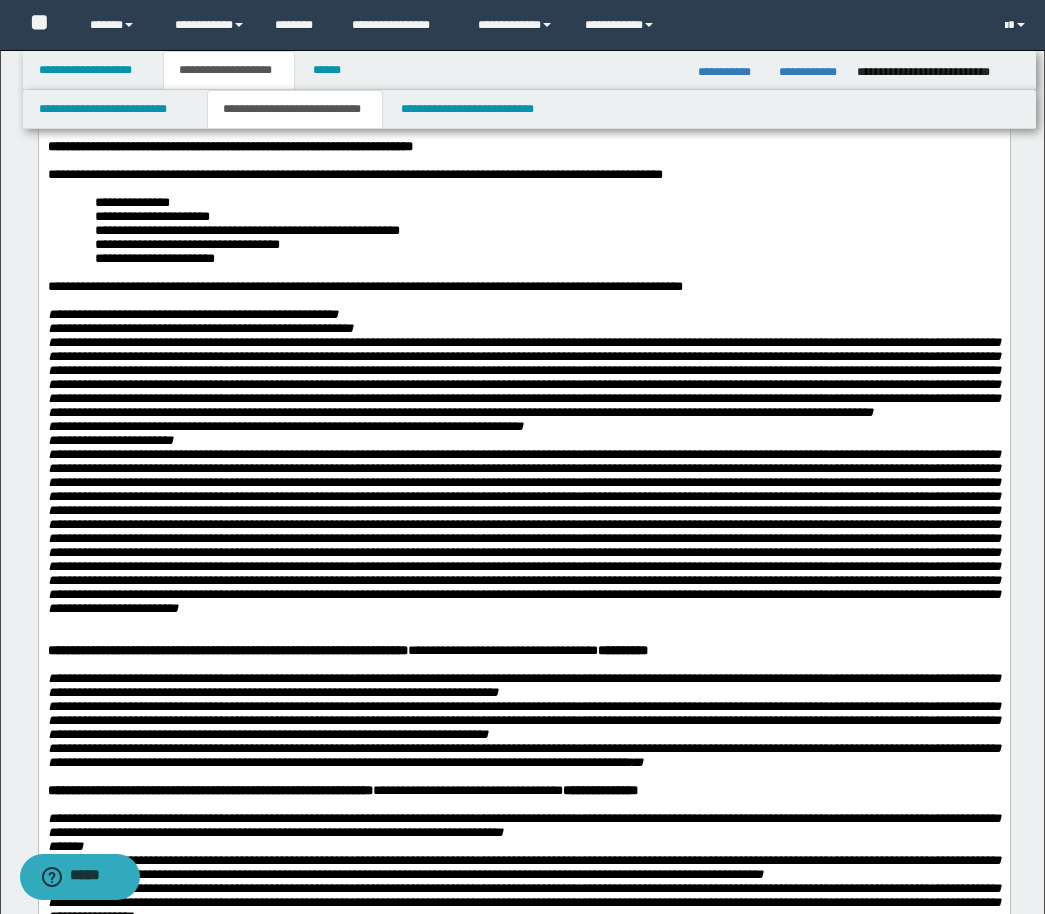 scroll, scrollTop: 100, scrollLeft: 0, axis: vertical 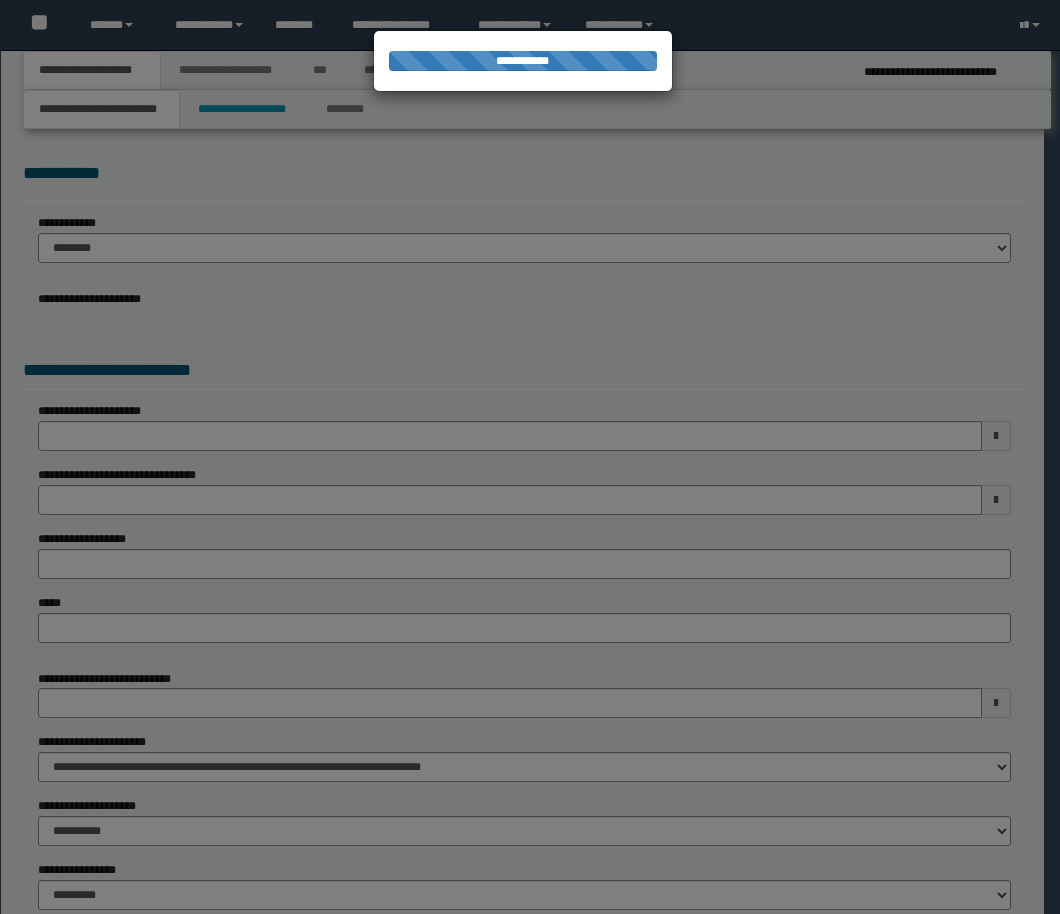 select on "*" 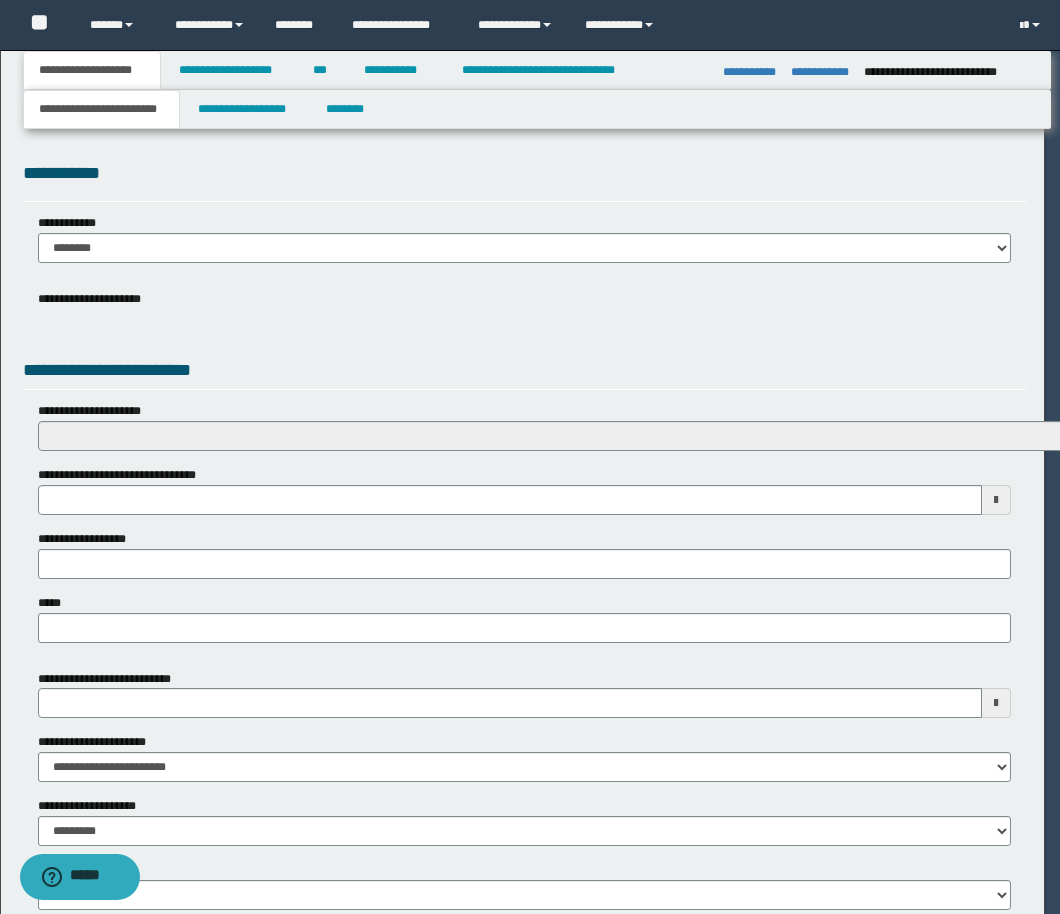 scroll, scrollTop: 0, scrollLeft: 0, axis: both 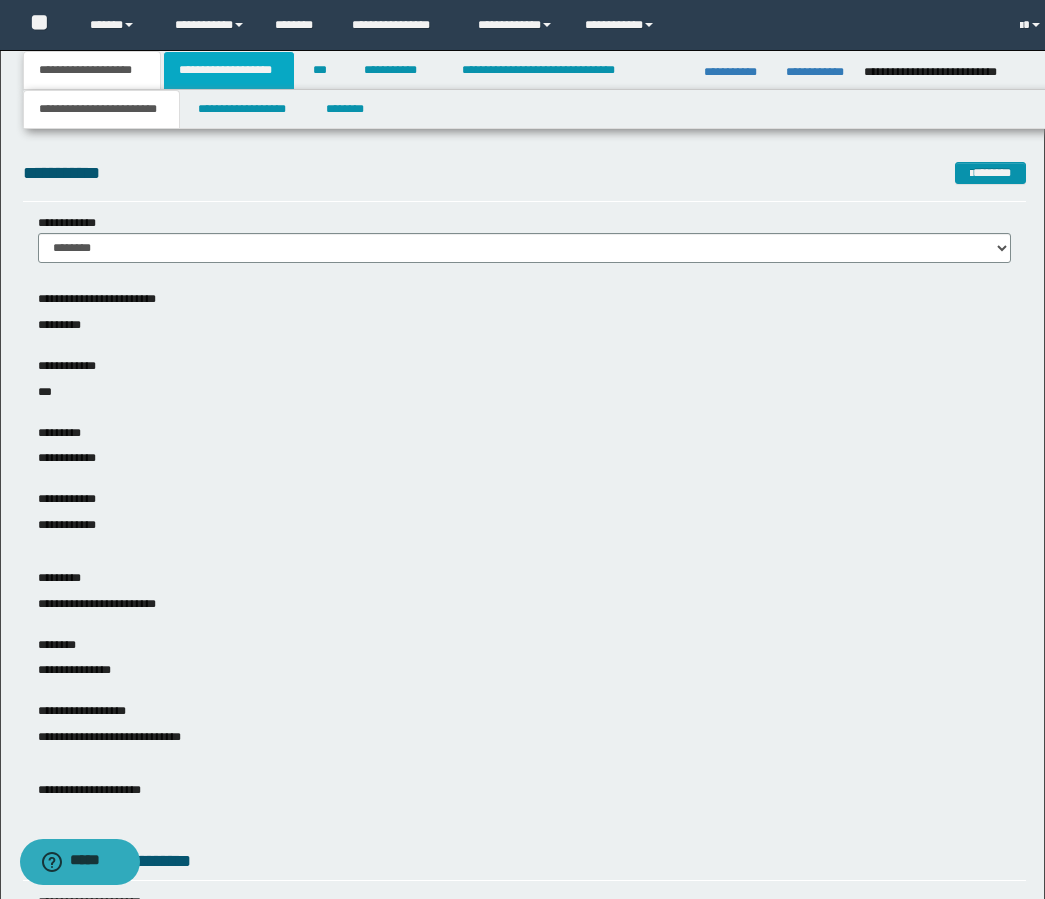 click on "**********" at bounding box center (229, 70) 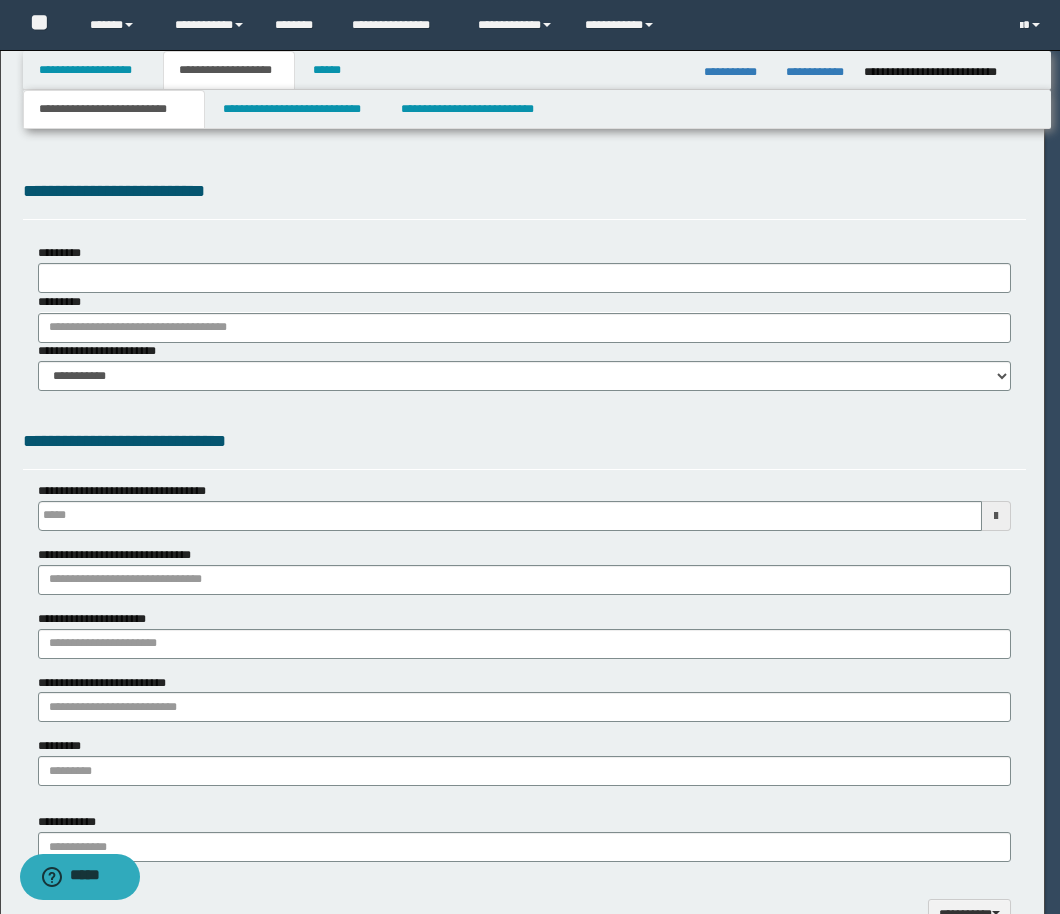 type 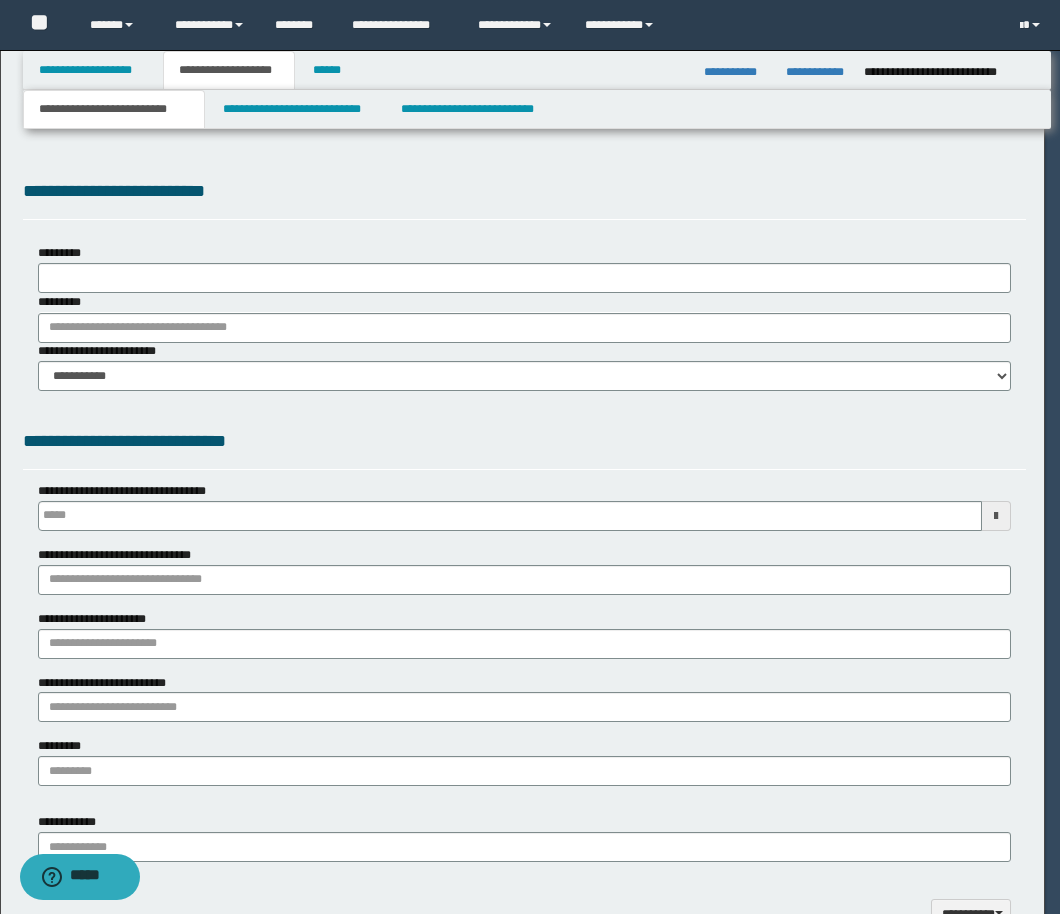 scroll, scrollTop: 0, scrollLeft: 0, axis: both 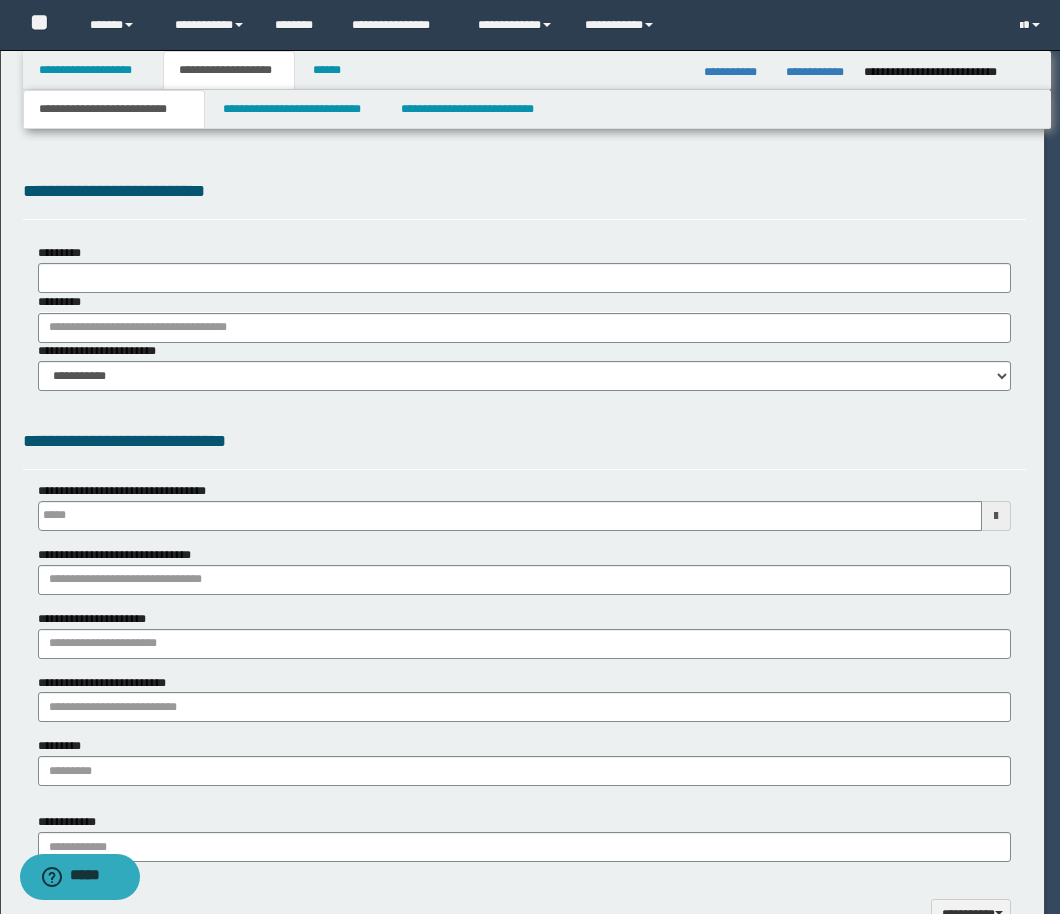 type on "*********" 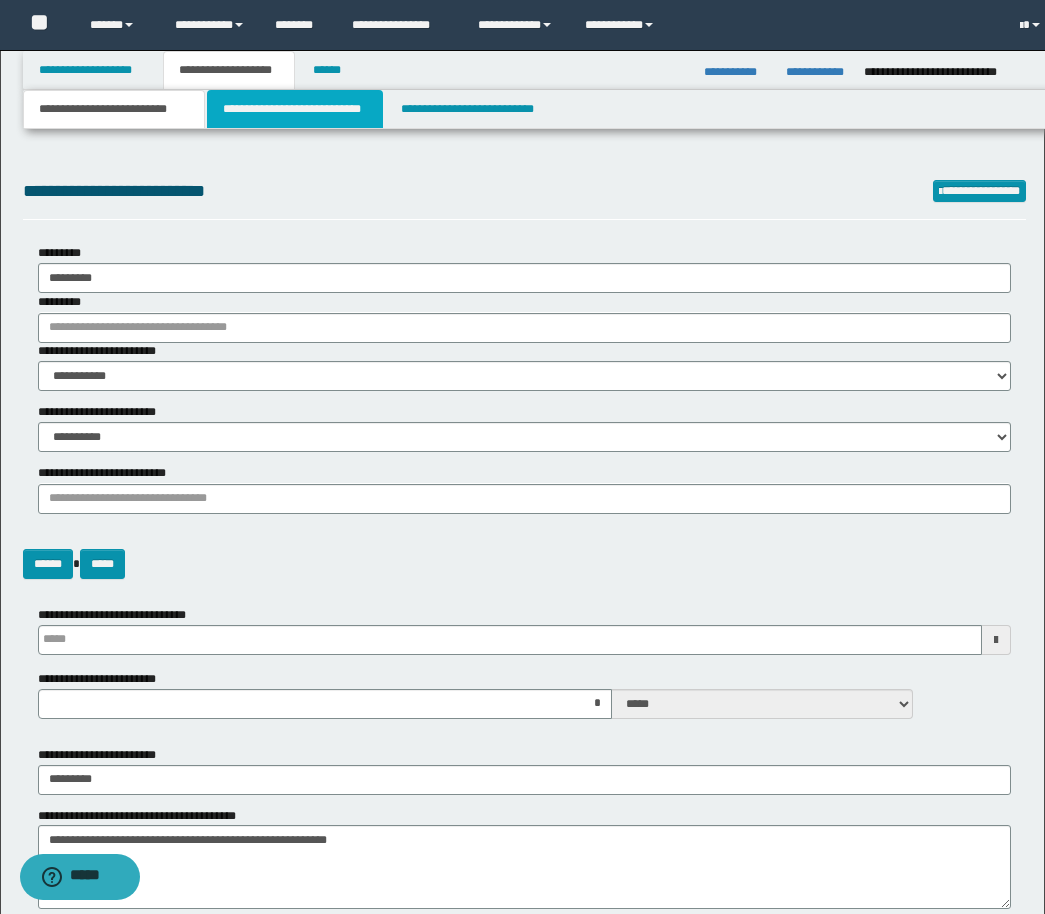 click on "**********" at bounding box center [295, 109] 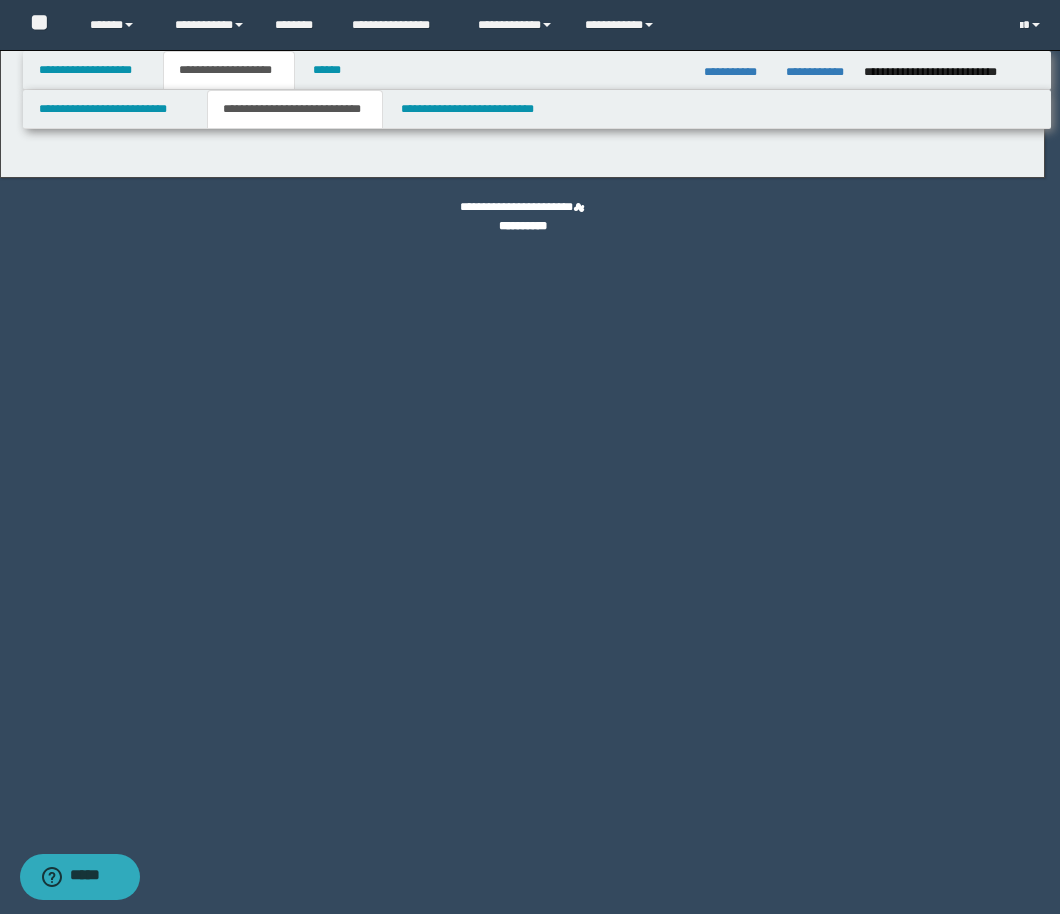 select on "*" 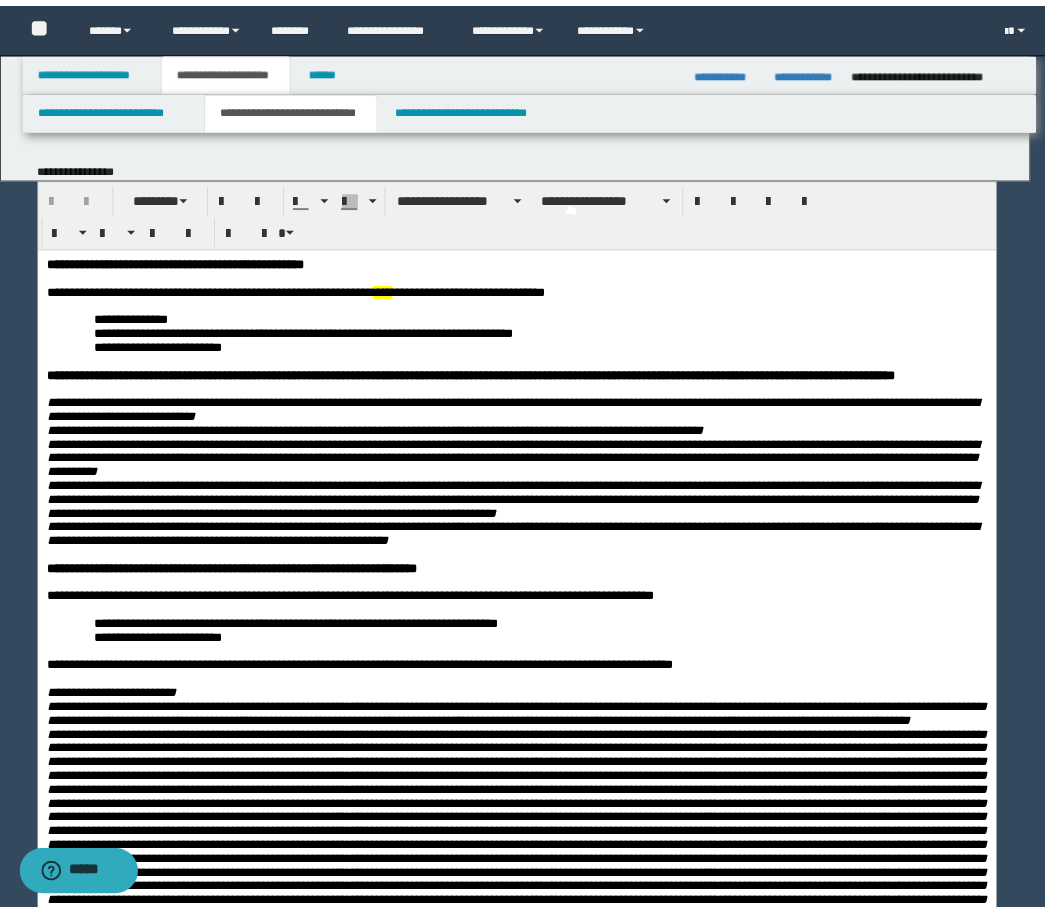 scroll, scrollTop: 0, scrollLeft: 0, axis: both 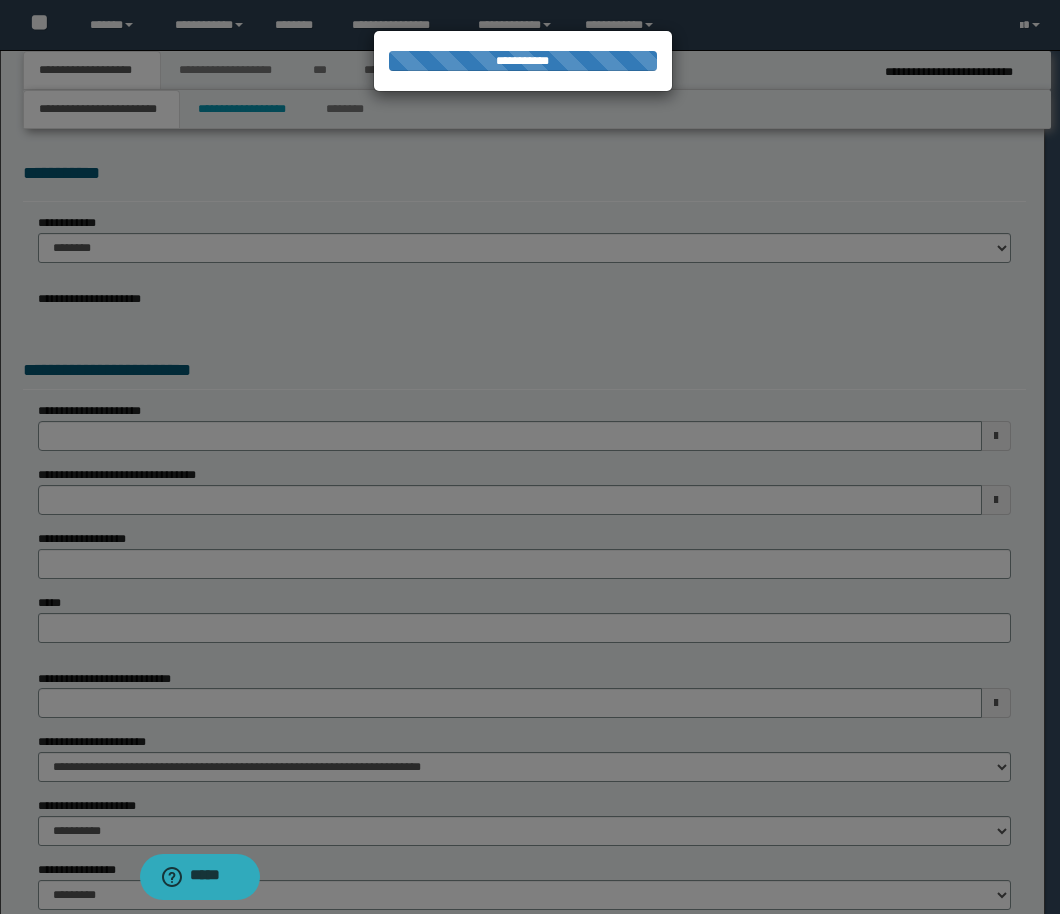 select on "*" 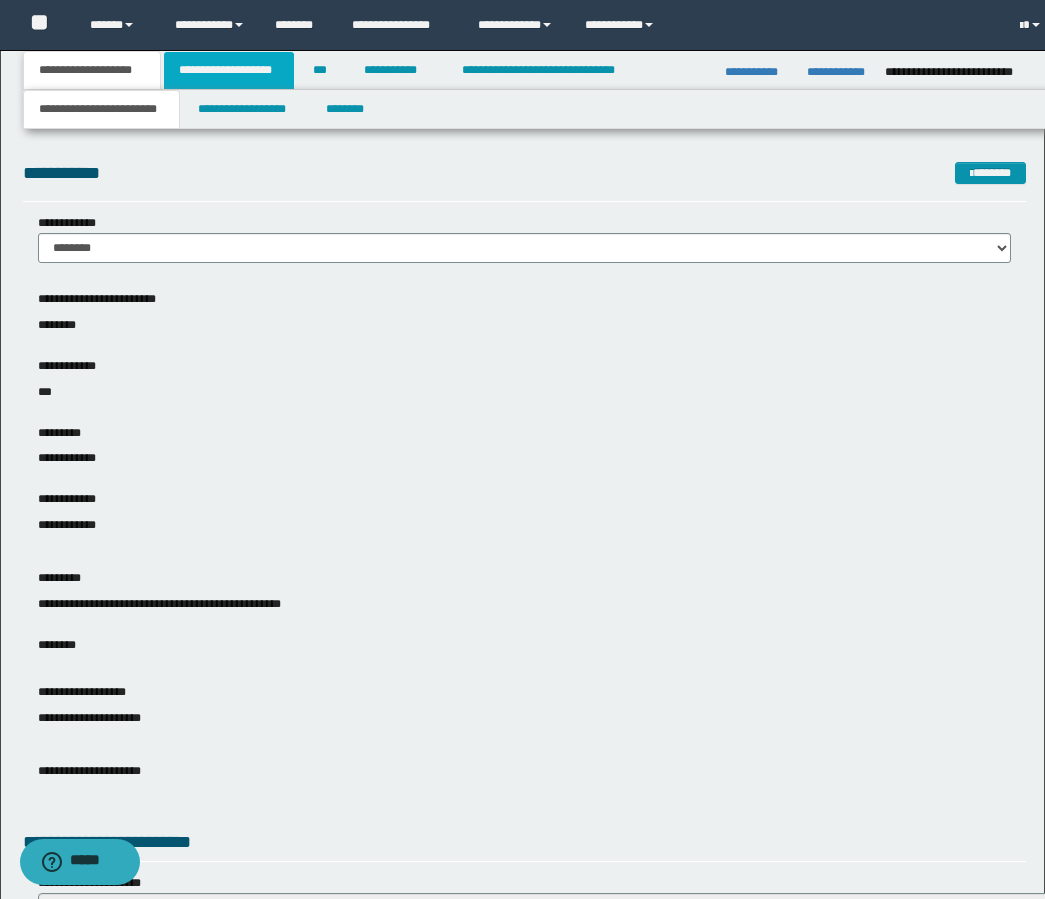 click on "**********" at bounding box center [229, 70] 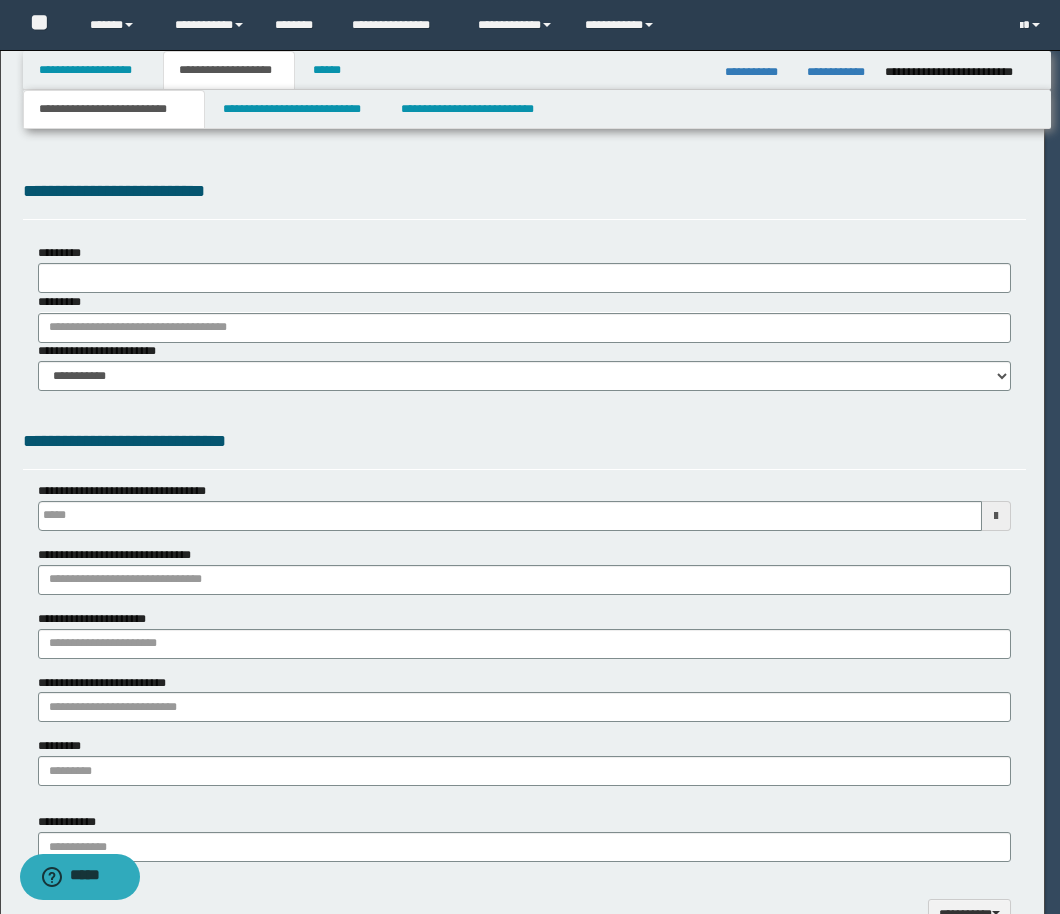 type 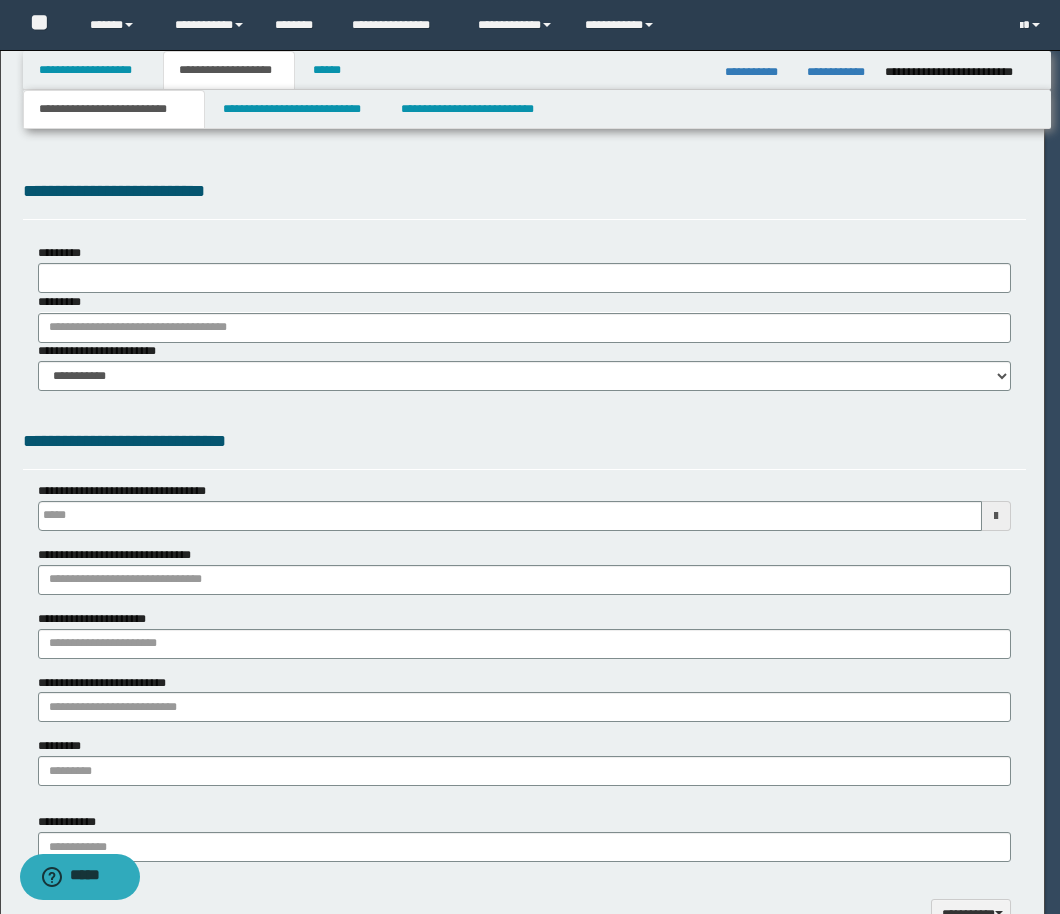scroll, scrollTop: 0, scrollLeft: 0, axis: both 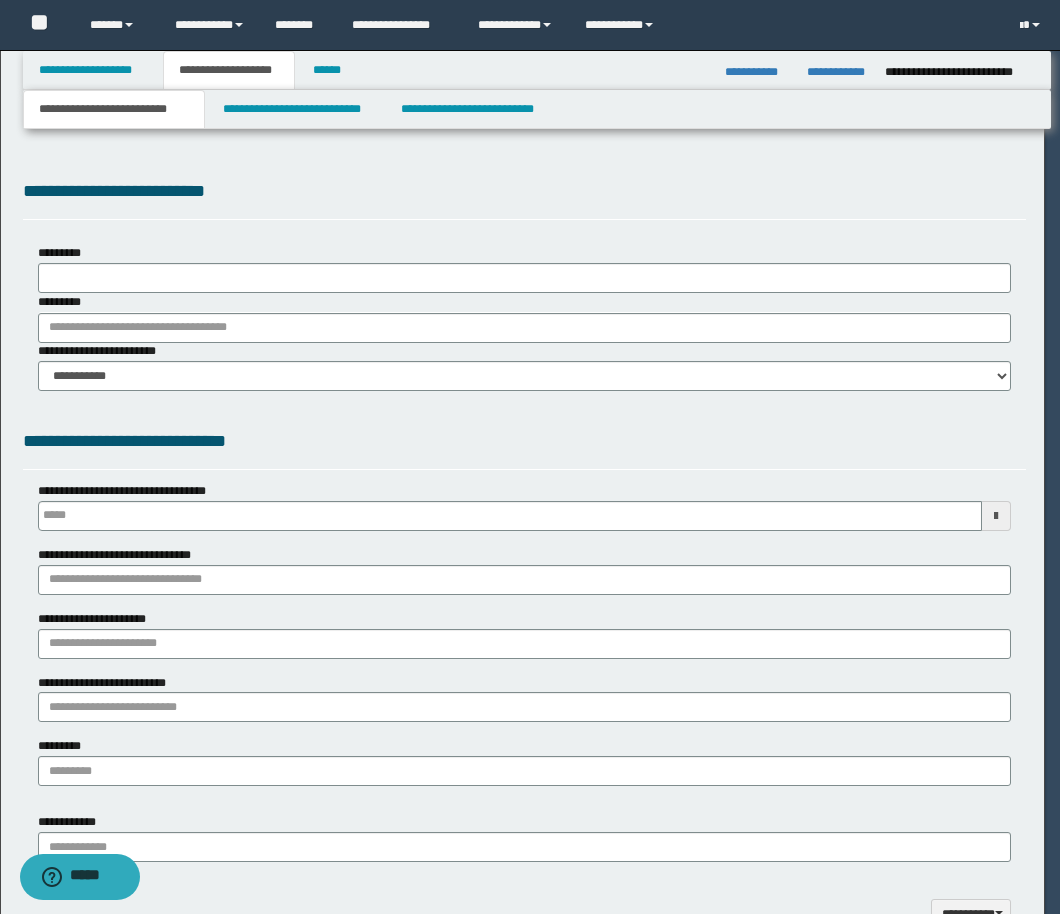 select on "*" 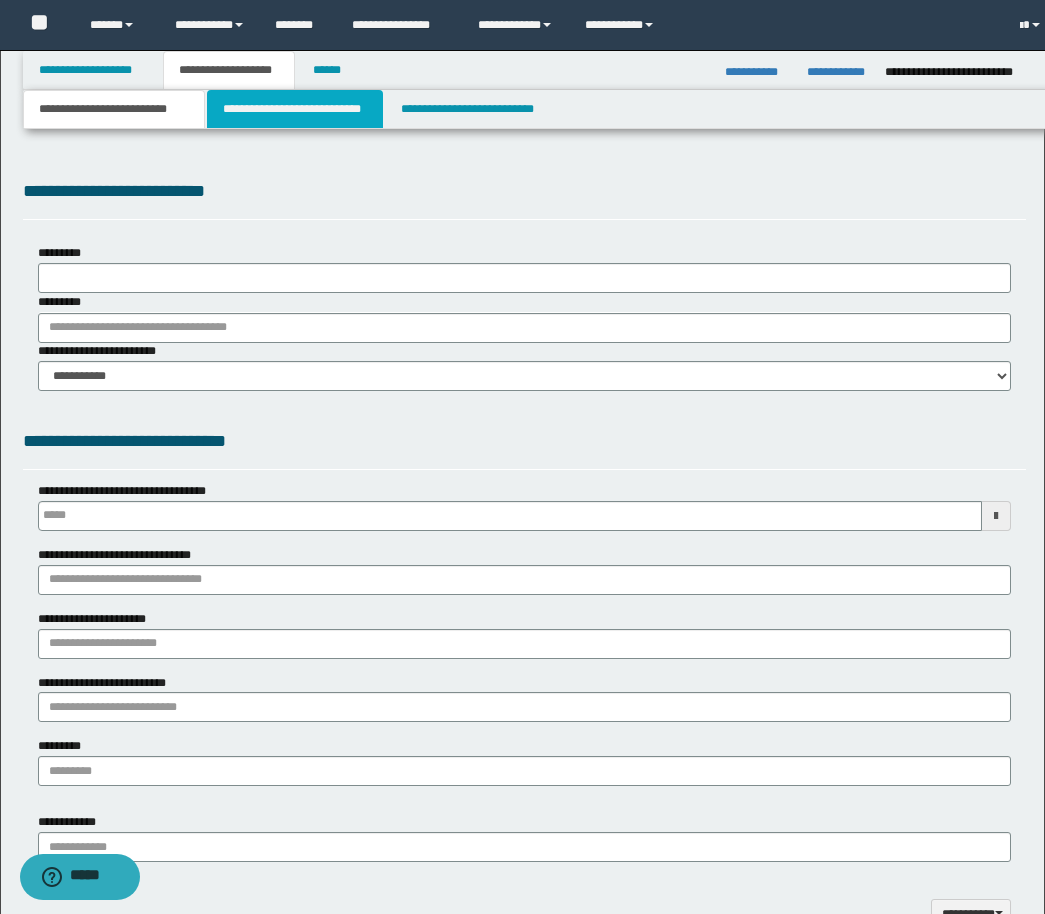 click on "**********" at bounding box center [295, 109] 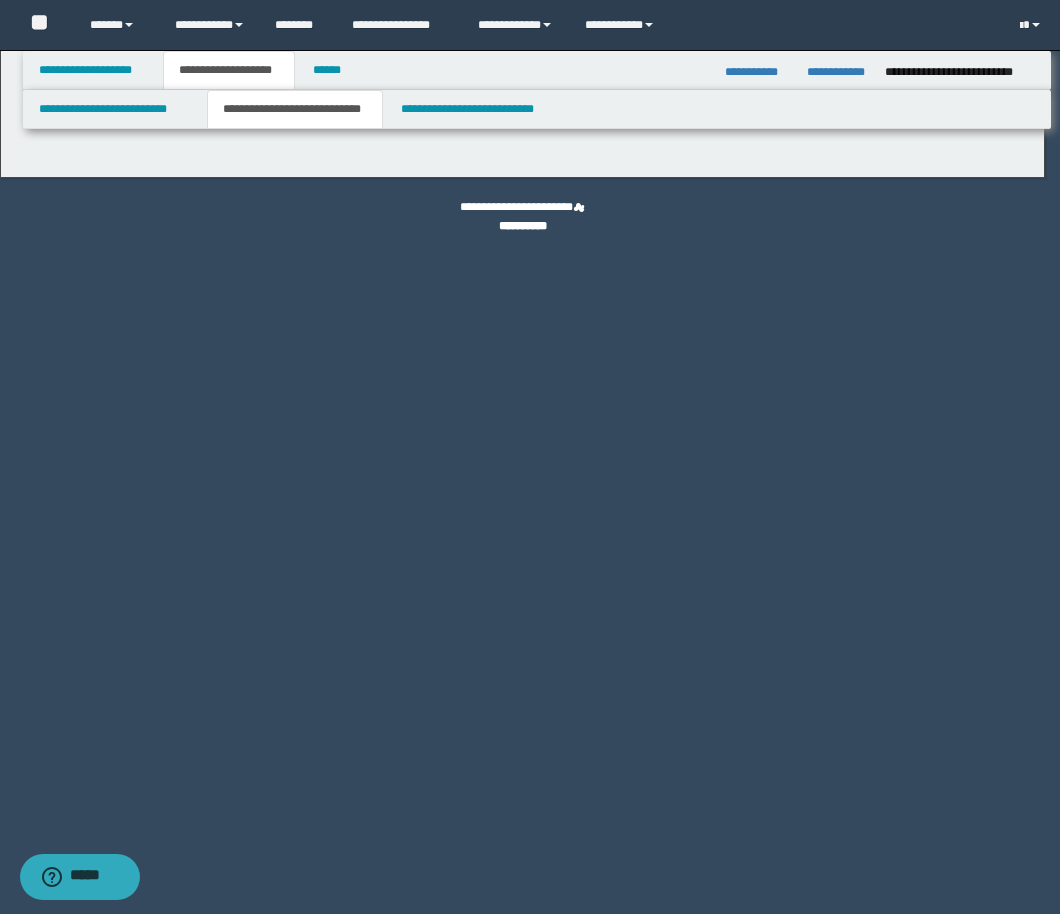 select on "*" 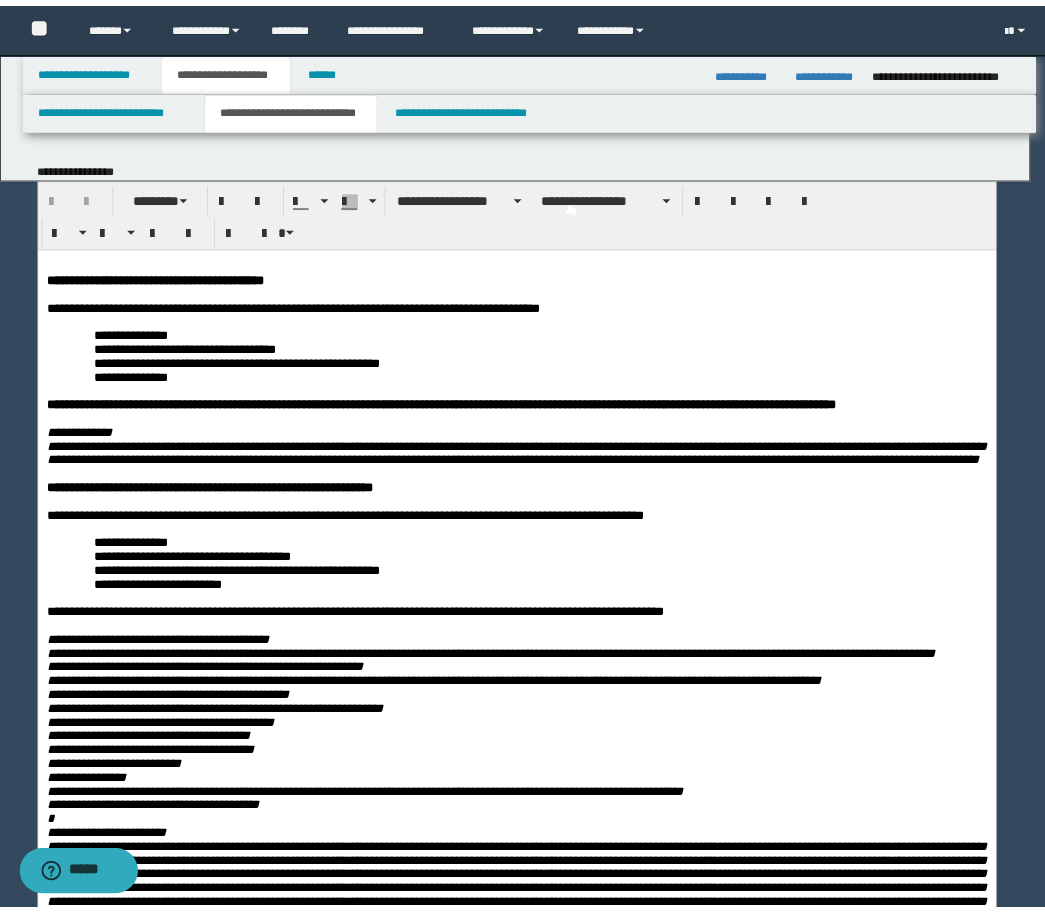 scroll, scrollTop: 0, scrollLeft: 0, axis: both 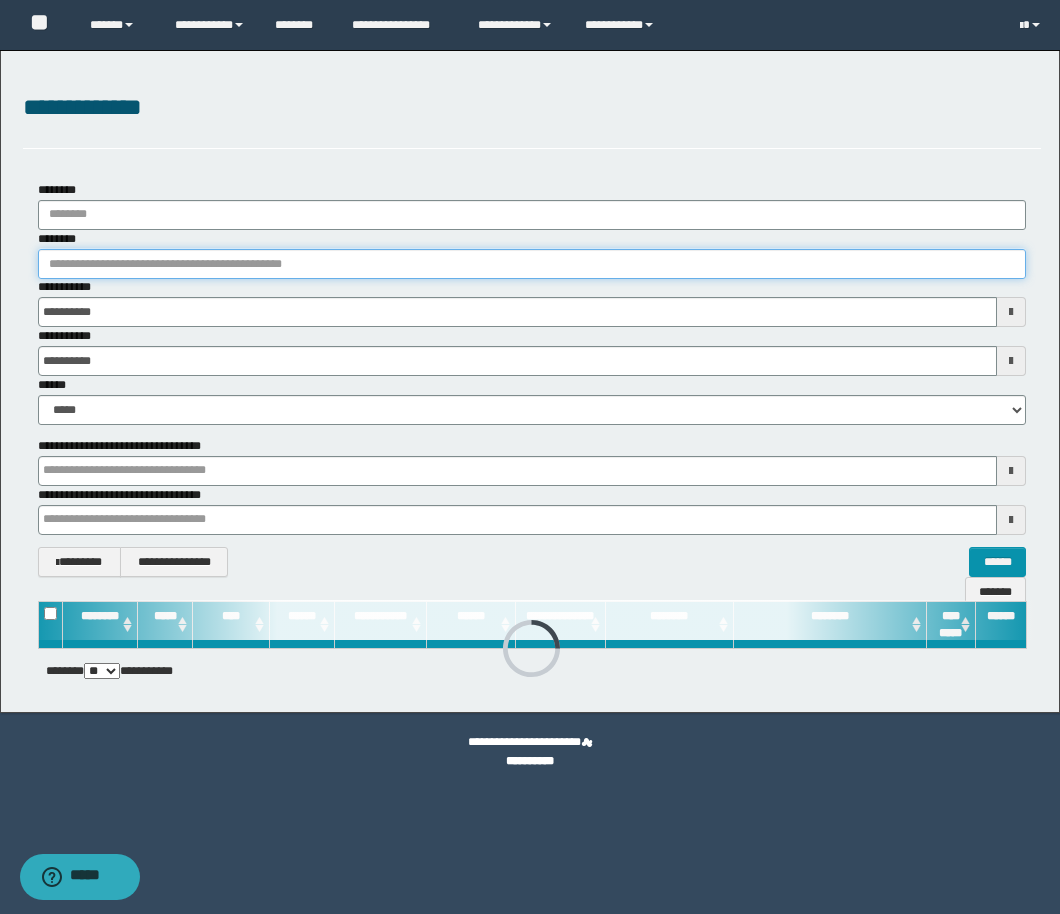 click on "********" at bounding box center [532, 264] 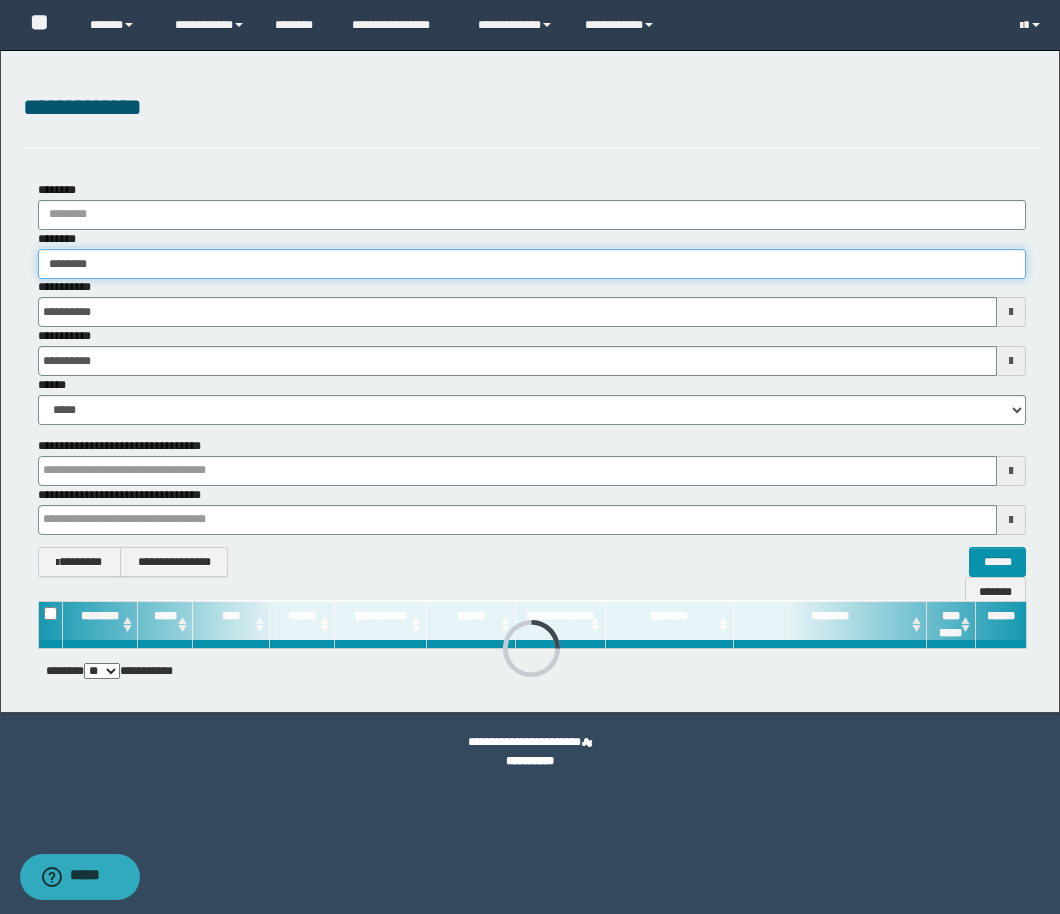 type on "********" 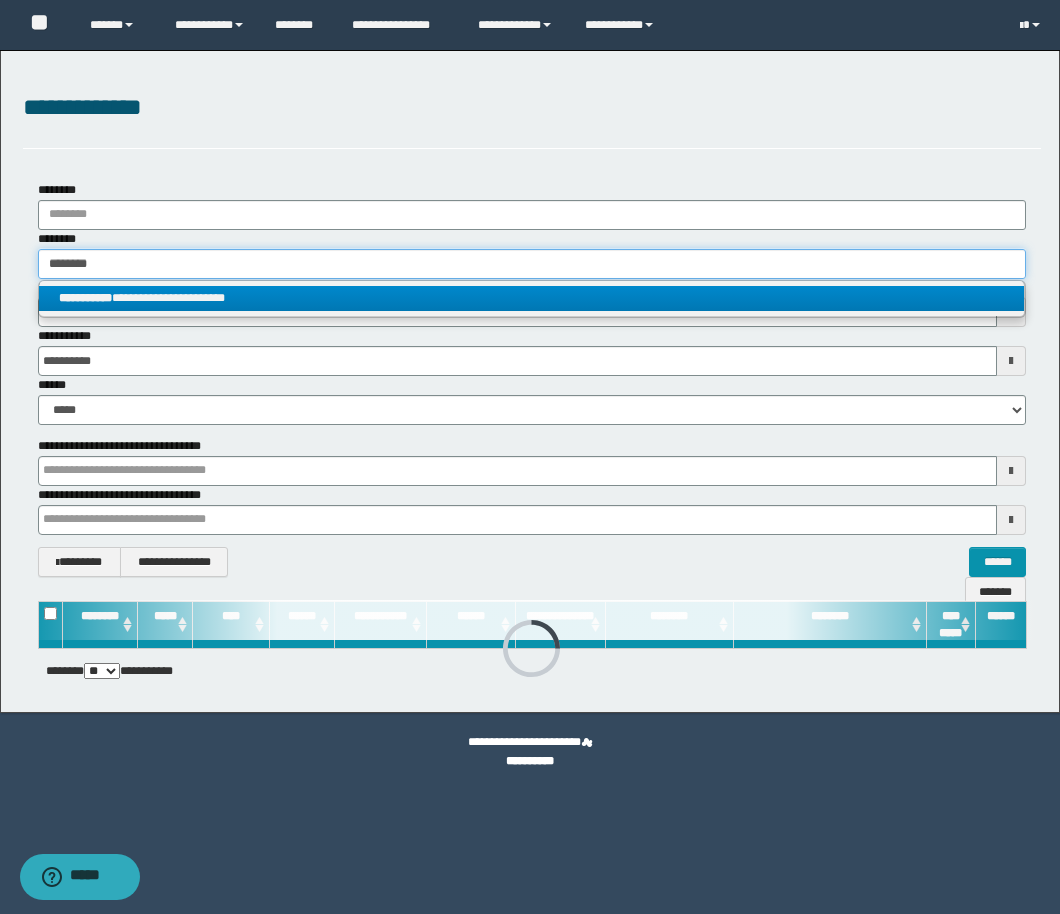 type on "********" 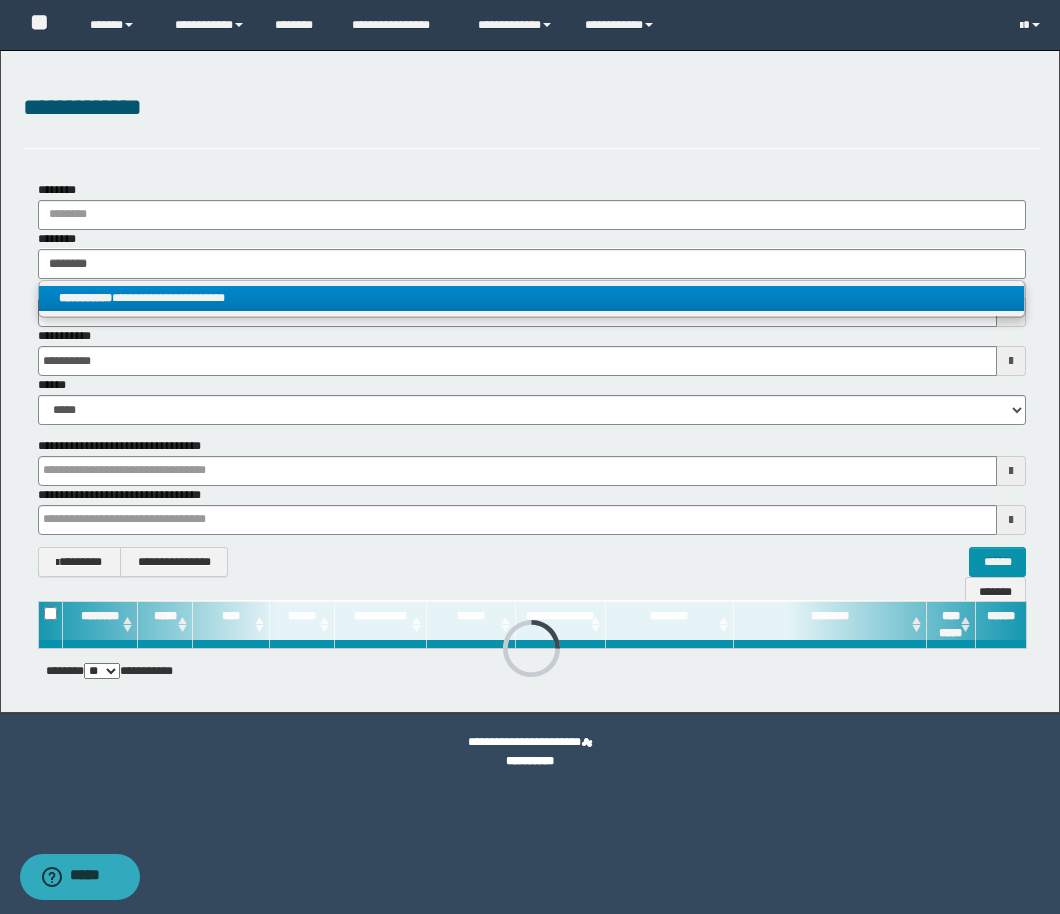 click on "**********" at bounding box center [531, 298] 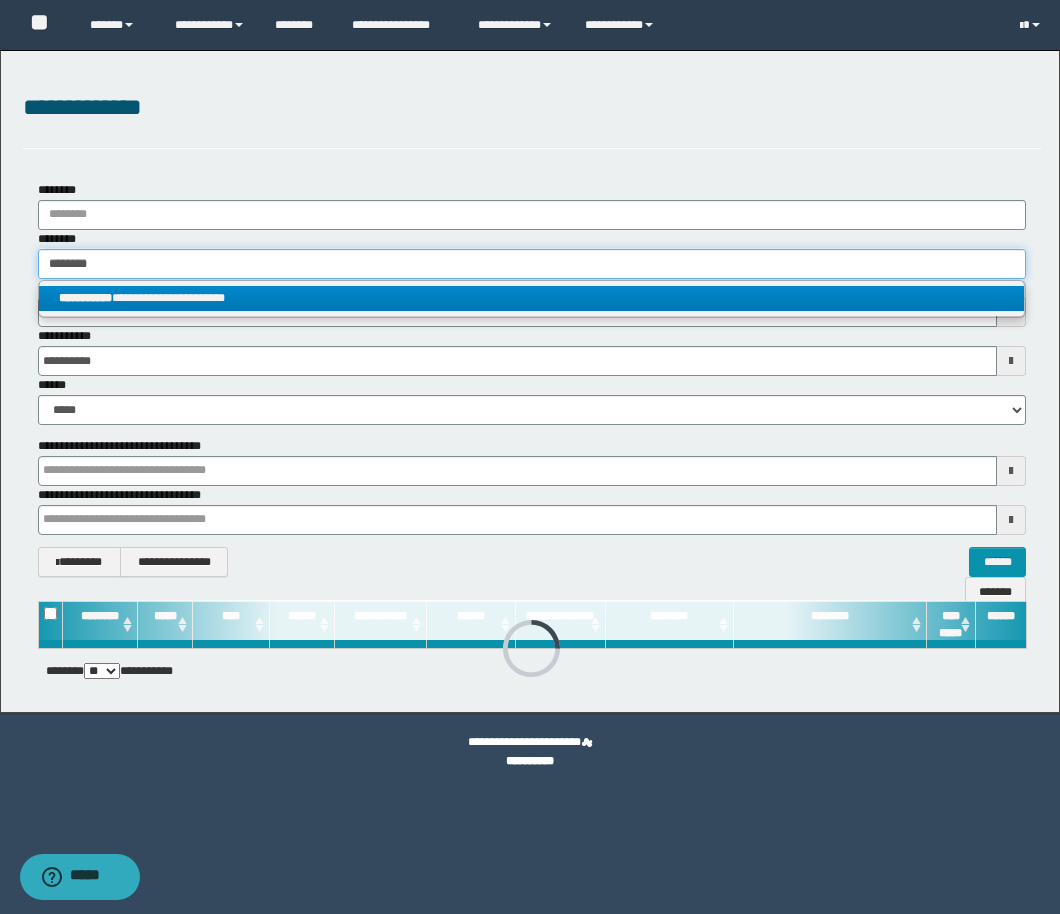 type 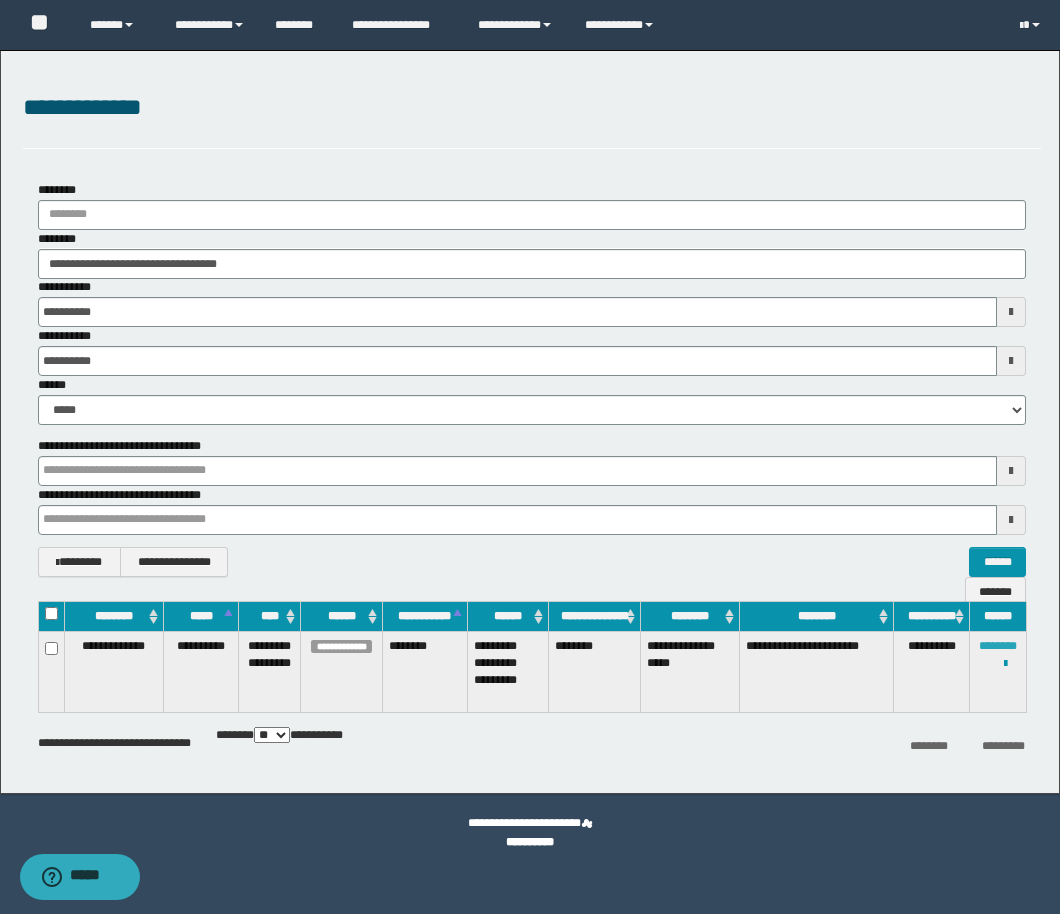click on "********" at bounding box center [998, 646] 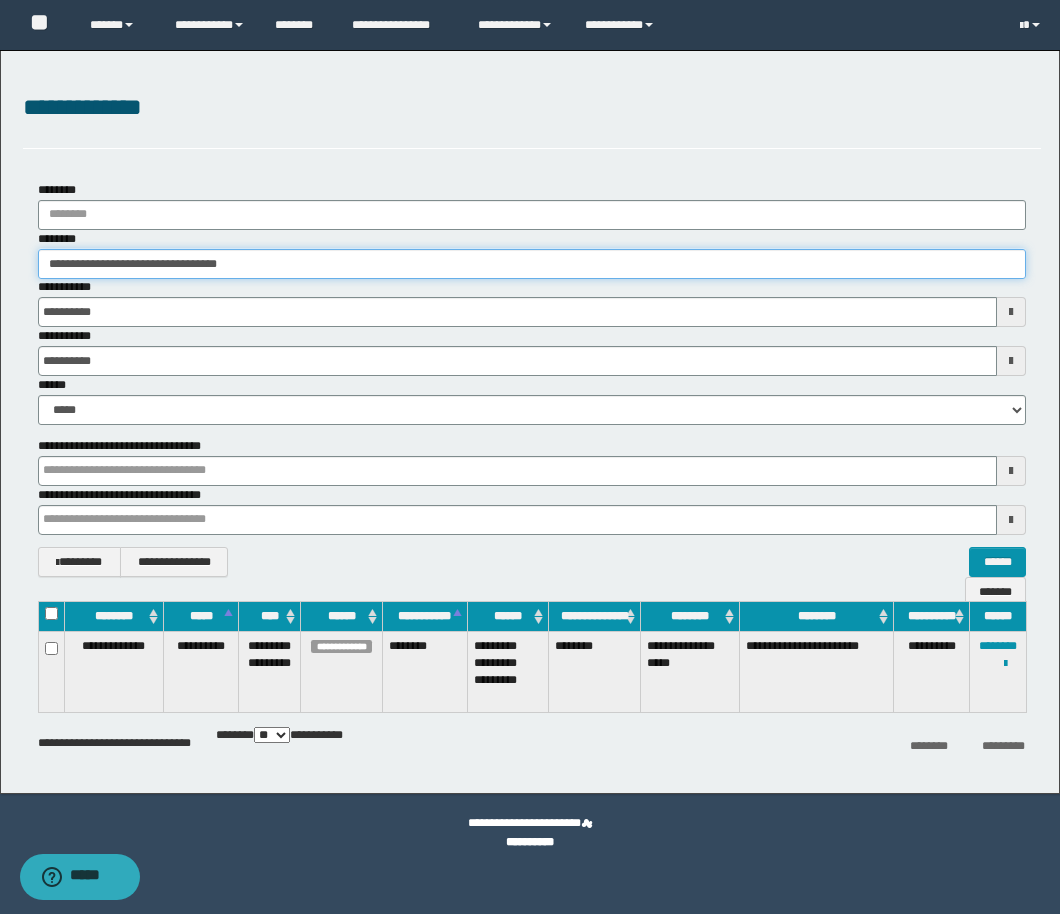 drag, startPoint x: 303, startPoint y: 267, endPoint x: -18, endPoint y: 269, distance: 321.00623 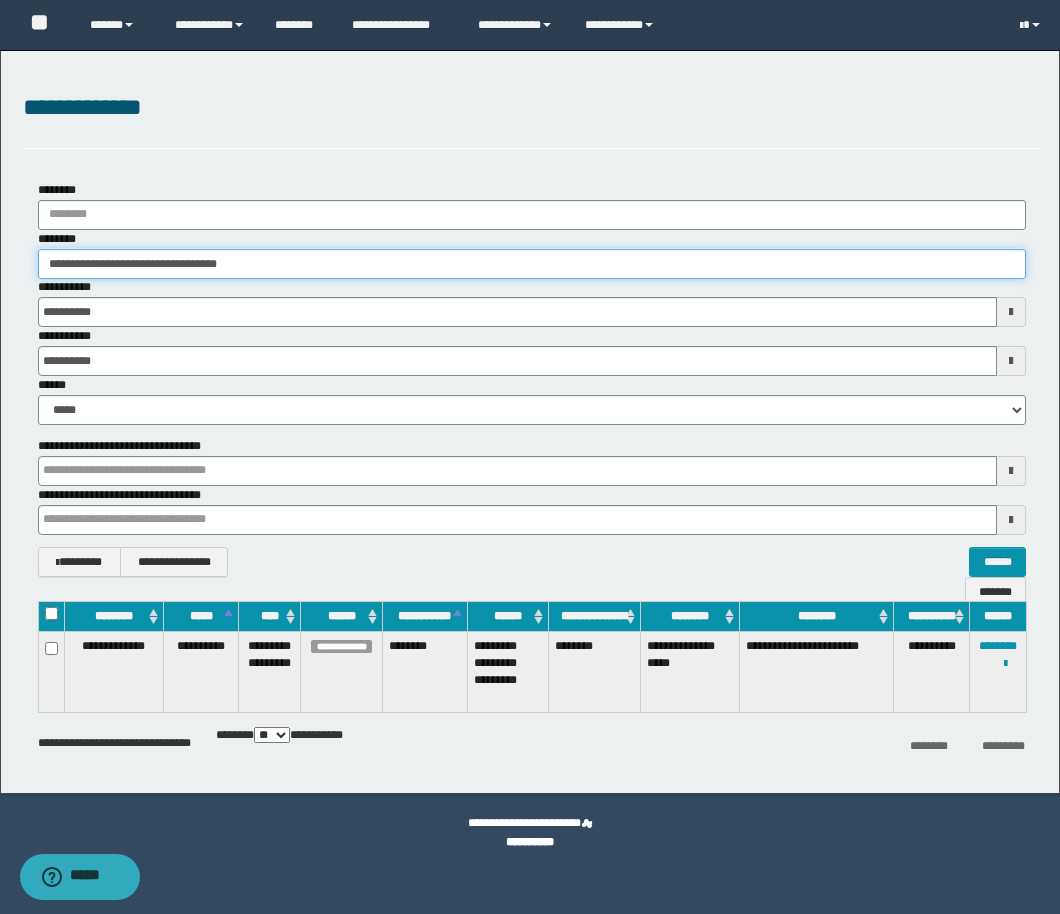 click on "**********" at bounding box center (530, 457) 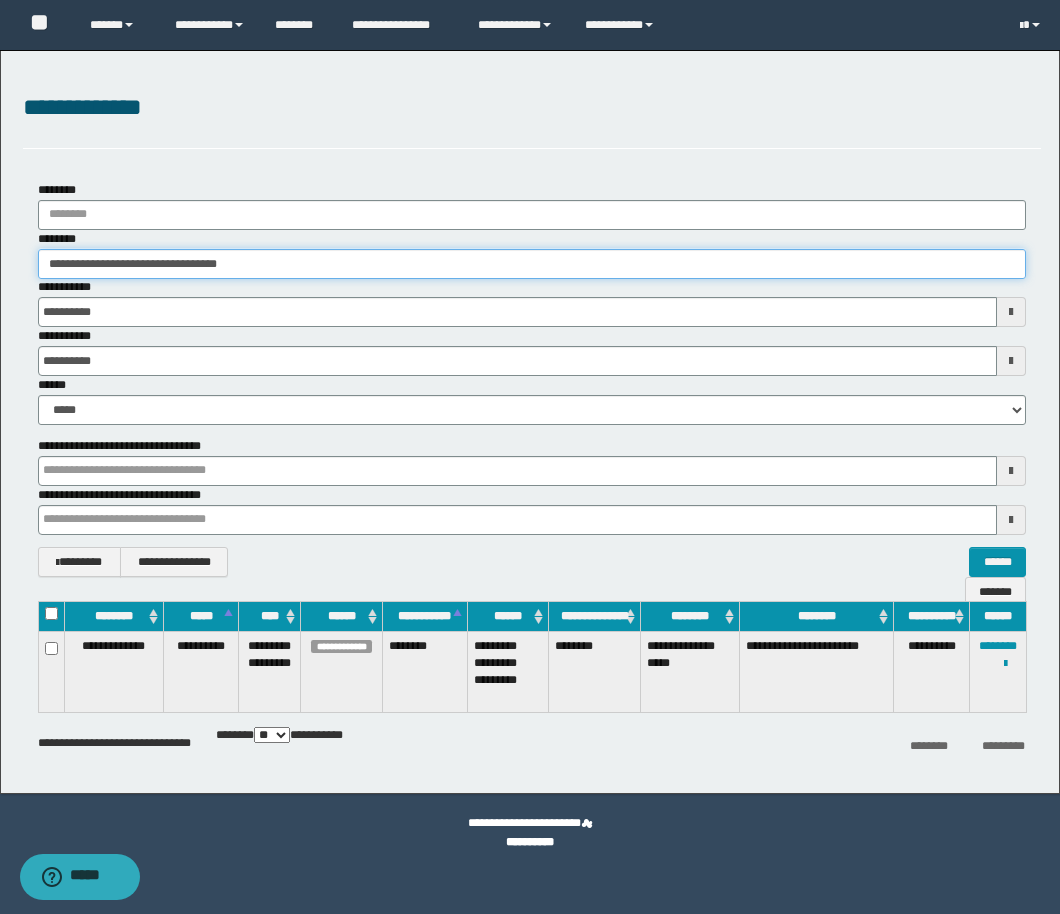 paste 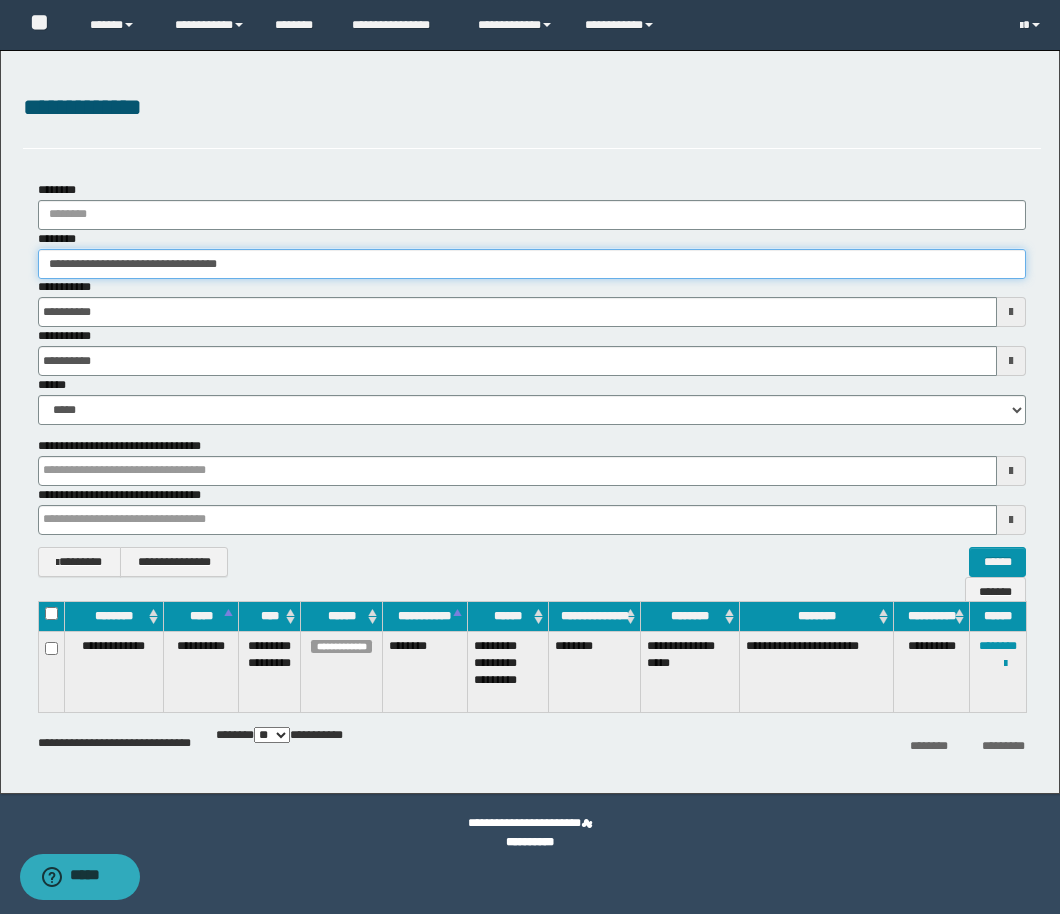 type on "********" 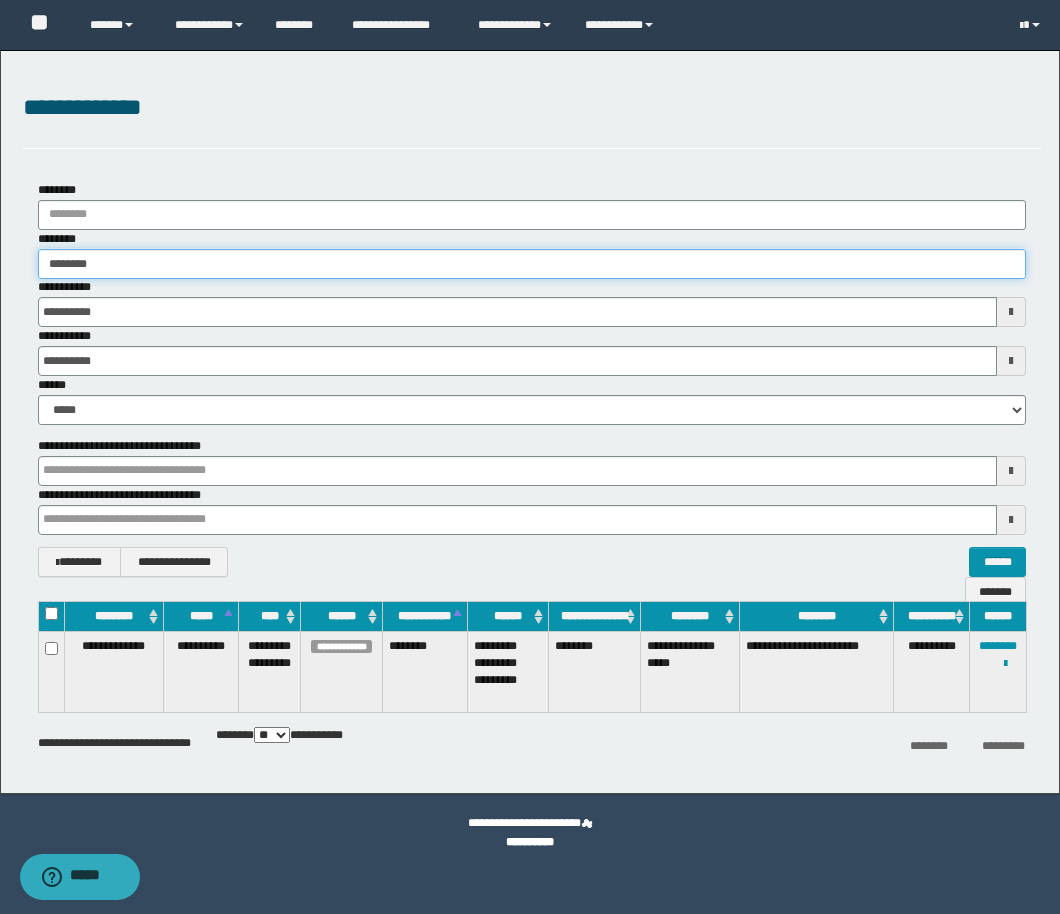 type on "********" 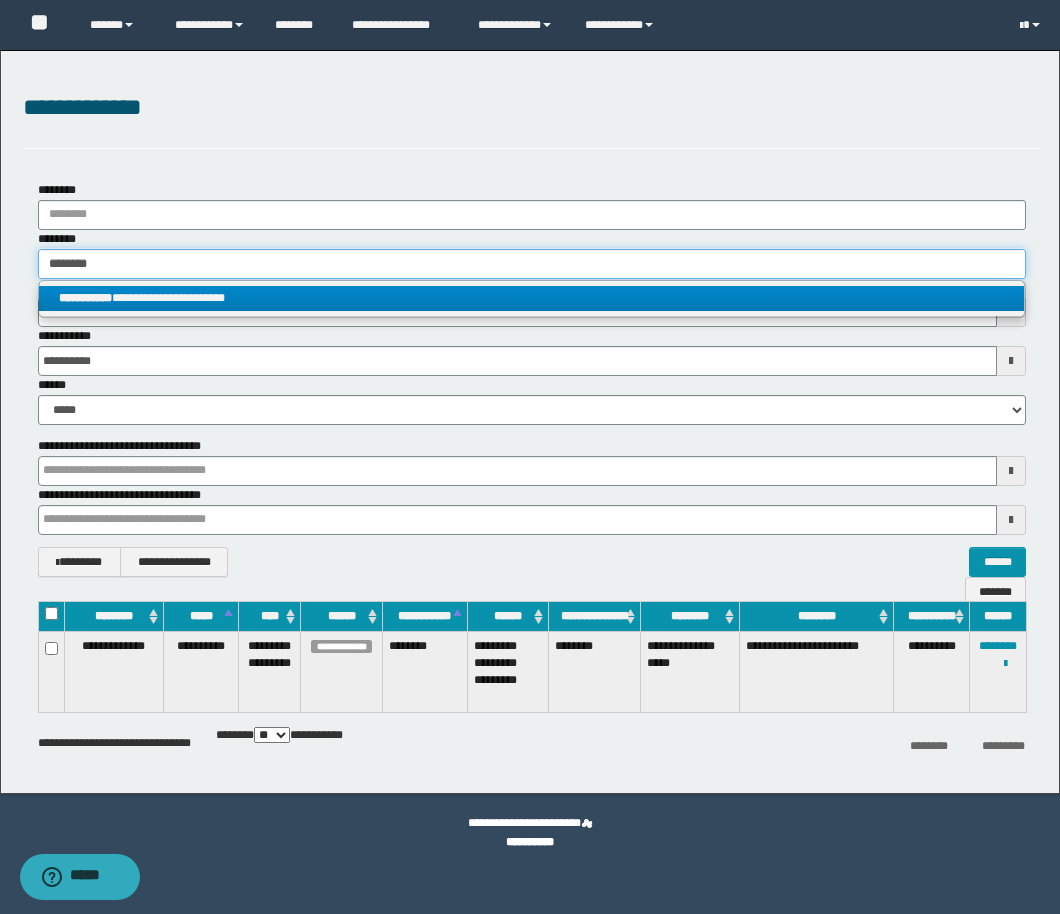 type on "********" 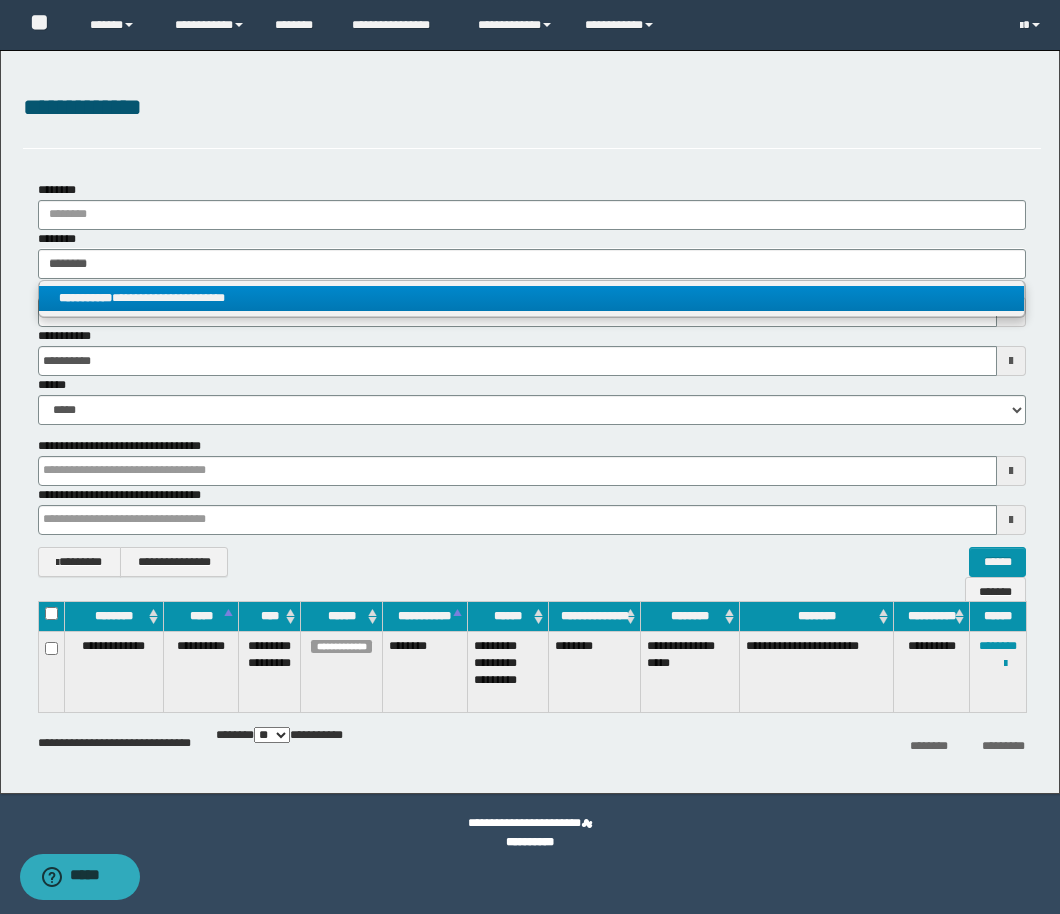 click on "**********" at bounding box center (531, 298) 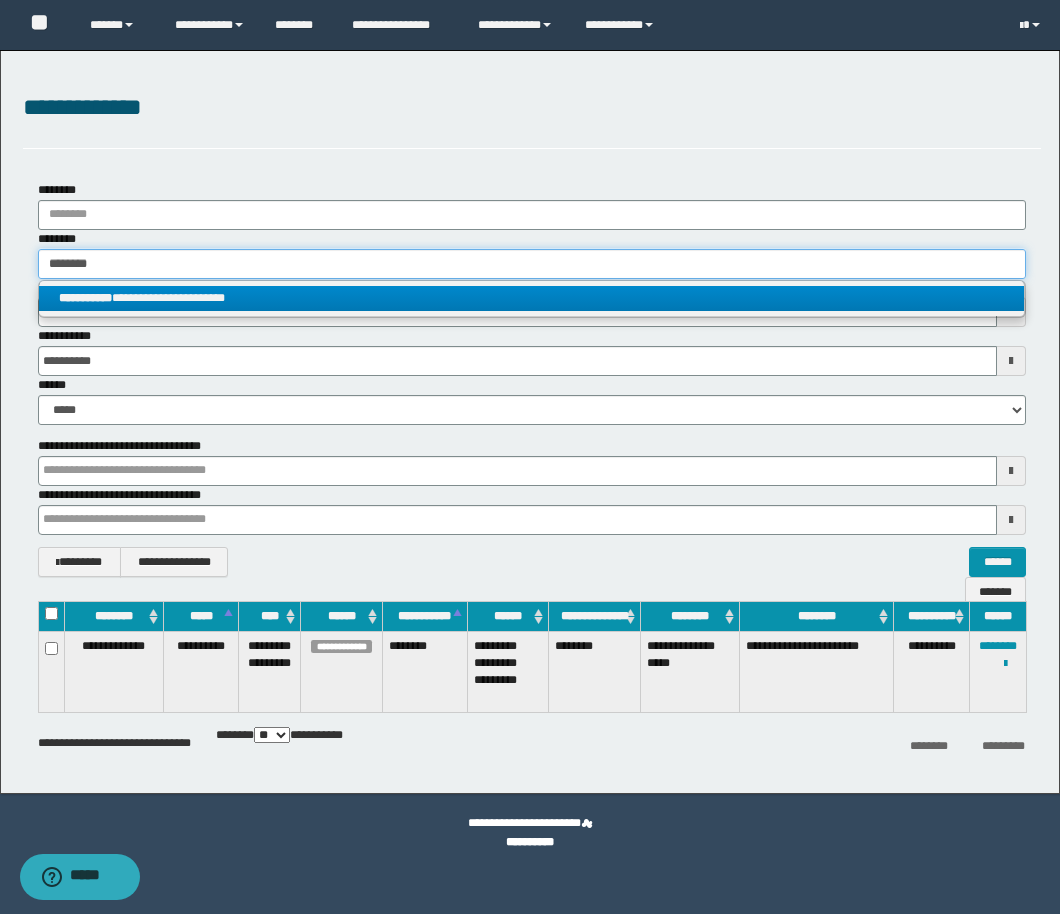 type 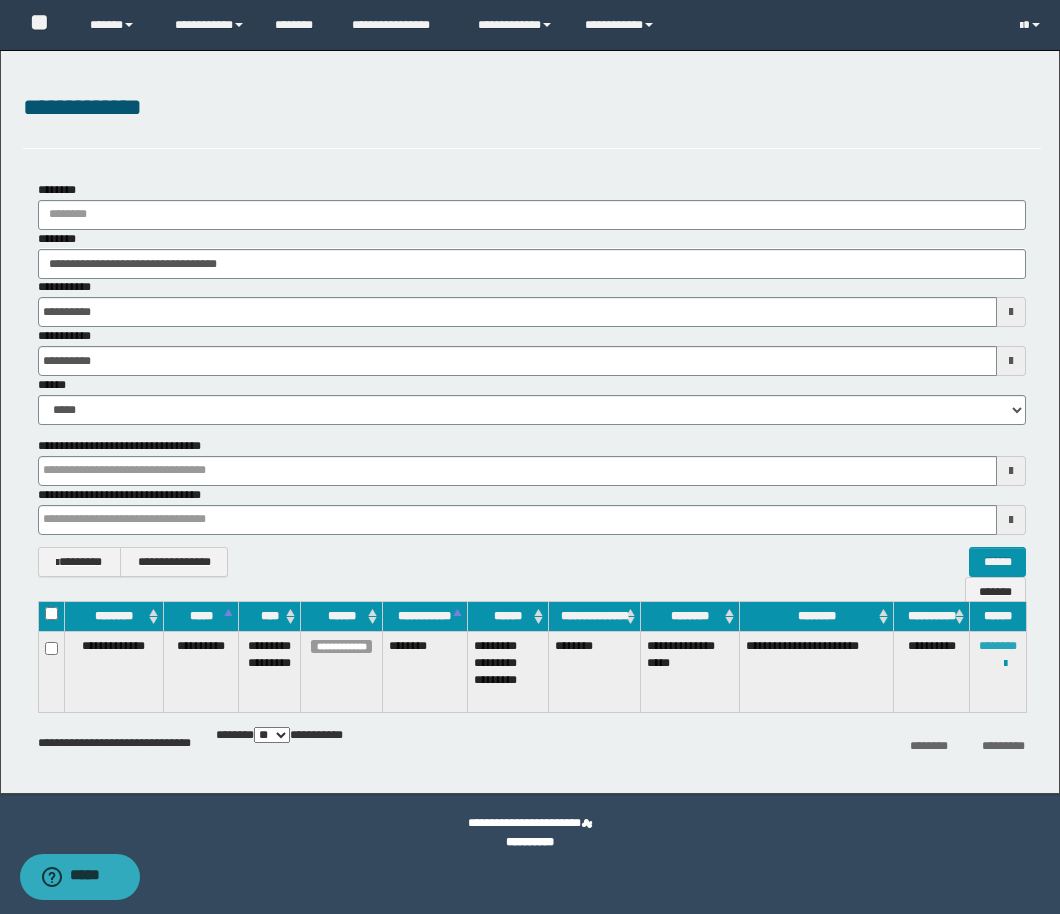 click on "********" at bounding box center [998, 646] 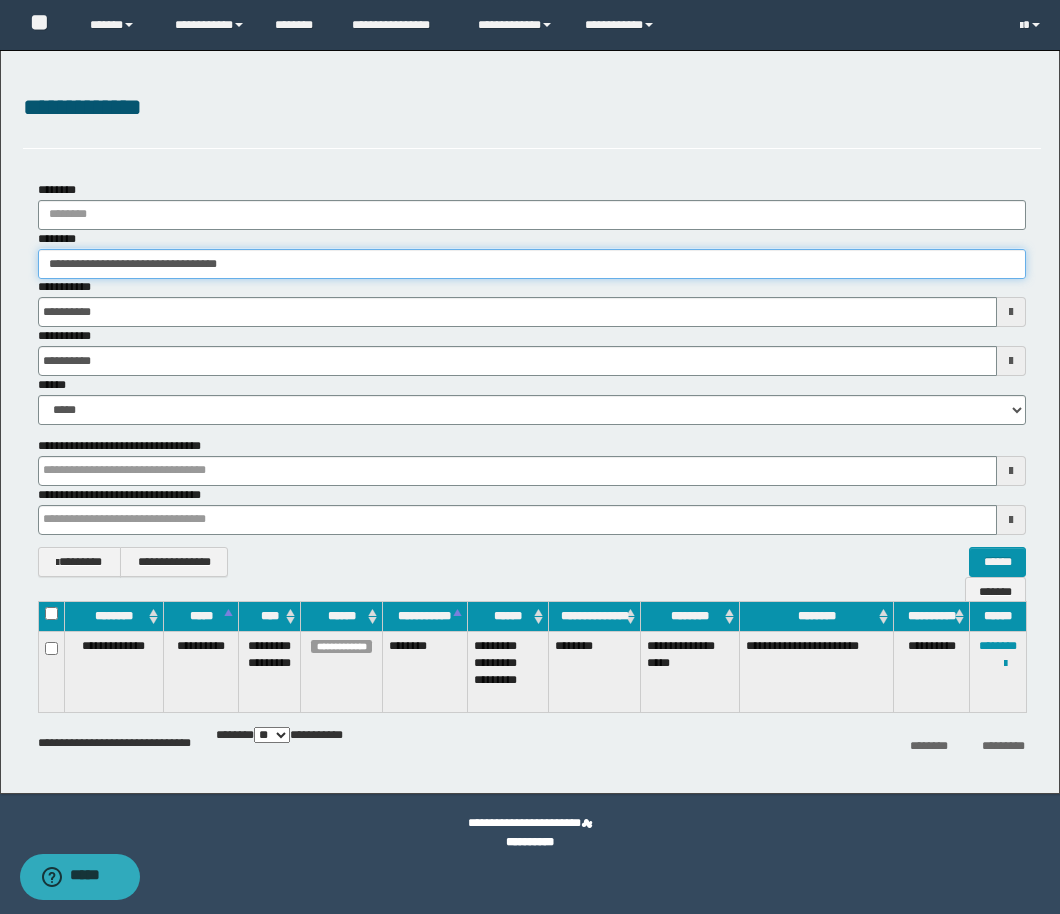 drag, startPoint x: 324, startPoint y: 269, endPoint x: -18, endPoint y: 264, distance: 342.03656 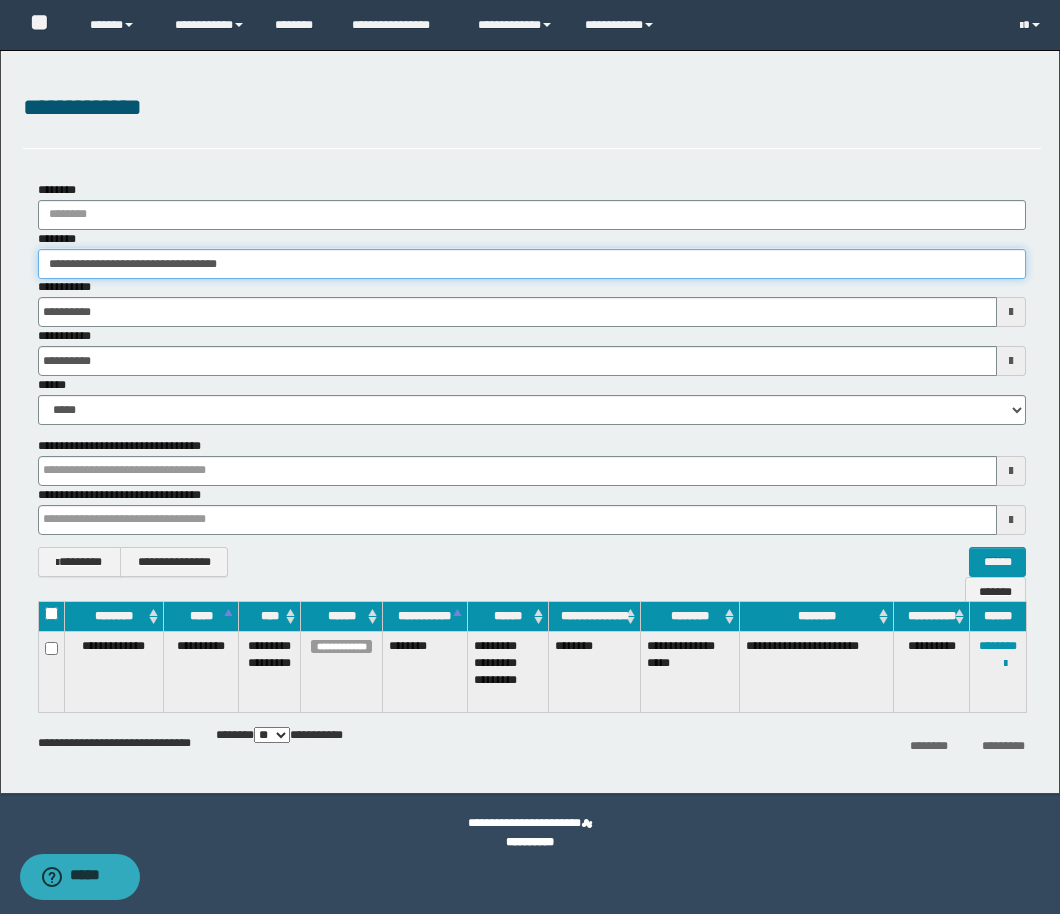 click on "**********" at bounding box center (530, 457) 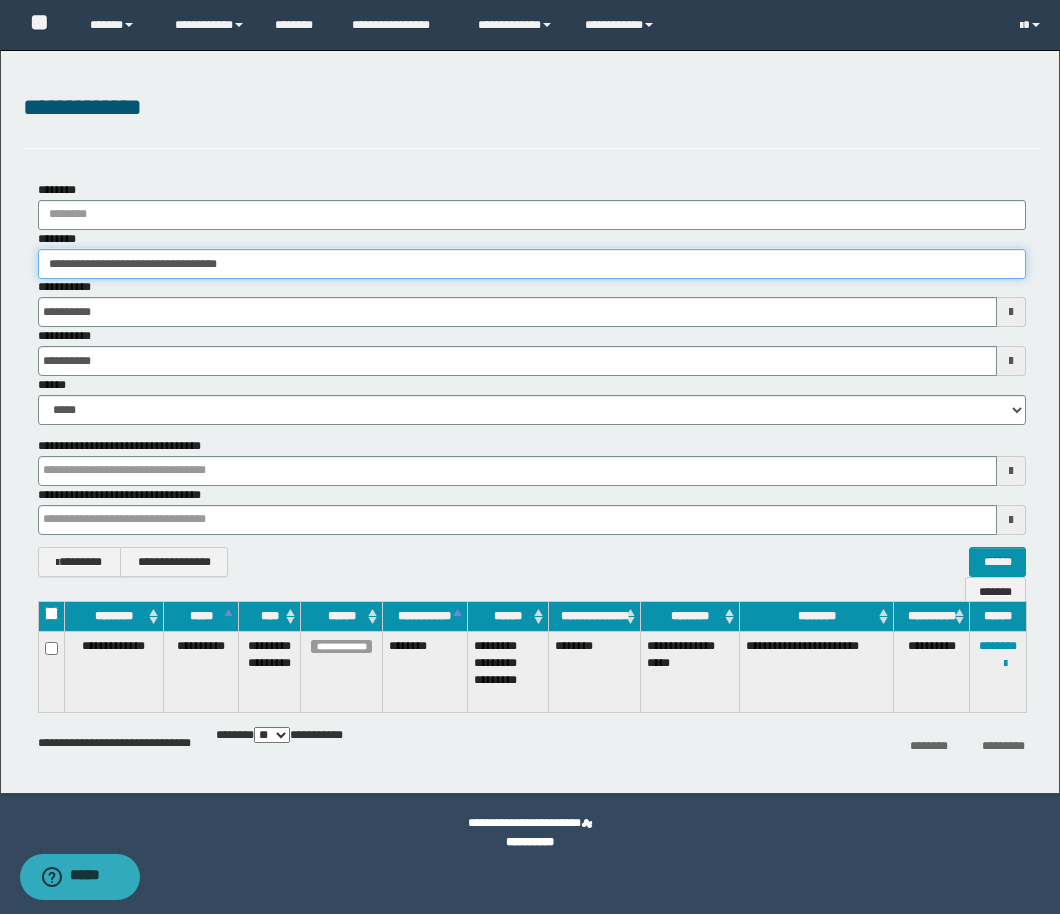 paste 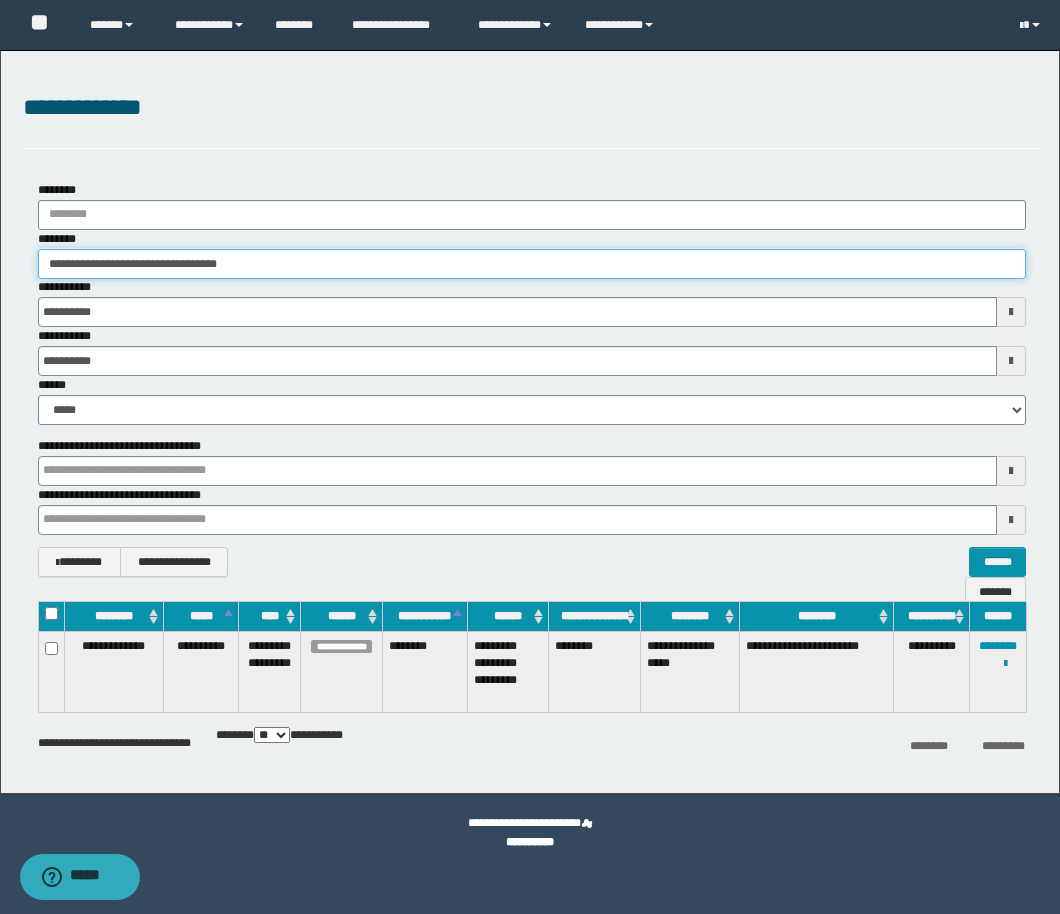 type on "********" 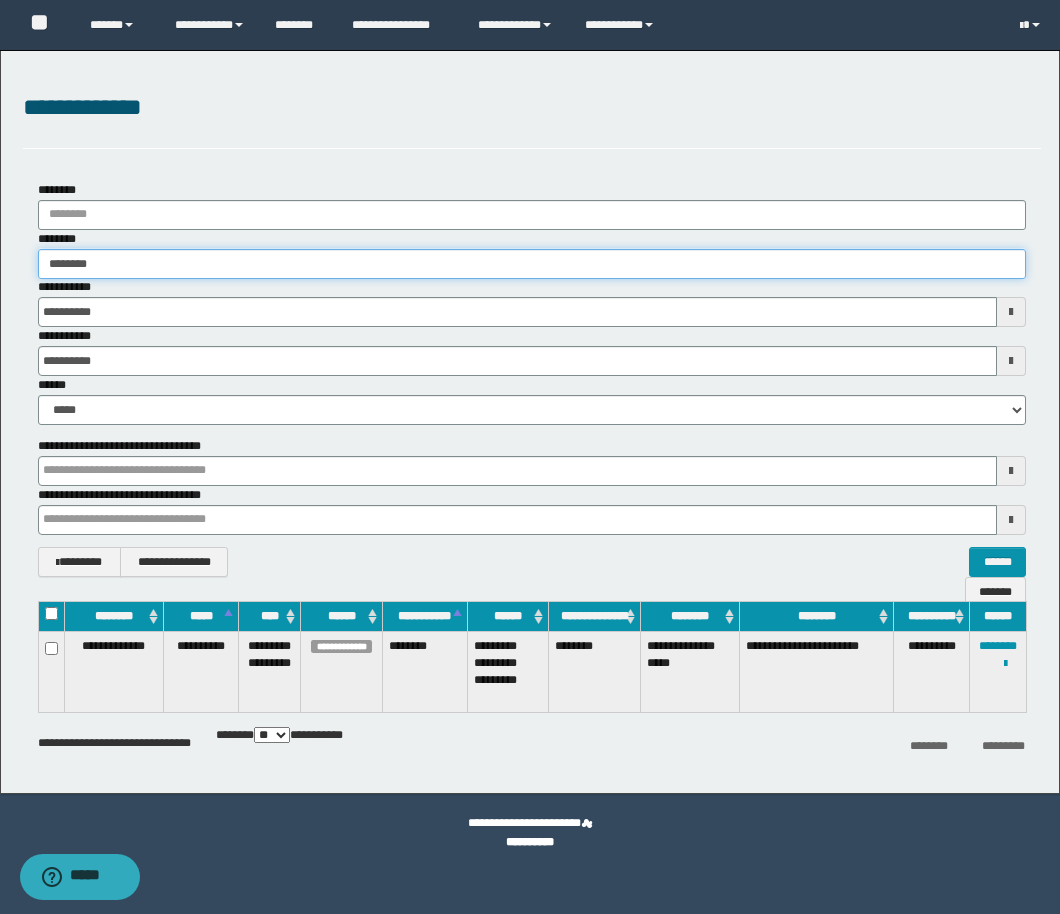 type on "********" 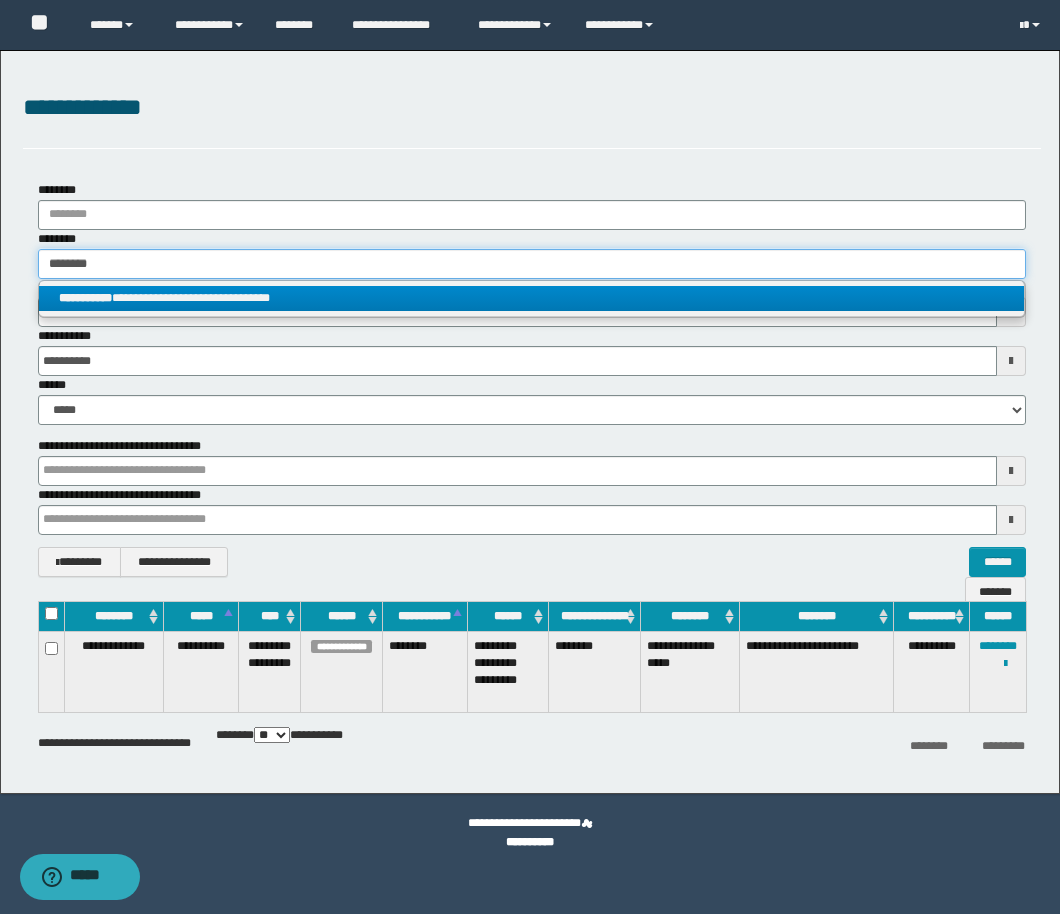 type on "********" 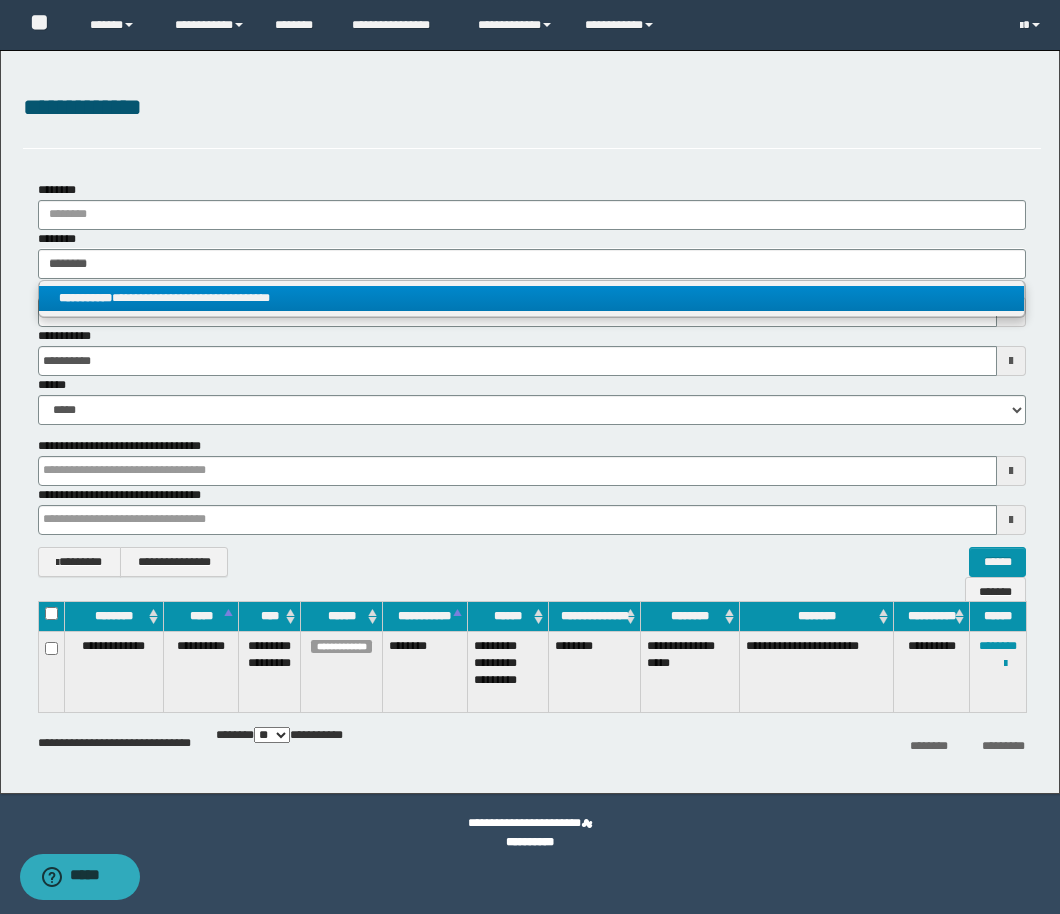 click on "**********" at bounding box center [531, 298] 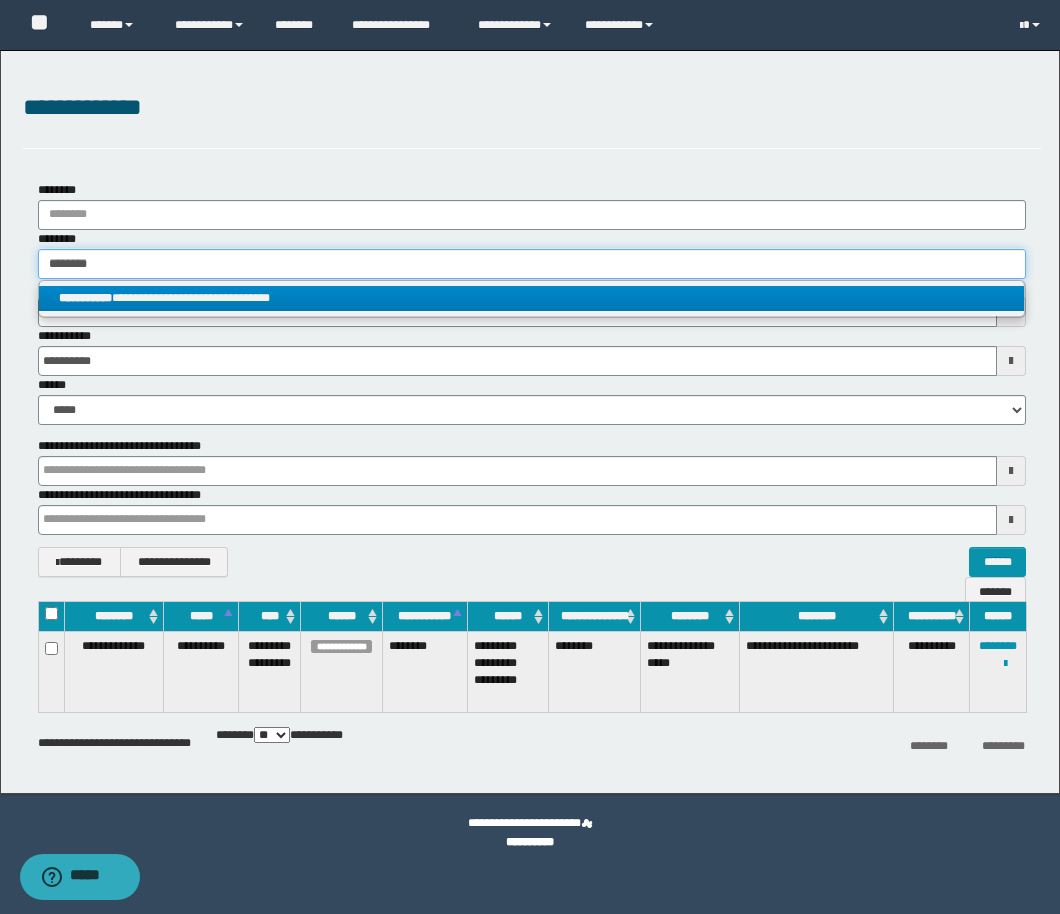 type 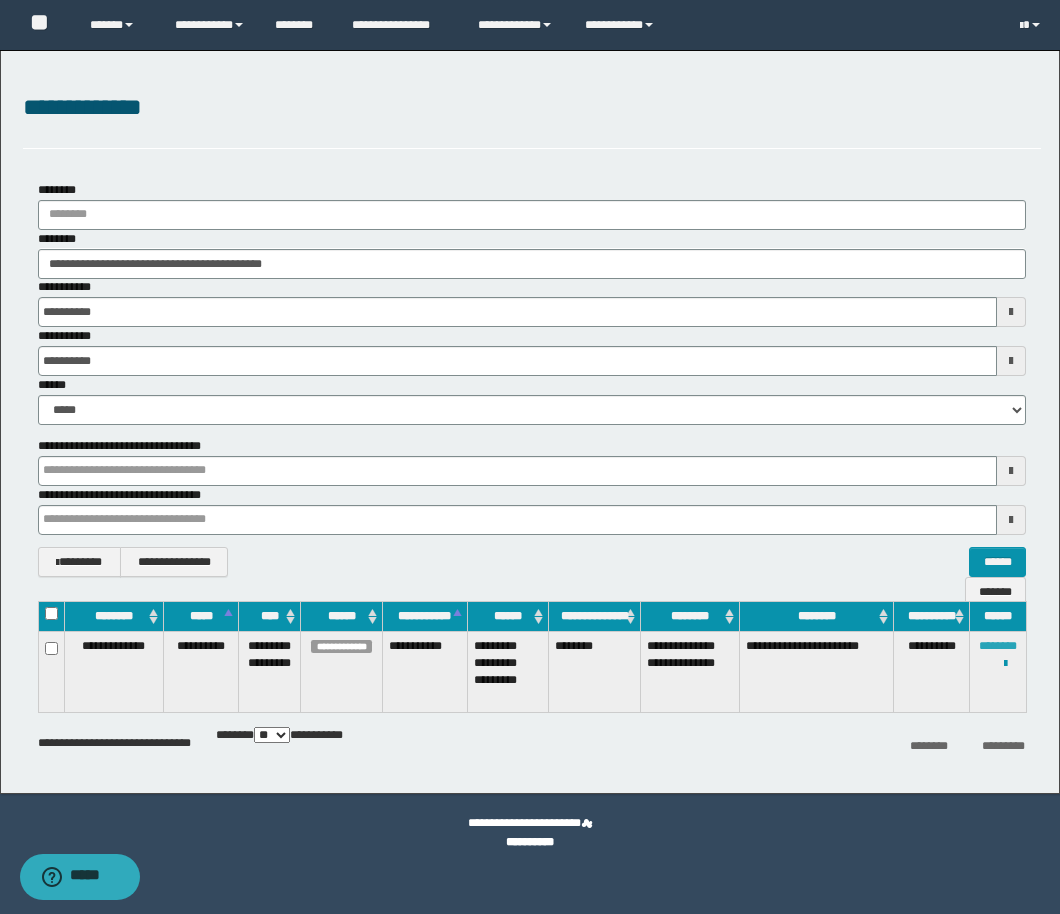 click on "********" at bounding box center (998, 646) 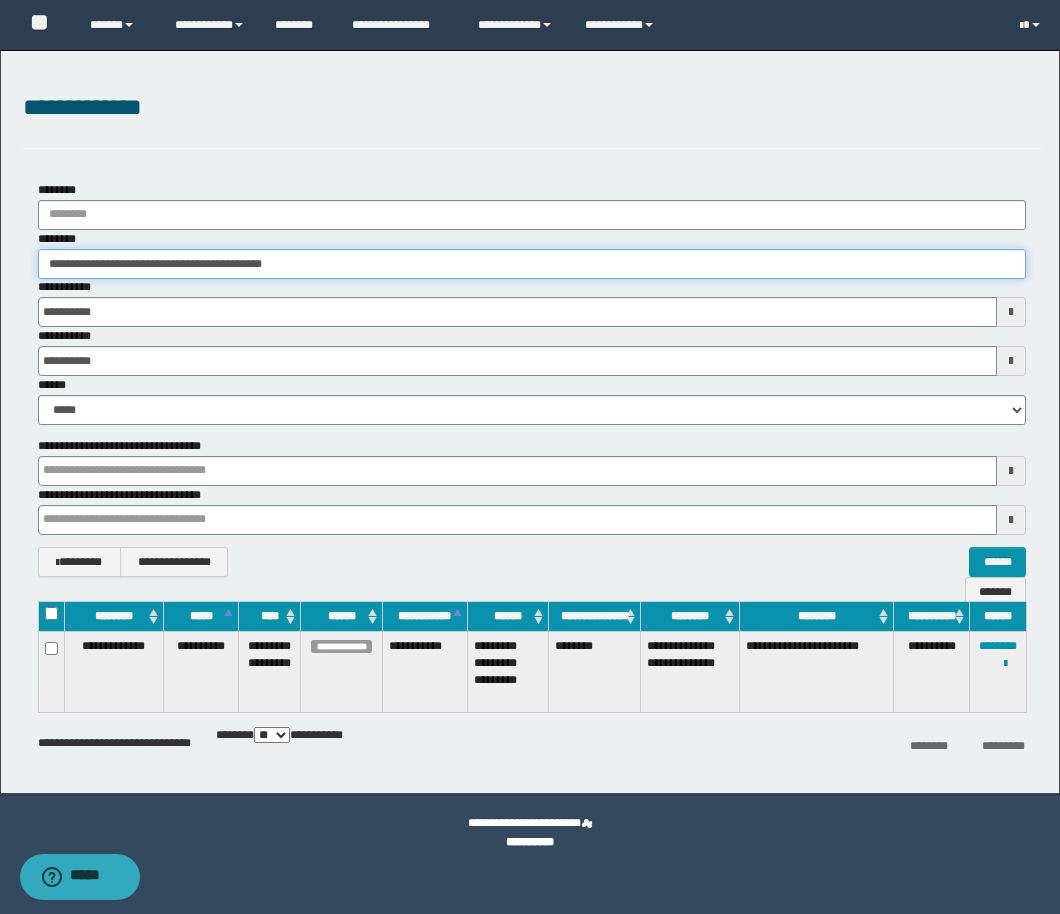 drag, startPoint x: 340, startPoint y: 253, endPoint x: 90, endPoint y: 208, distance: 254.01772 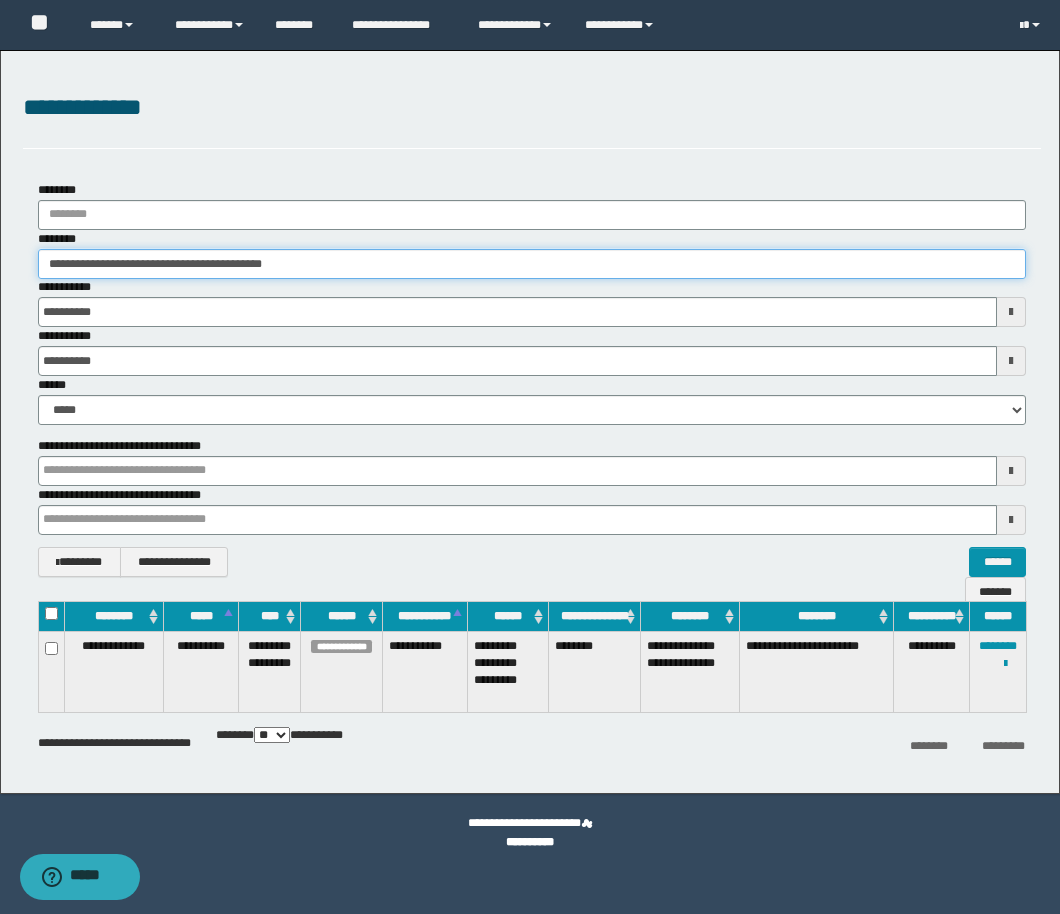 click on "**********" at bounding box center [532, 303] 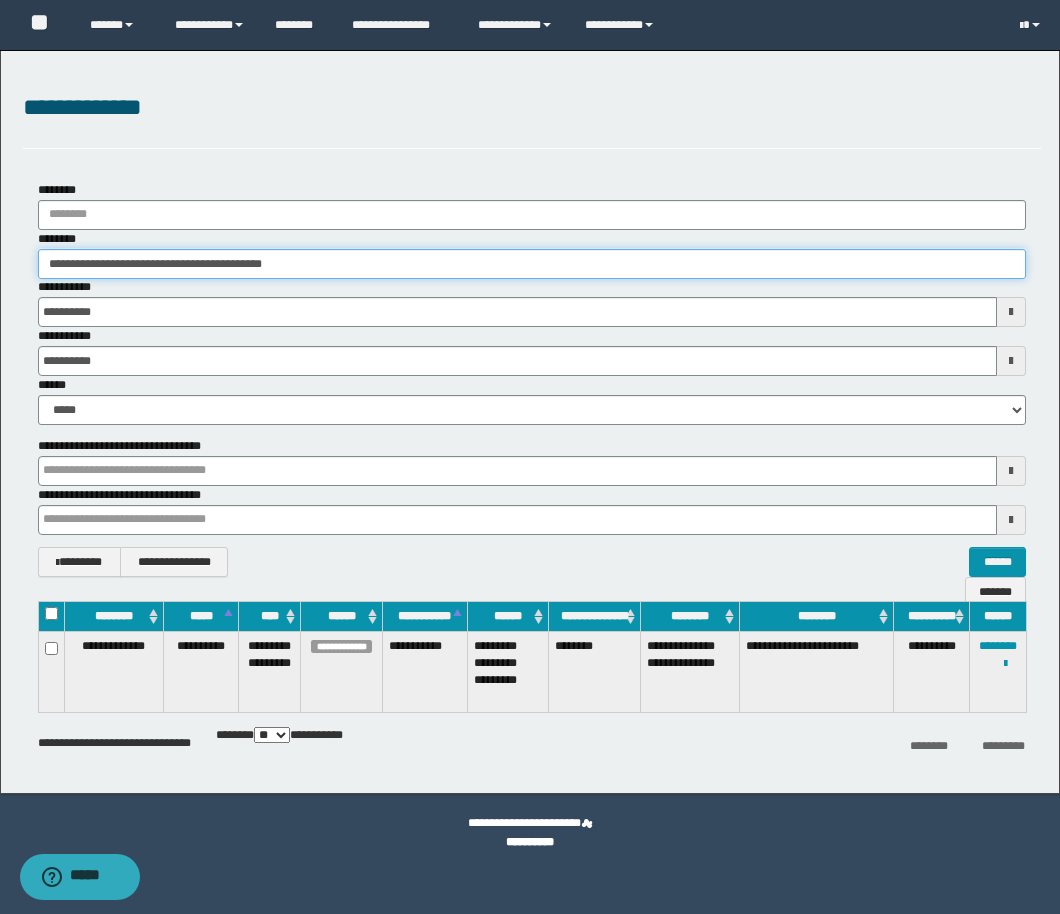 drag, startPoint x: 372, startPoint y: 267, endPoint x: 219, endPoint y: 274, distance: 153.16005 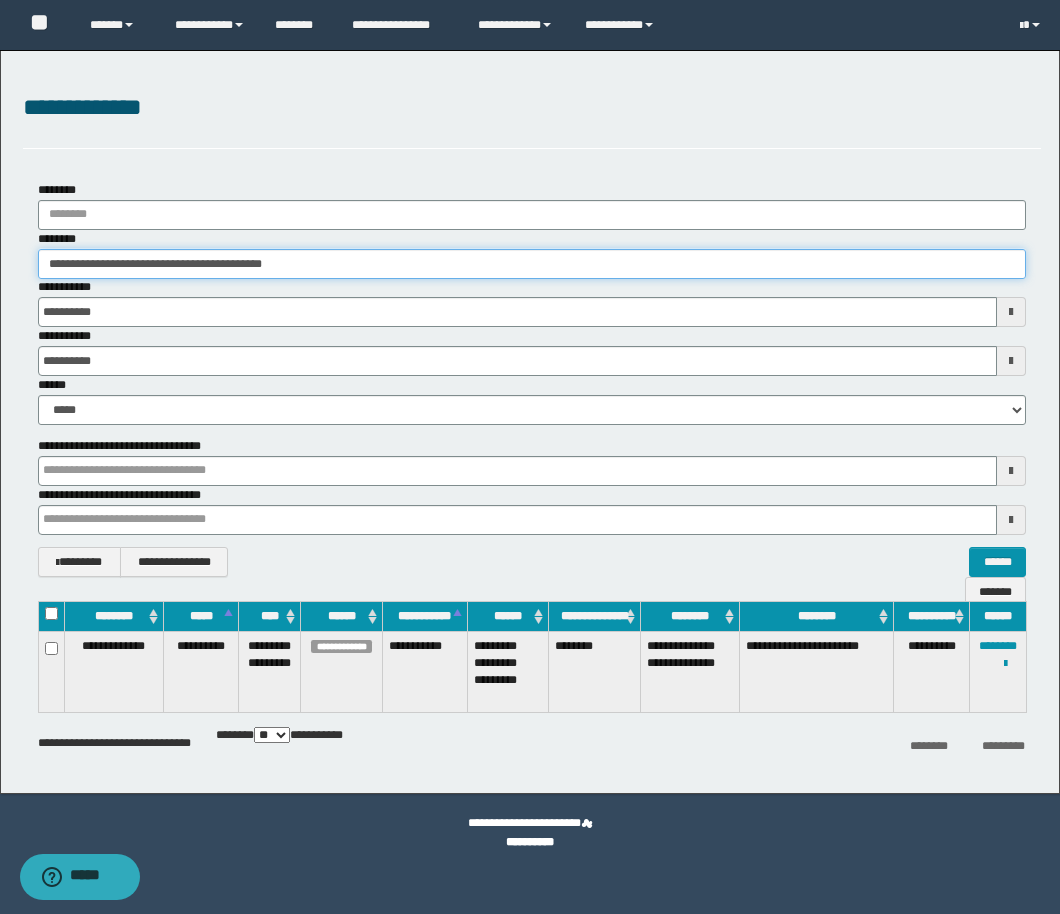 click on "**********" at bounding box center (530, 457) 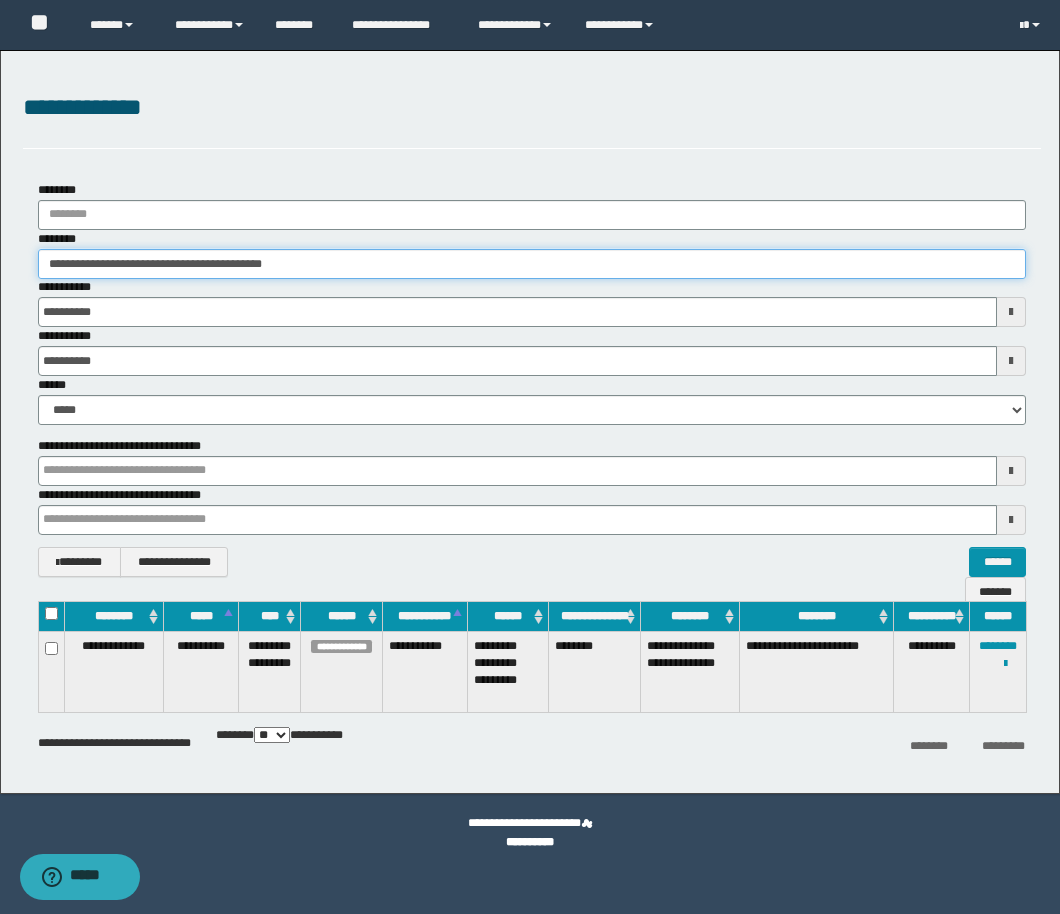 paste 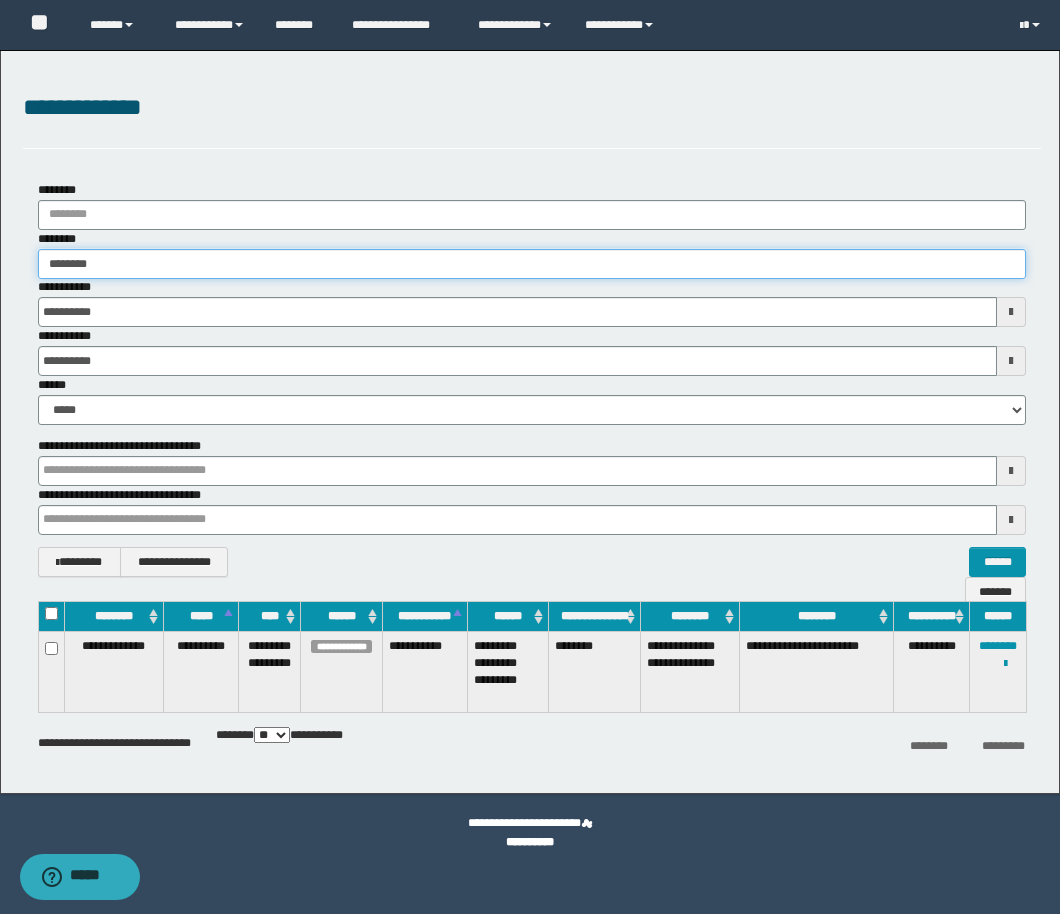 type on "********" 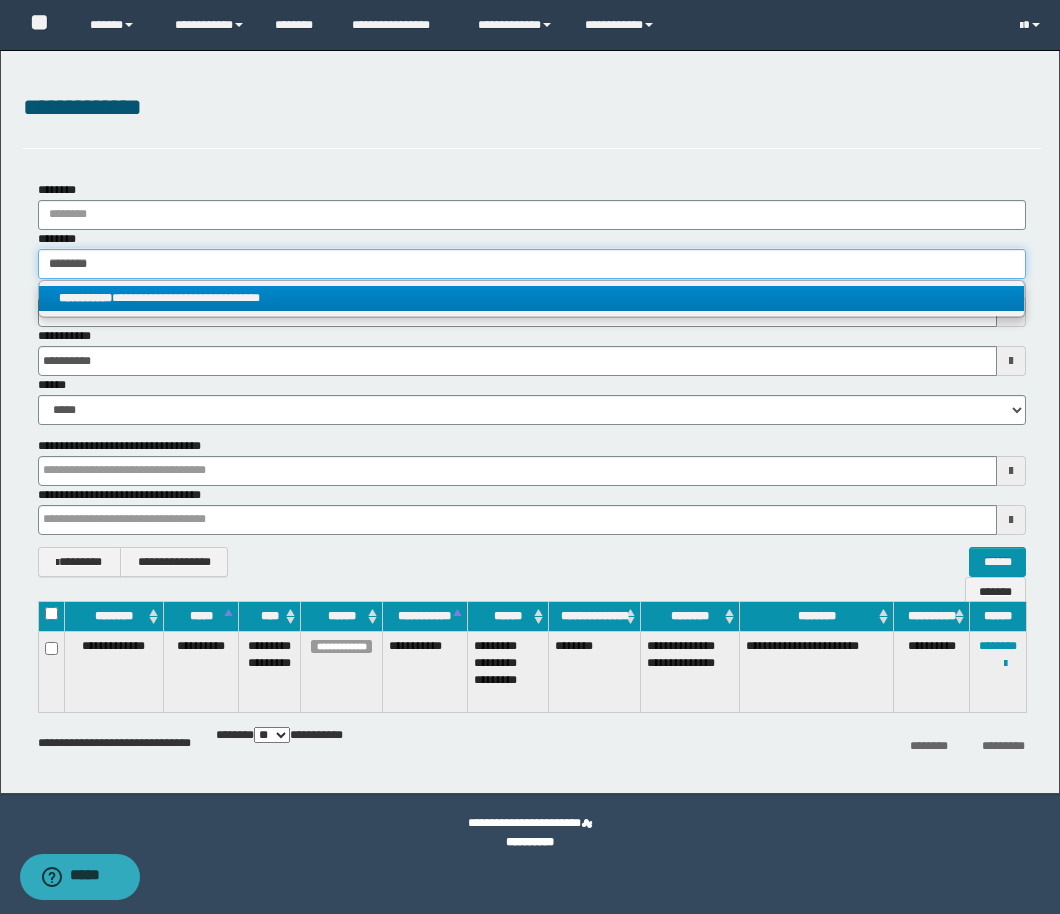 type on "********" 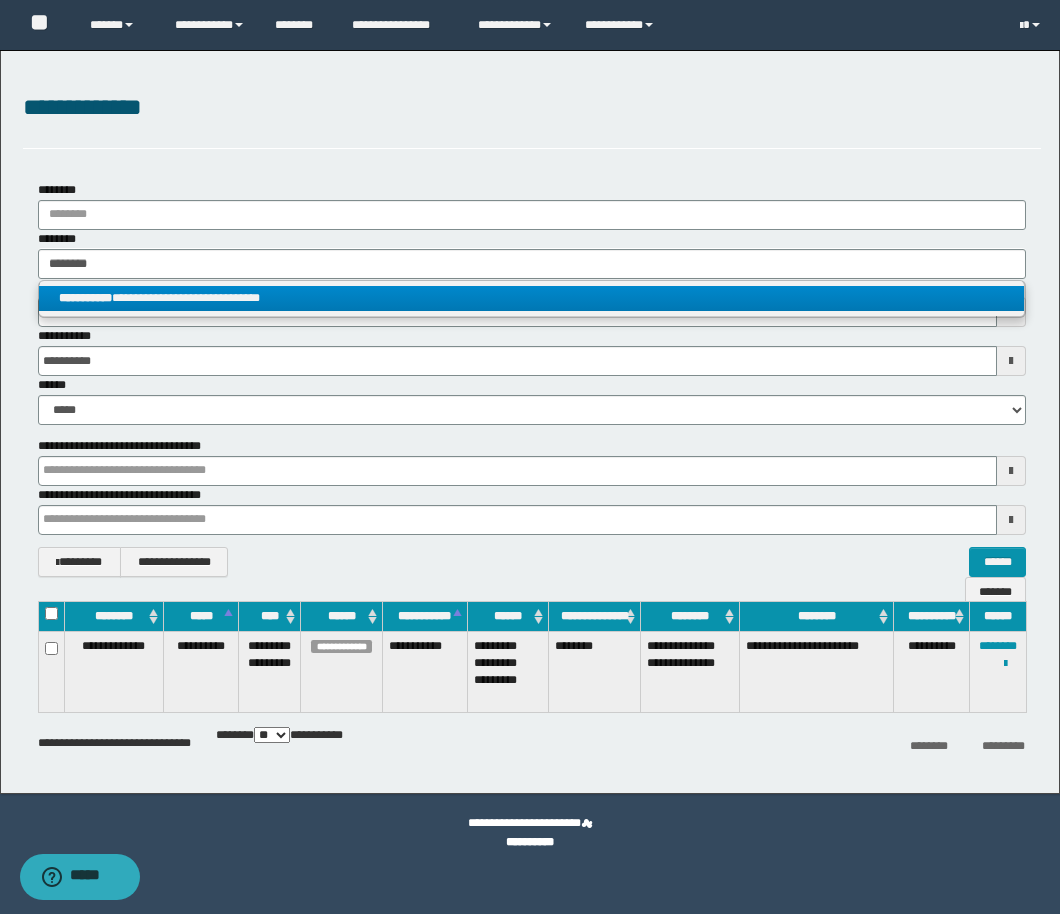 click on "**********" at bounding box center [531, 298] 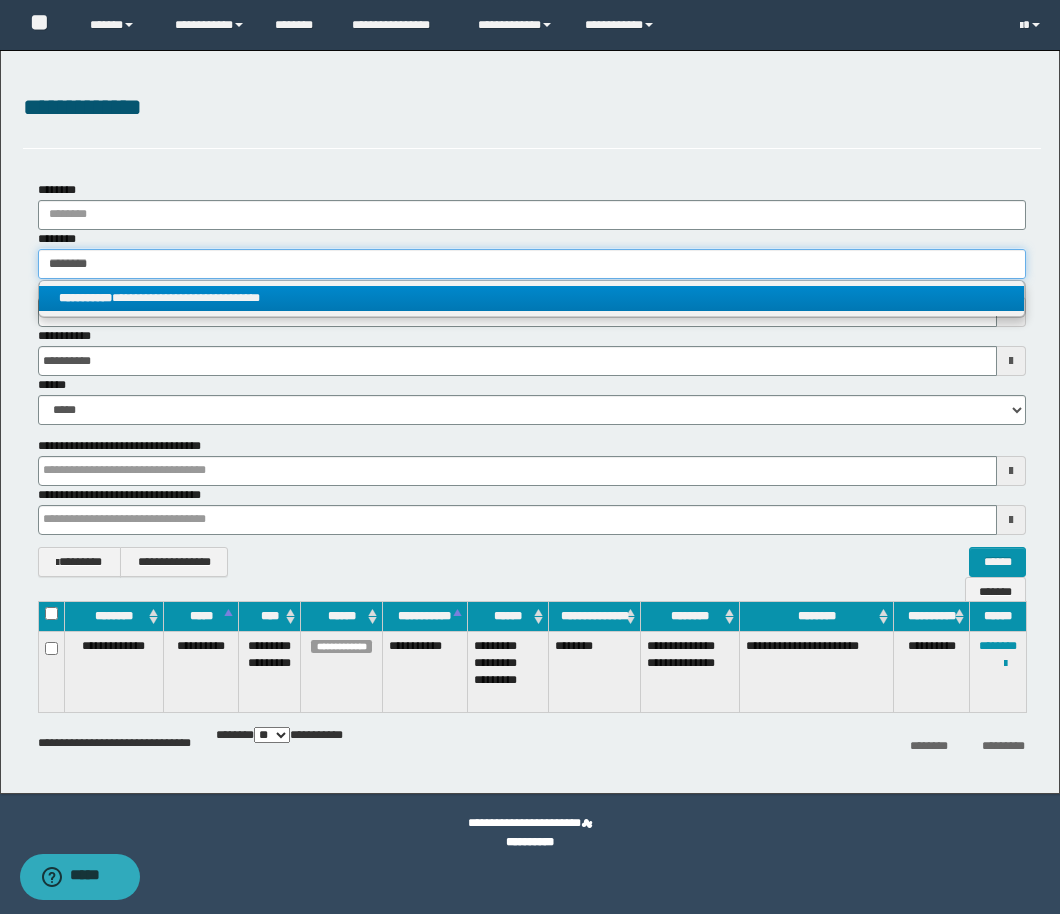 type 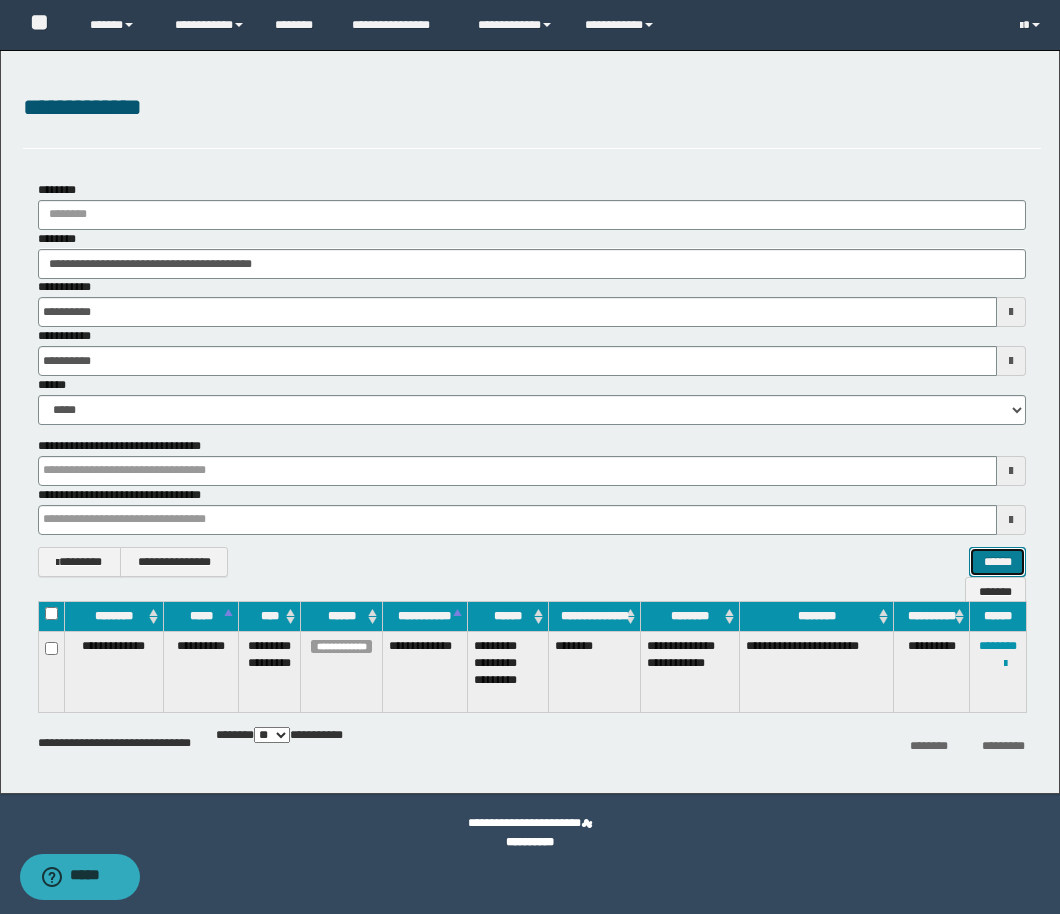 click on "******" at bounding box center [997, 562] 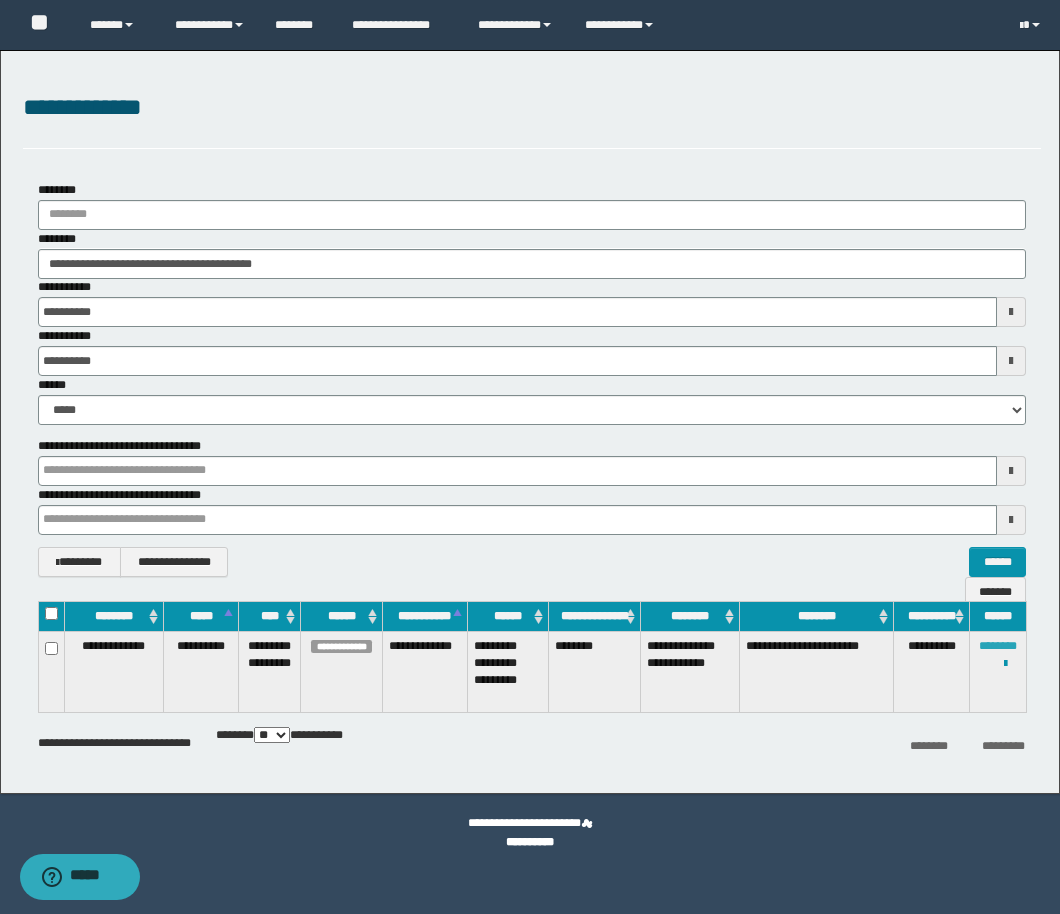 click on "********" at bounding box center (998, 646) 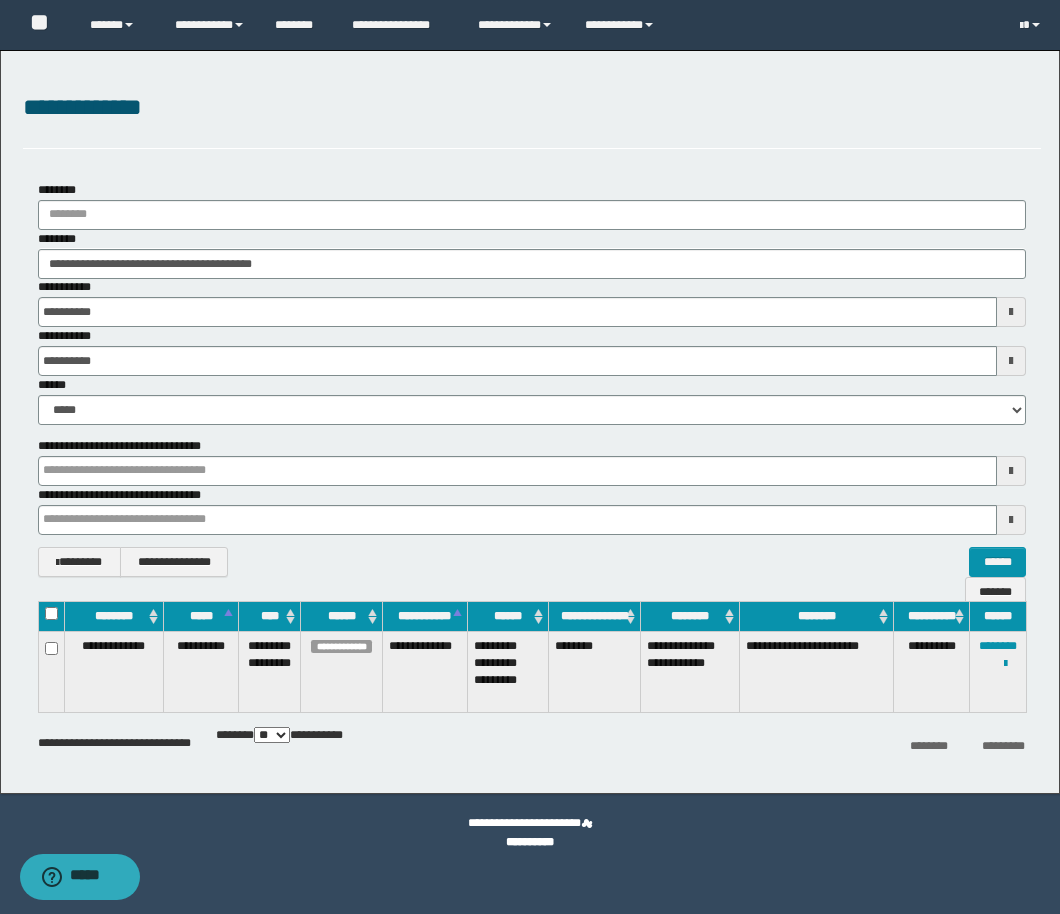 click on "**********" at bounding box center (532, 302) 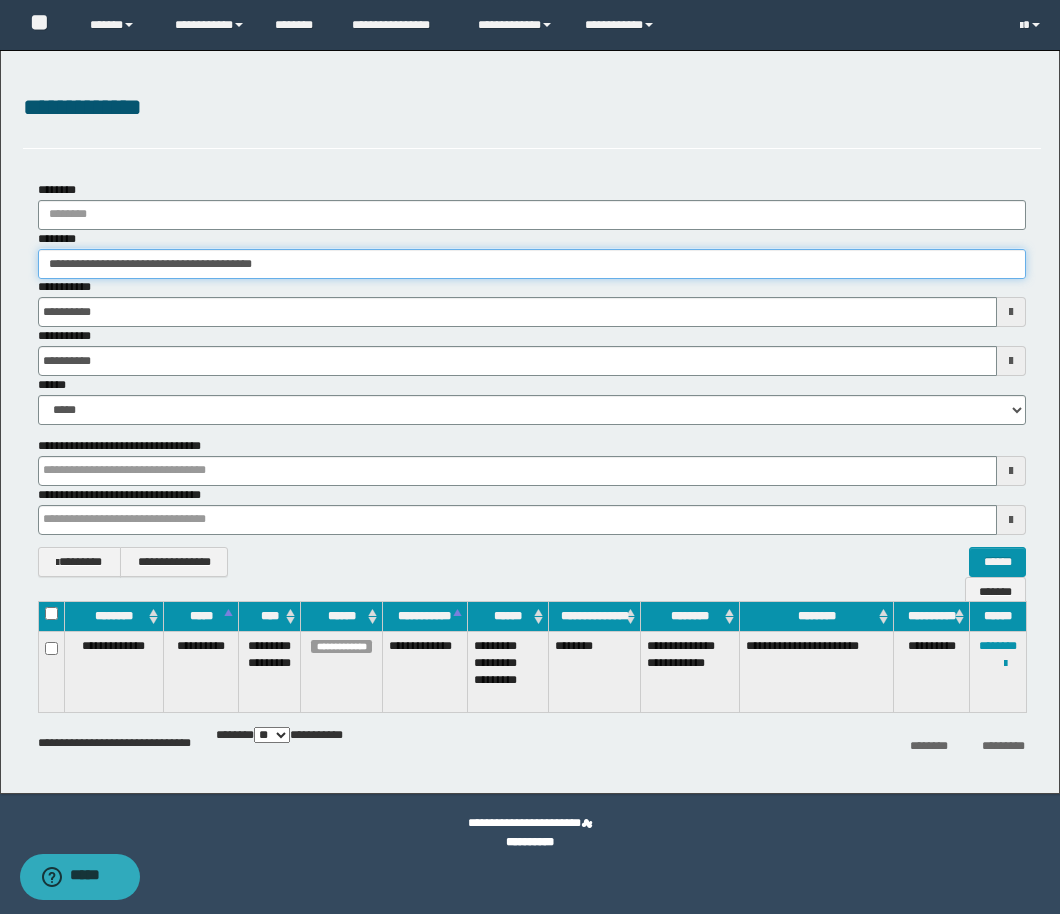 drag, startPoint x: 339, startPoint y: 260, endPoint x: -18, endPoint y: 246, distance: 357.2744 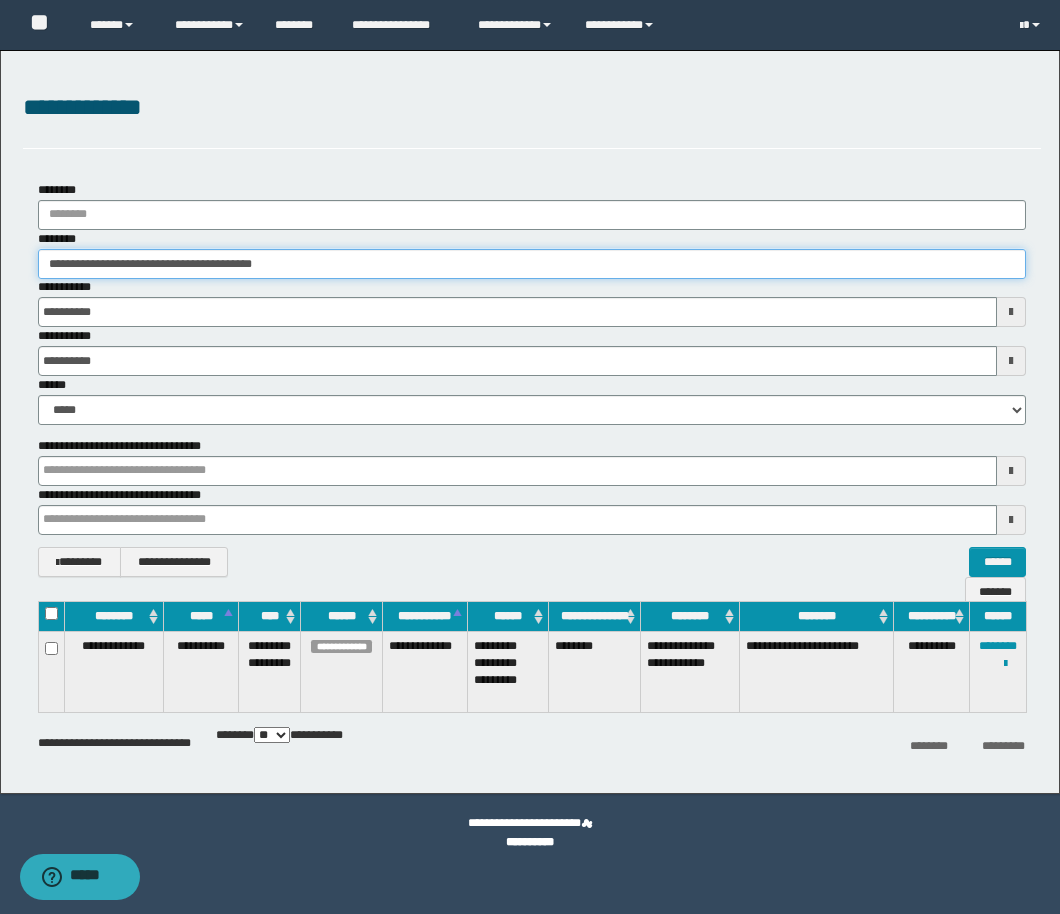 click on "**********" at bounding box center (530, 457) 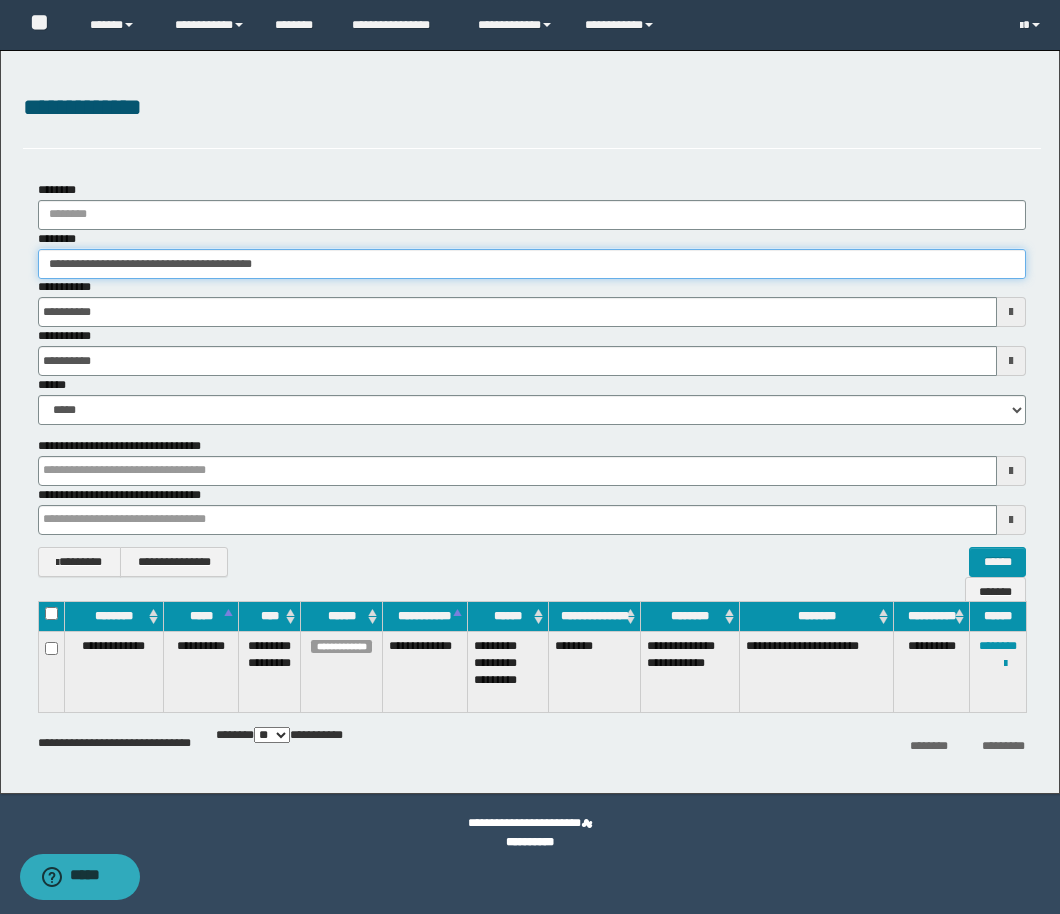 paste 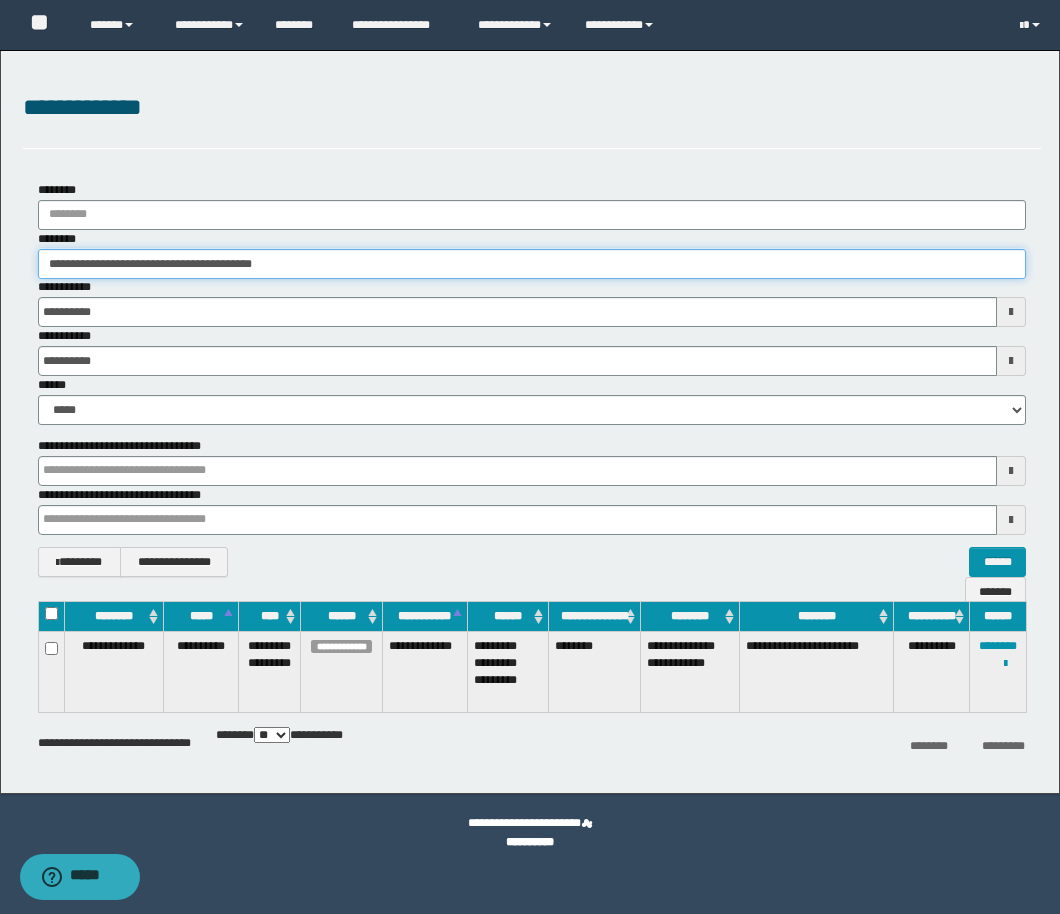 type on "********" 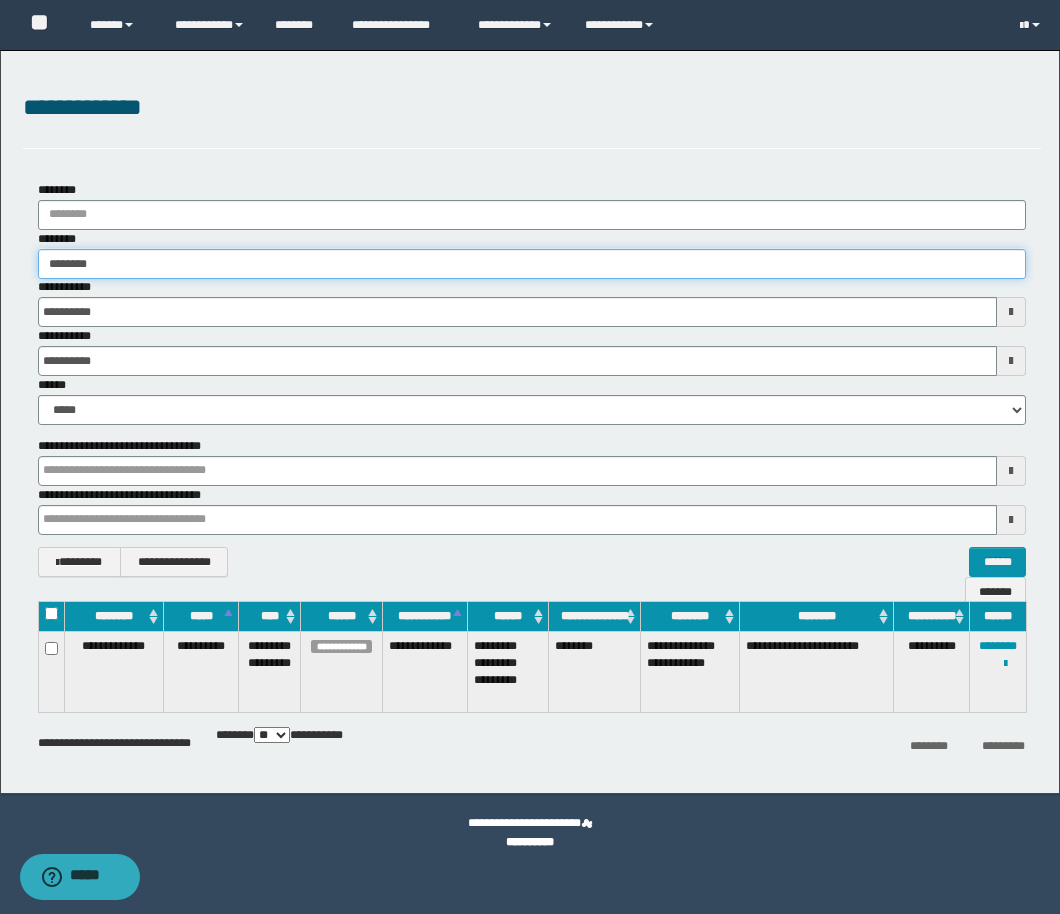 type on "********" 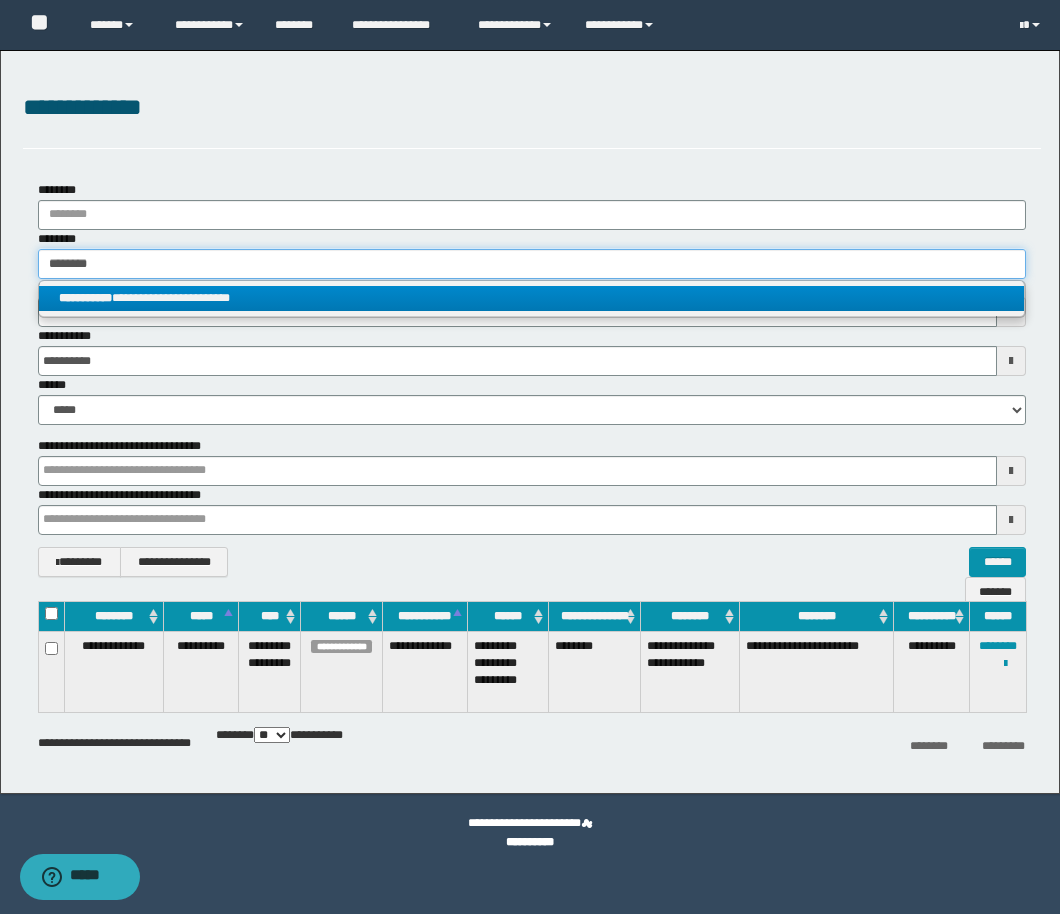 type on "********" 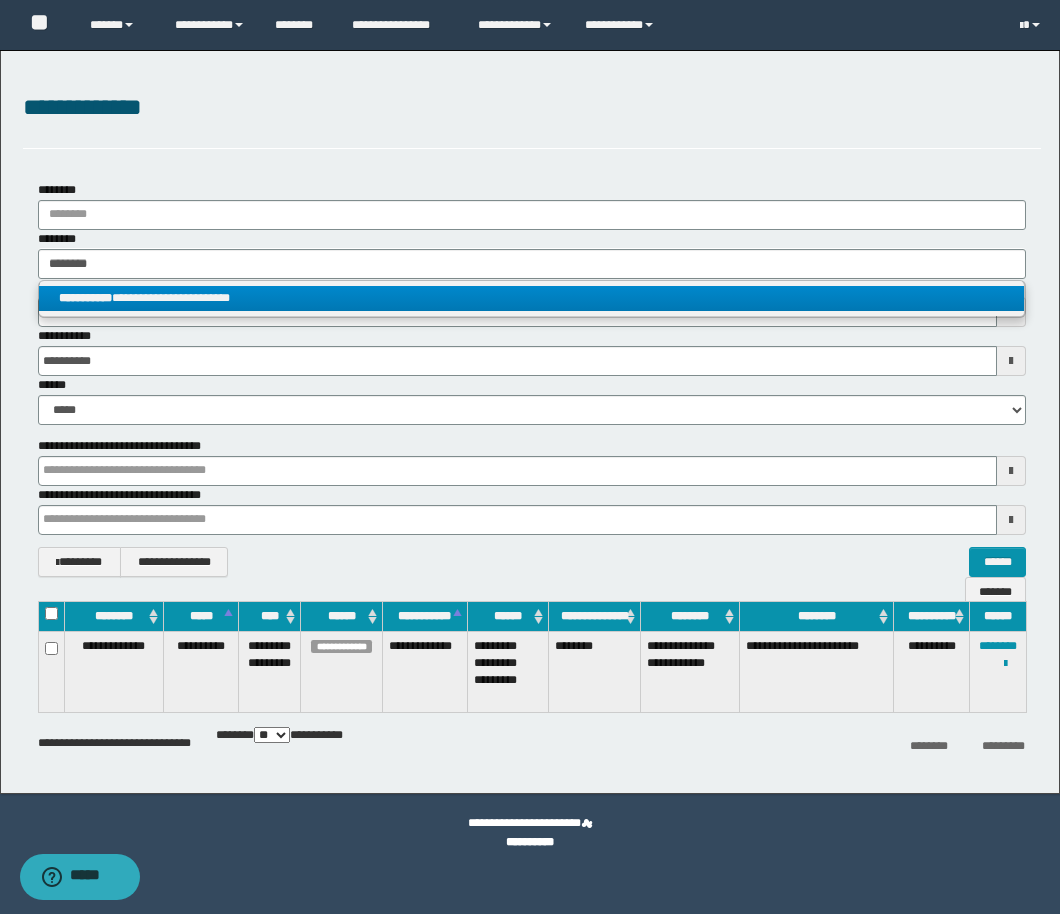 click on "**********" at bounding box center [531, 298] 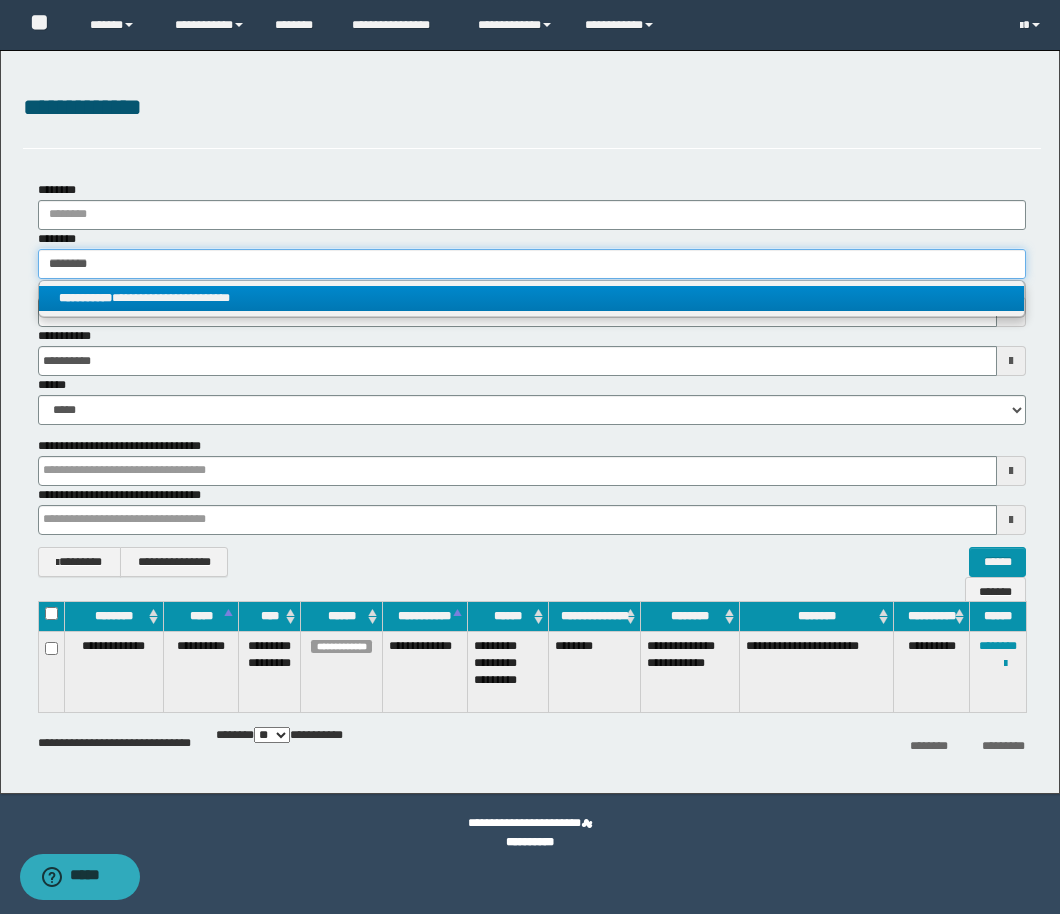 type 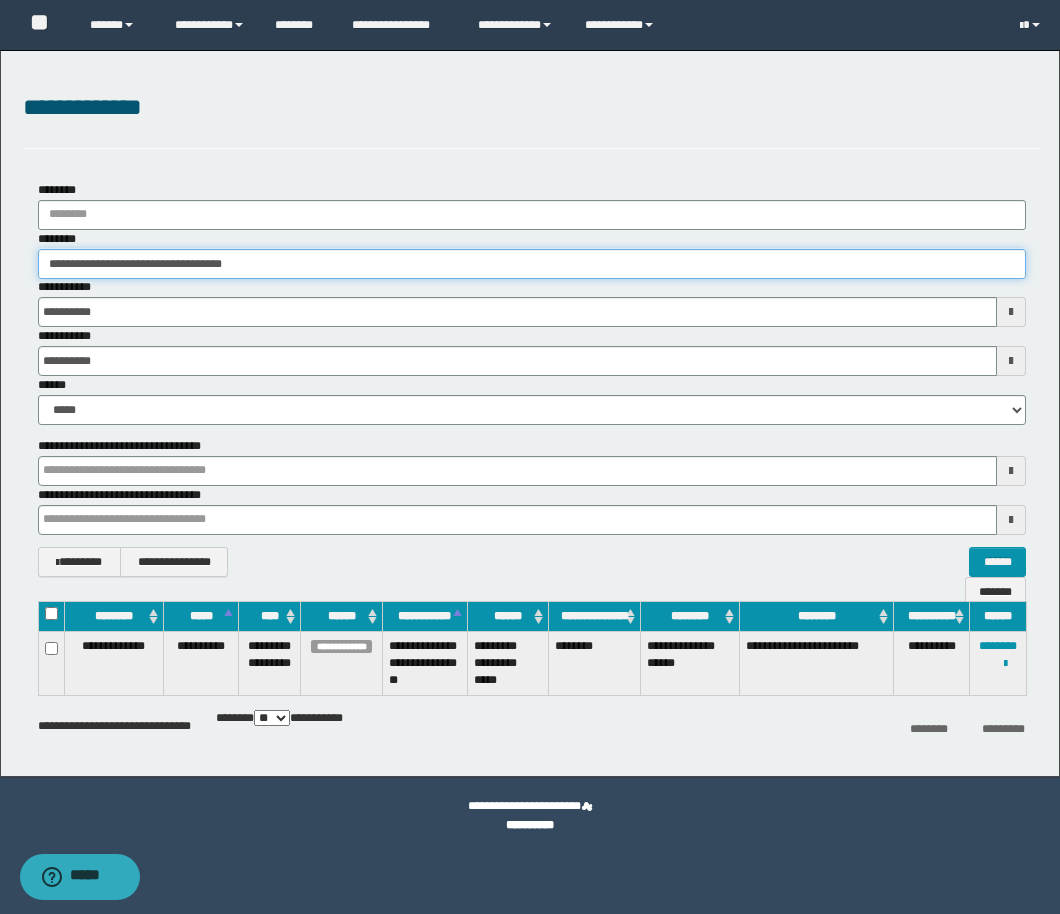 drag, startPoint x: 384, startPoint y: 260, endPoint x: 66, endPoint y: 263, distance: 318.01416 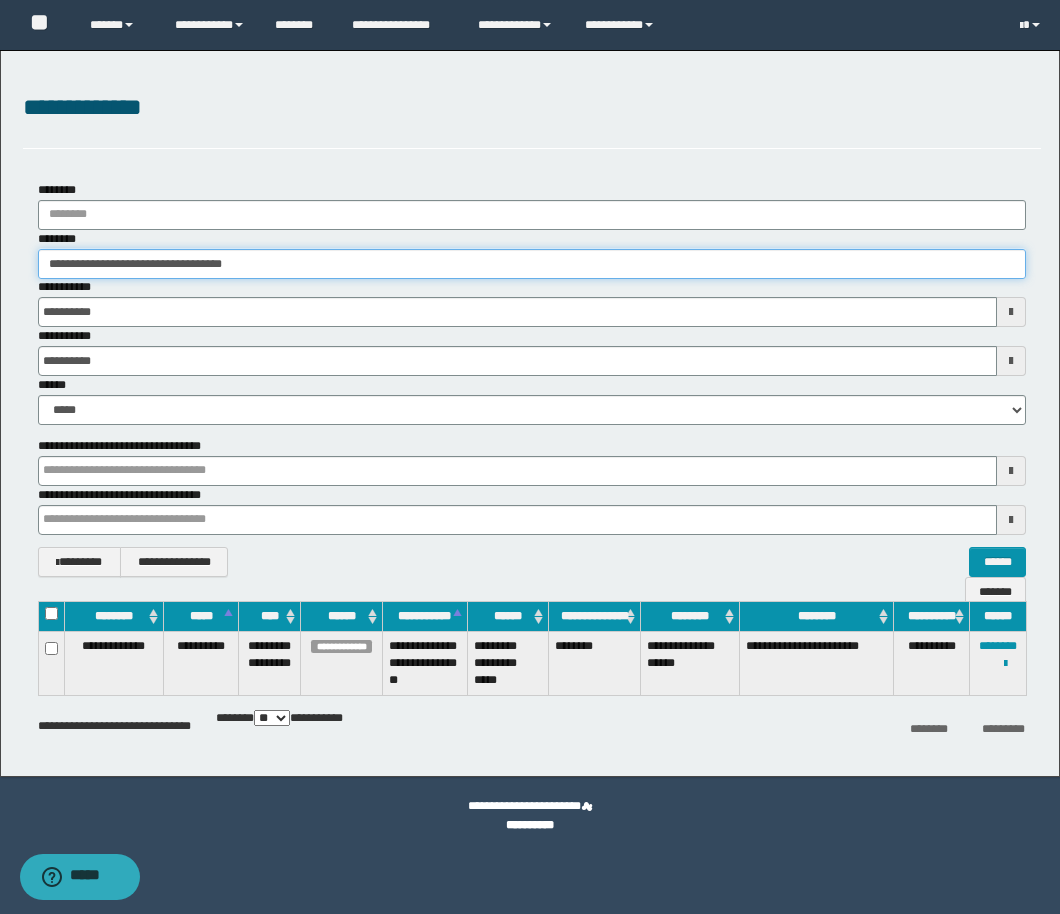 click on "**********" at bounding box center (532, 264) 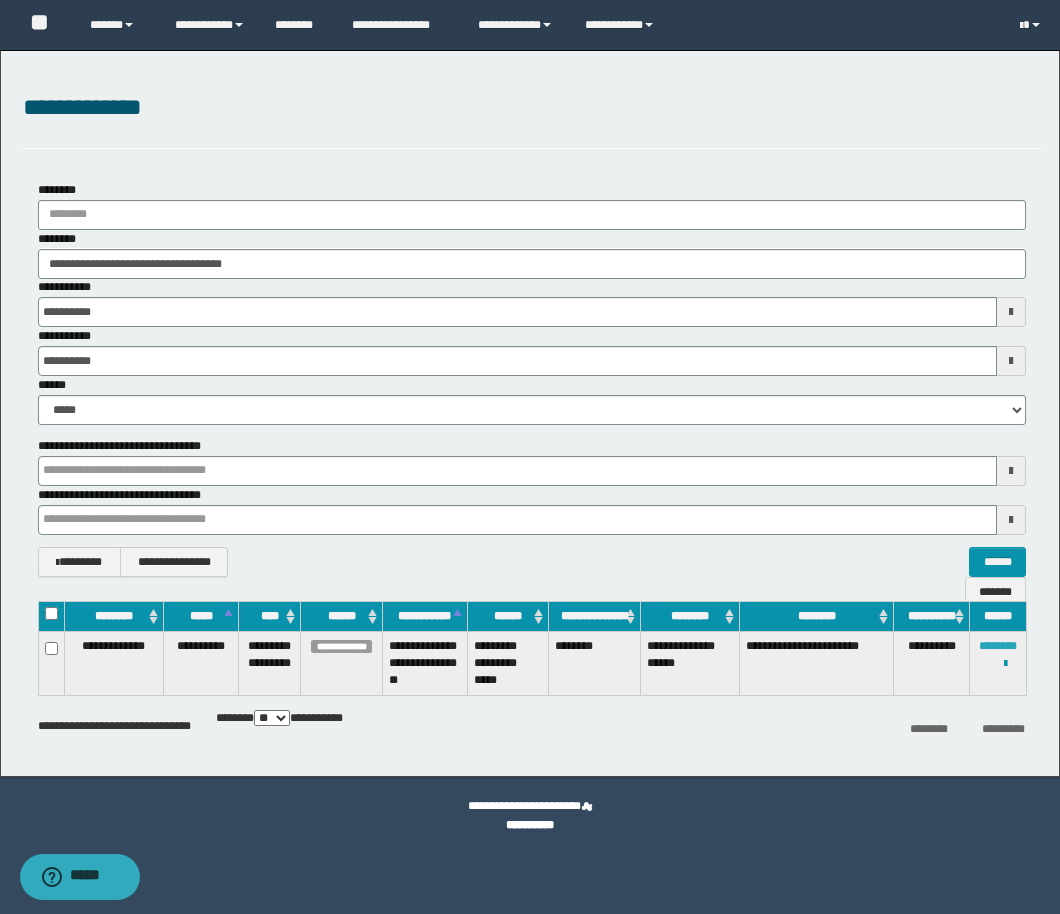 click on "********" at bounding box center (998, 646) 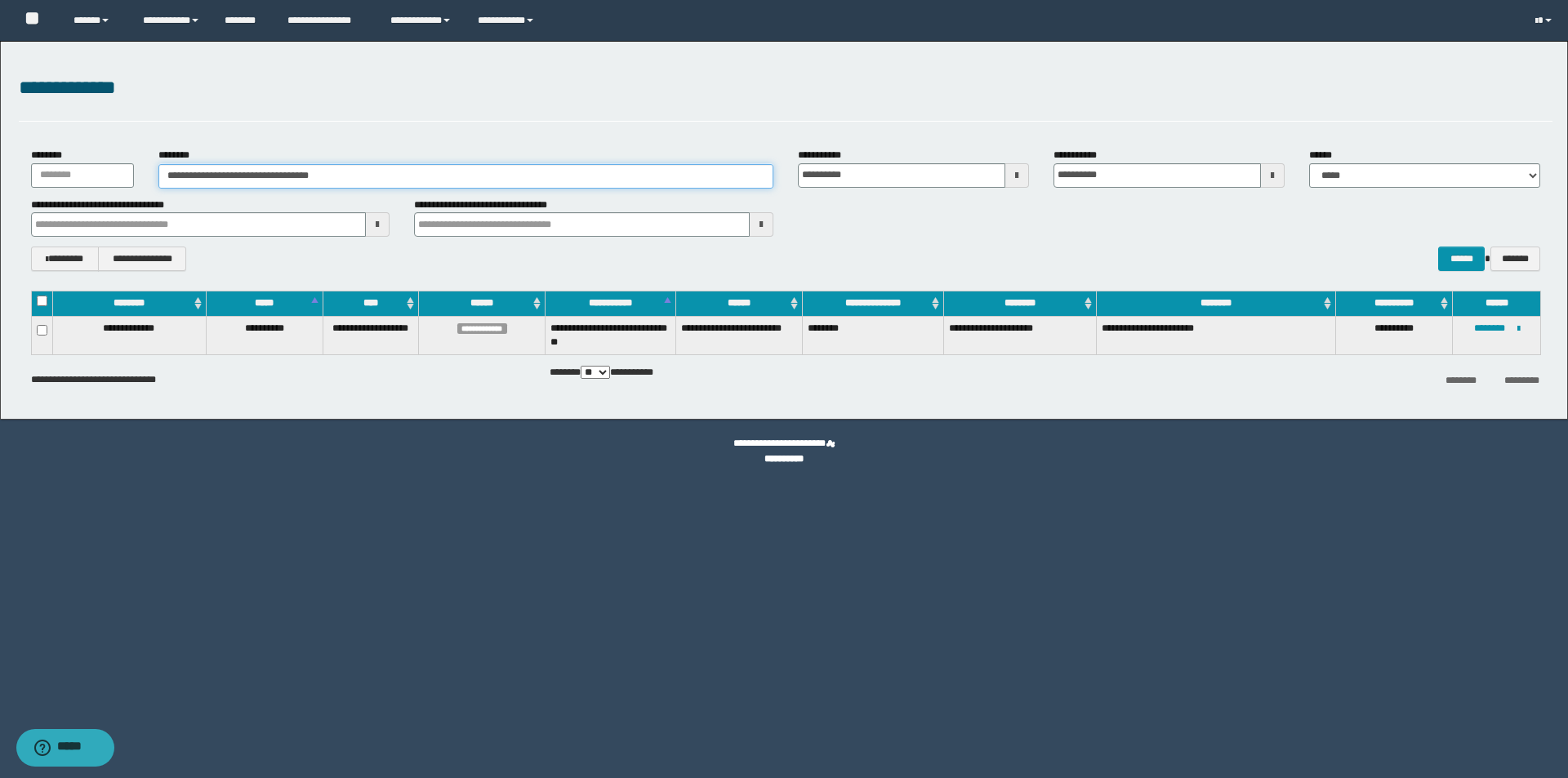 click on "**********" at bounding box center [466, 176] 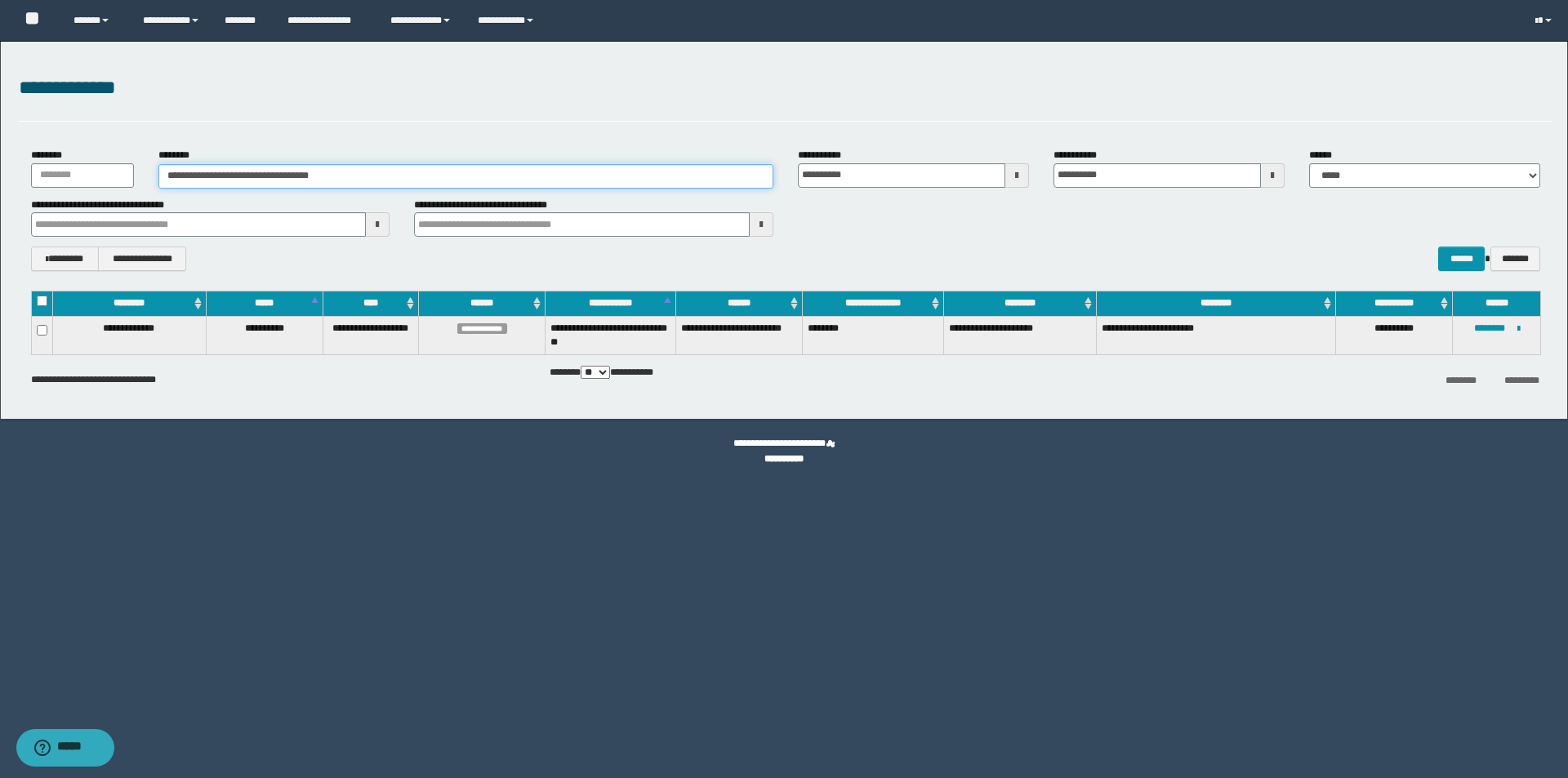 drag, startPoint x: 367, startPoint y: 174, endPoint x: 0, endPoint y: 176, distance: 367.00545 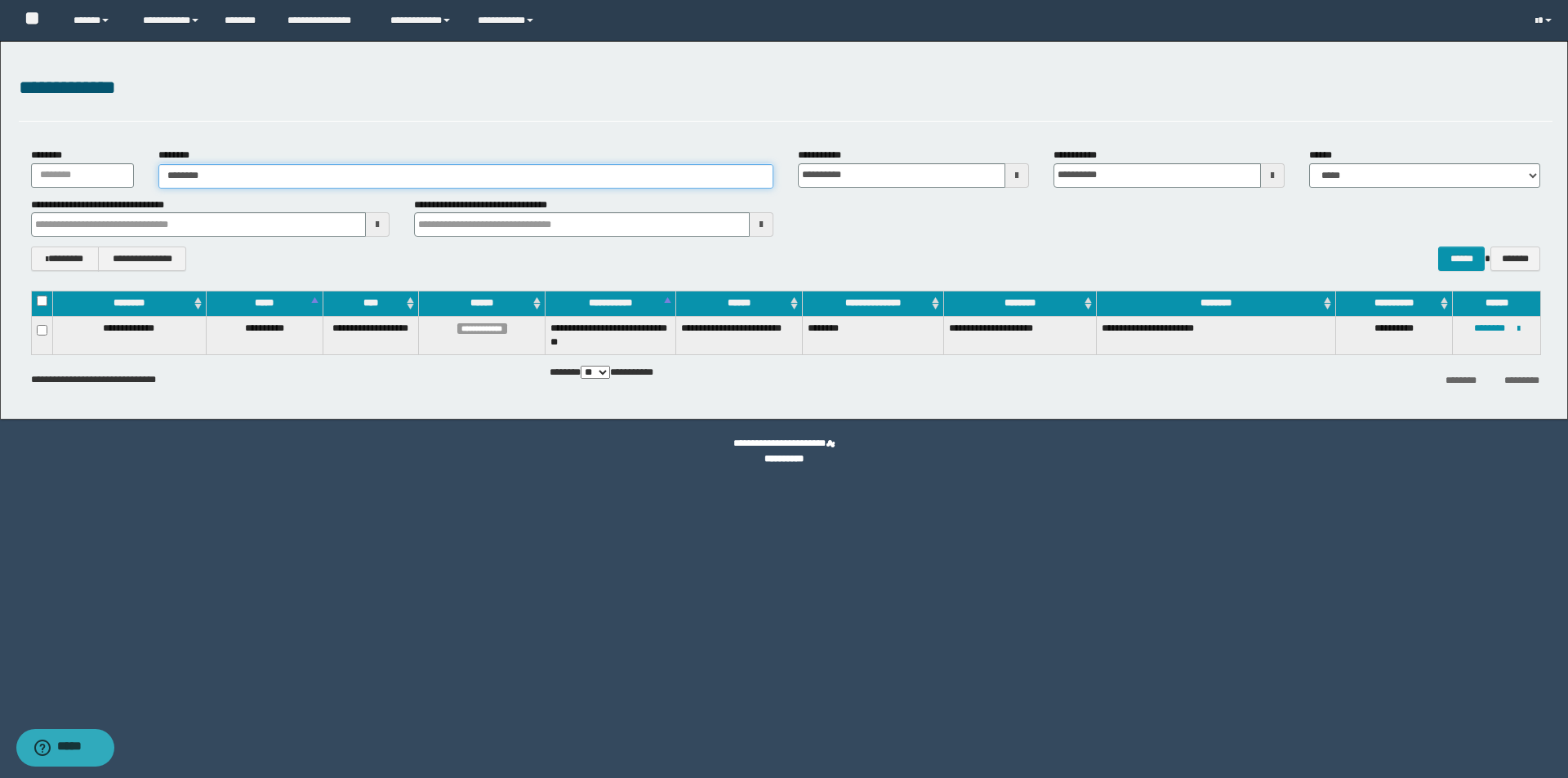 type on "********" 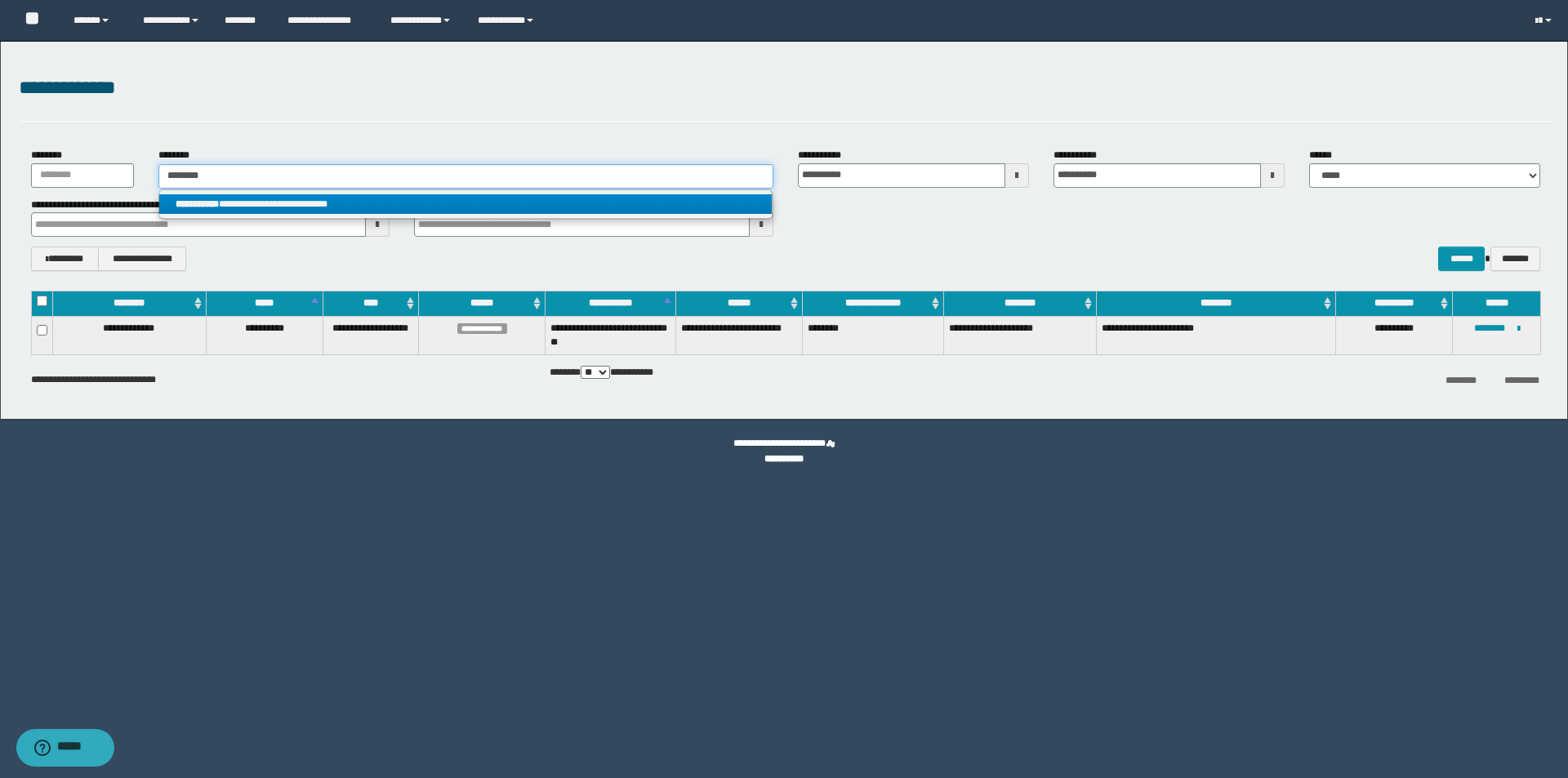type on "********" 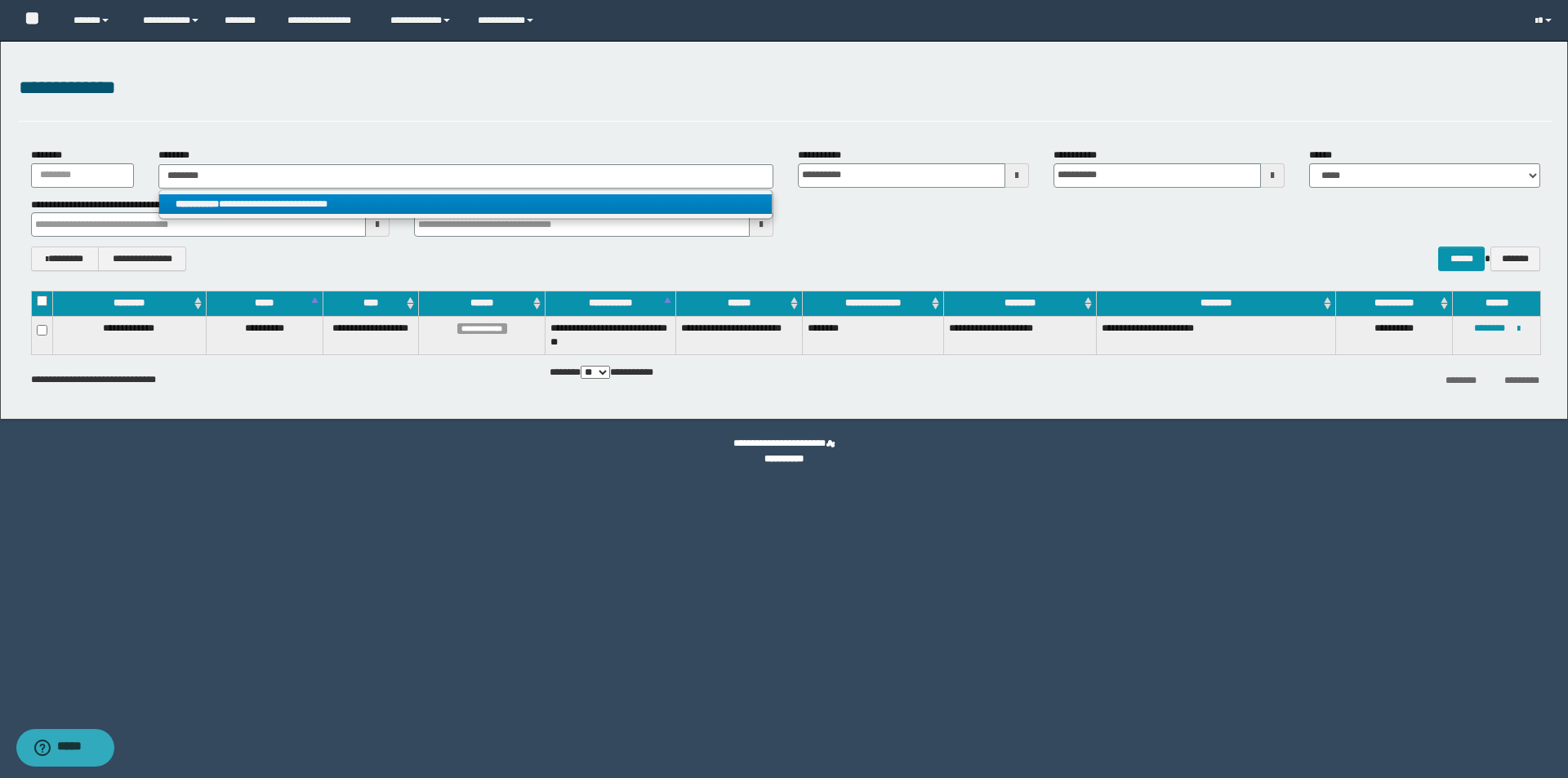 click on "**********" at bounding box center (466, 204) 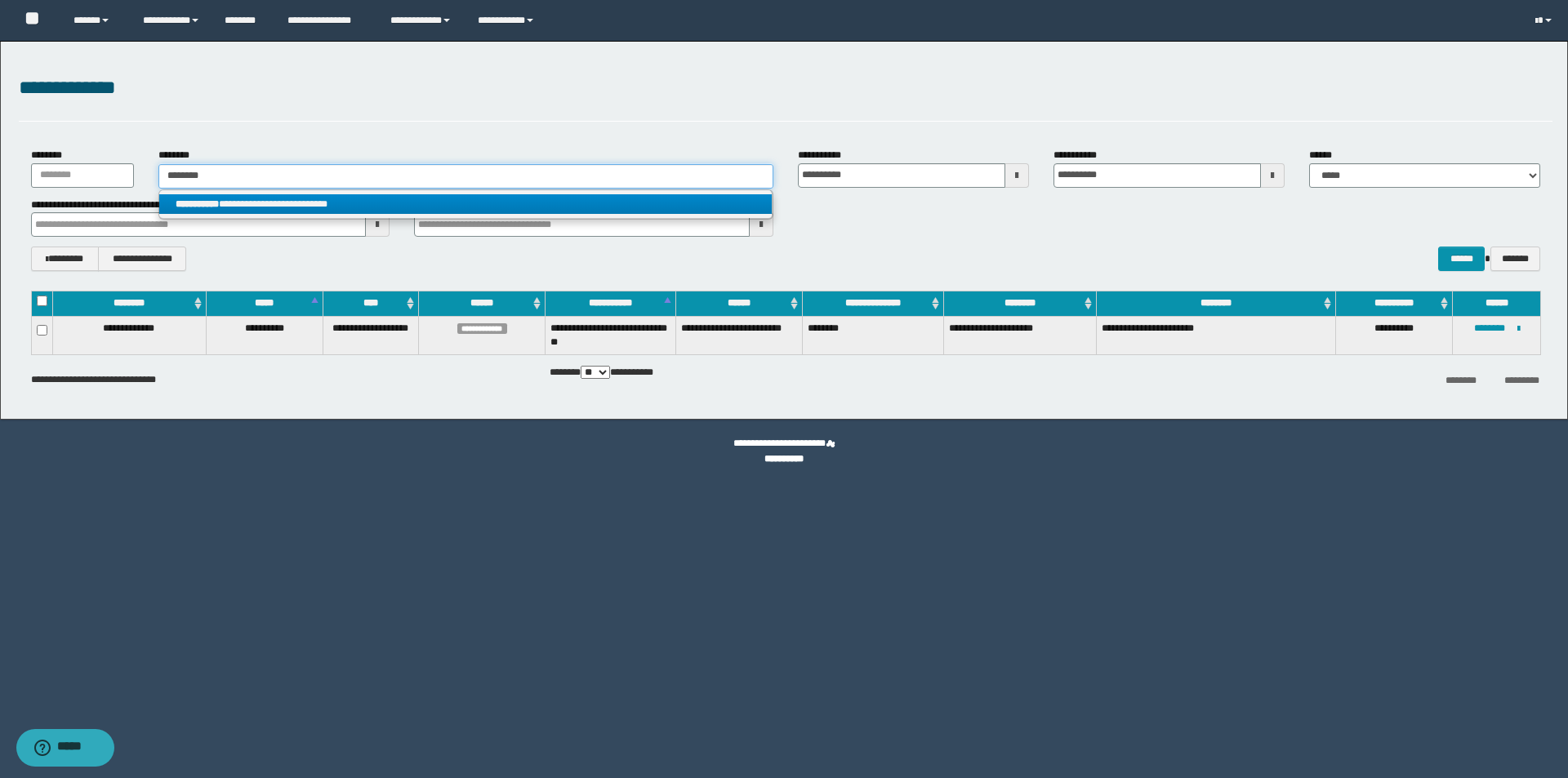 type 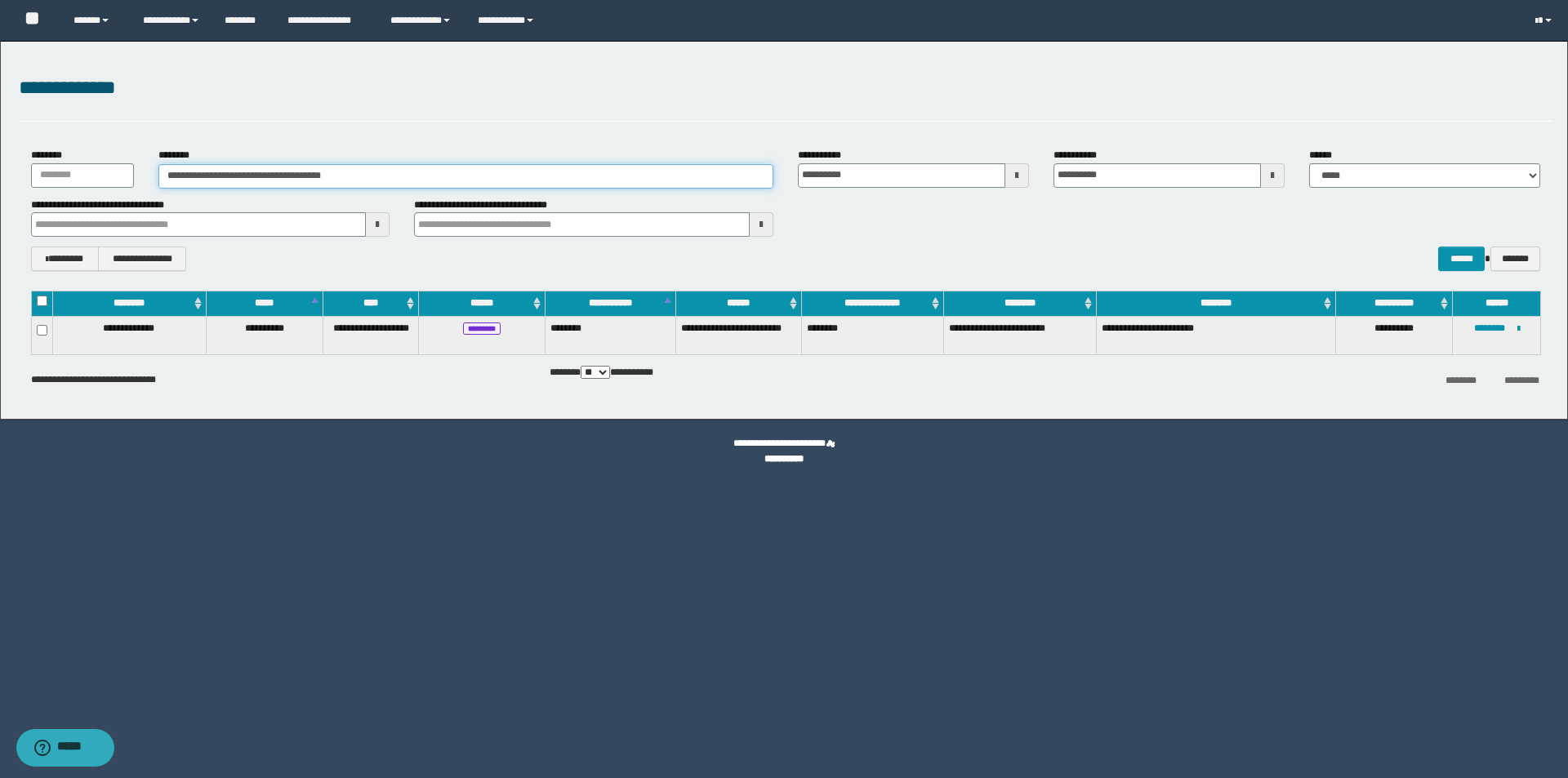 drag, startPoint x: 390, startPoint y: 177, endPoint x: 184, endPoint y: 176, distance: 206.00243 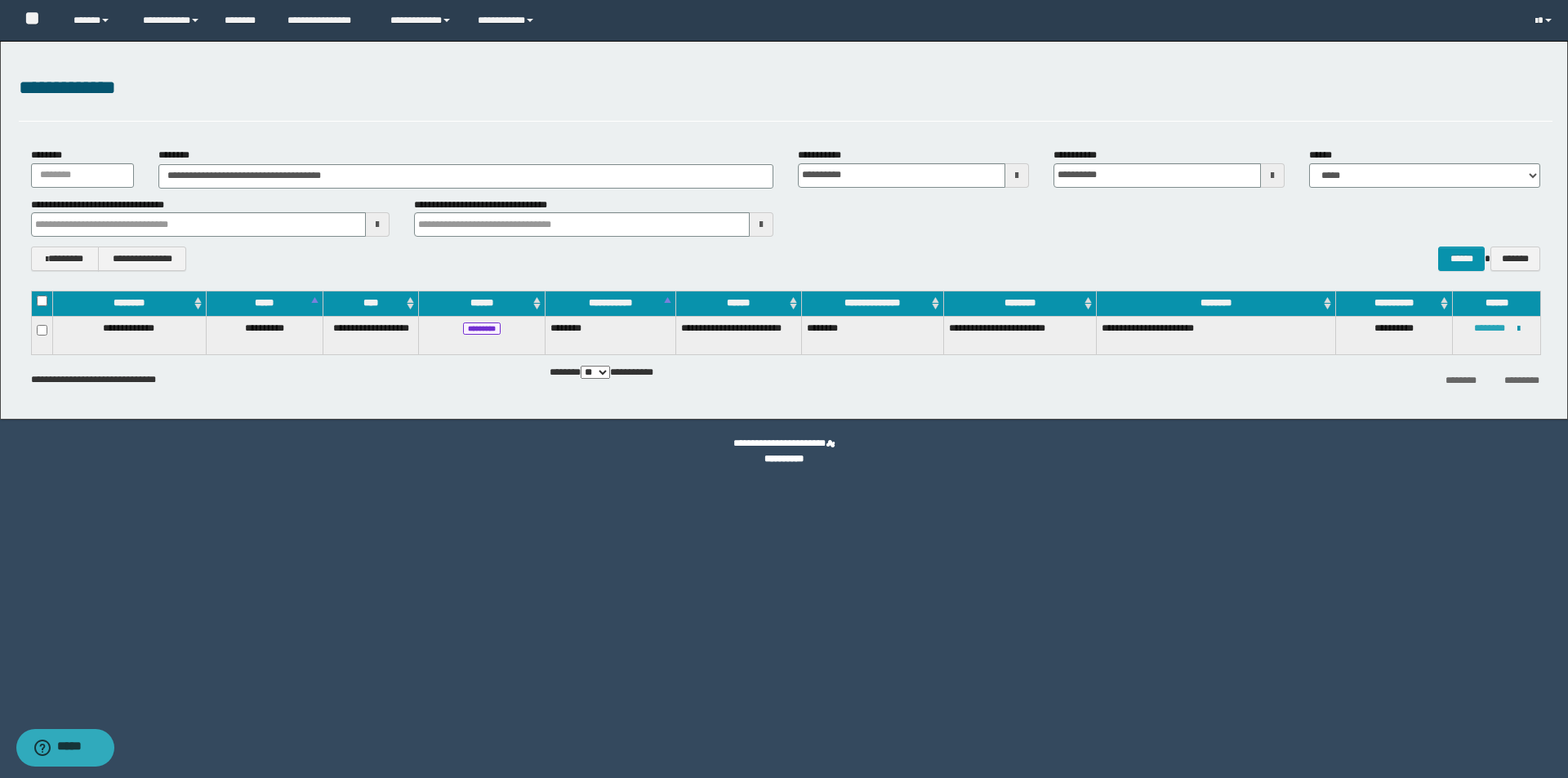 click on "********" at bounding box center [1490, 328] 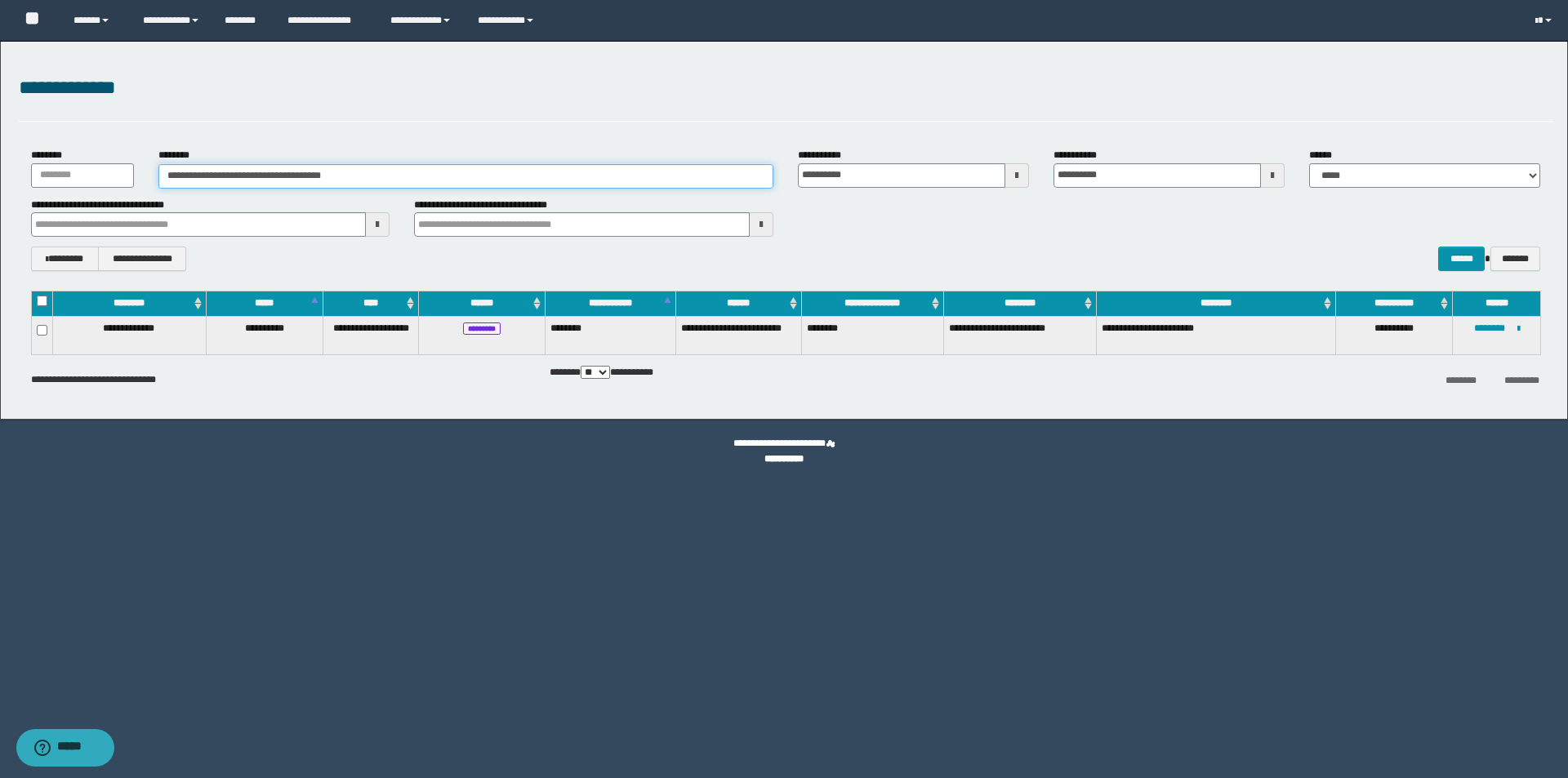 click on "**********" at bounding box center (466, 176) 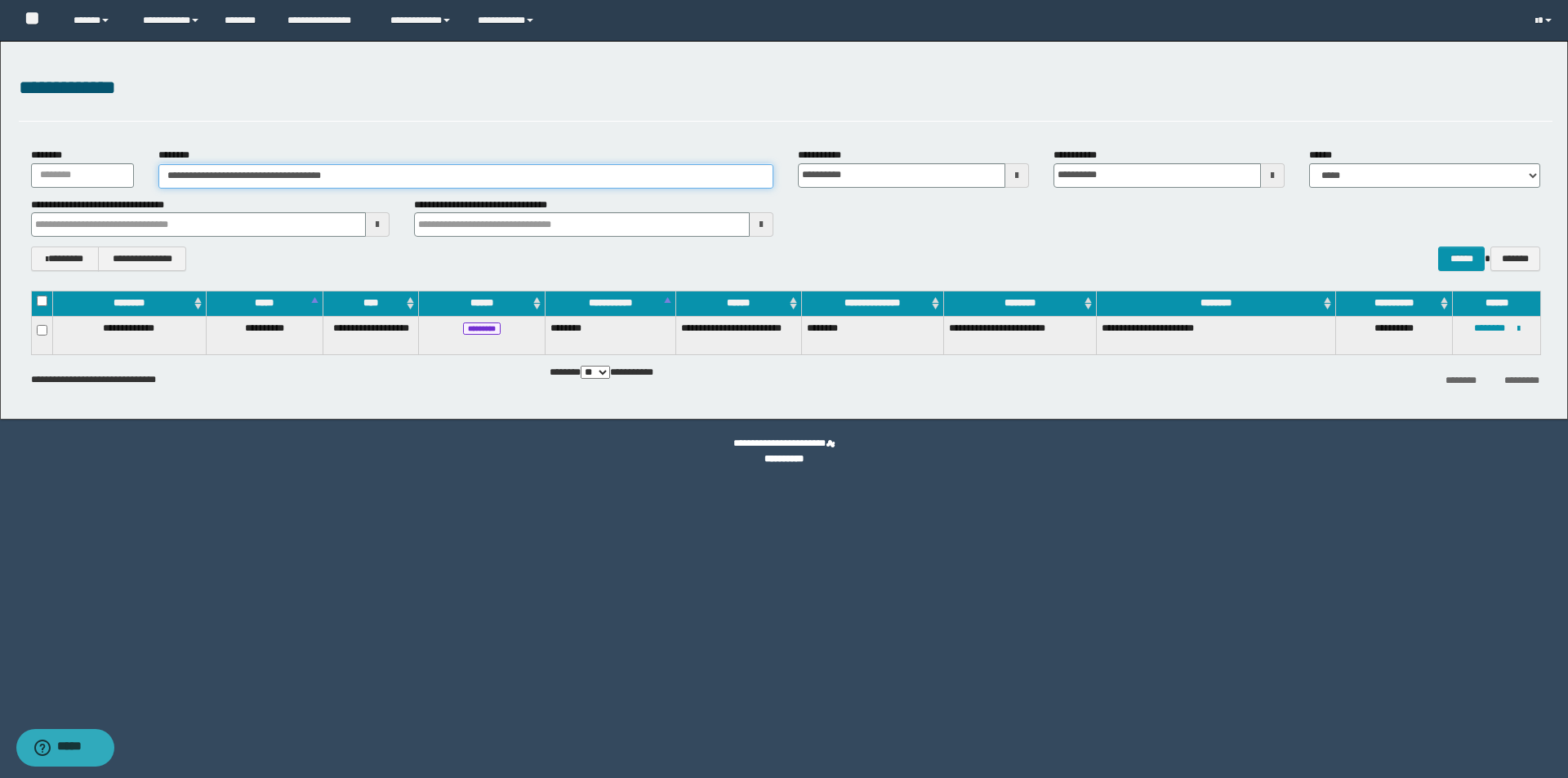 drag, startPoint x: 382, startPoint y: 178, endPoint x: 96, endPoint y: 189, distance: 286.21146 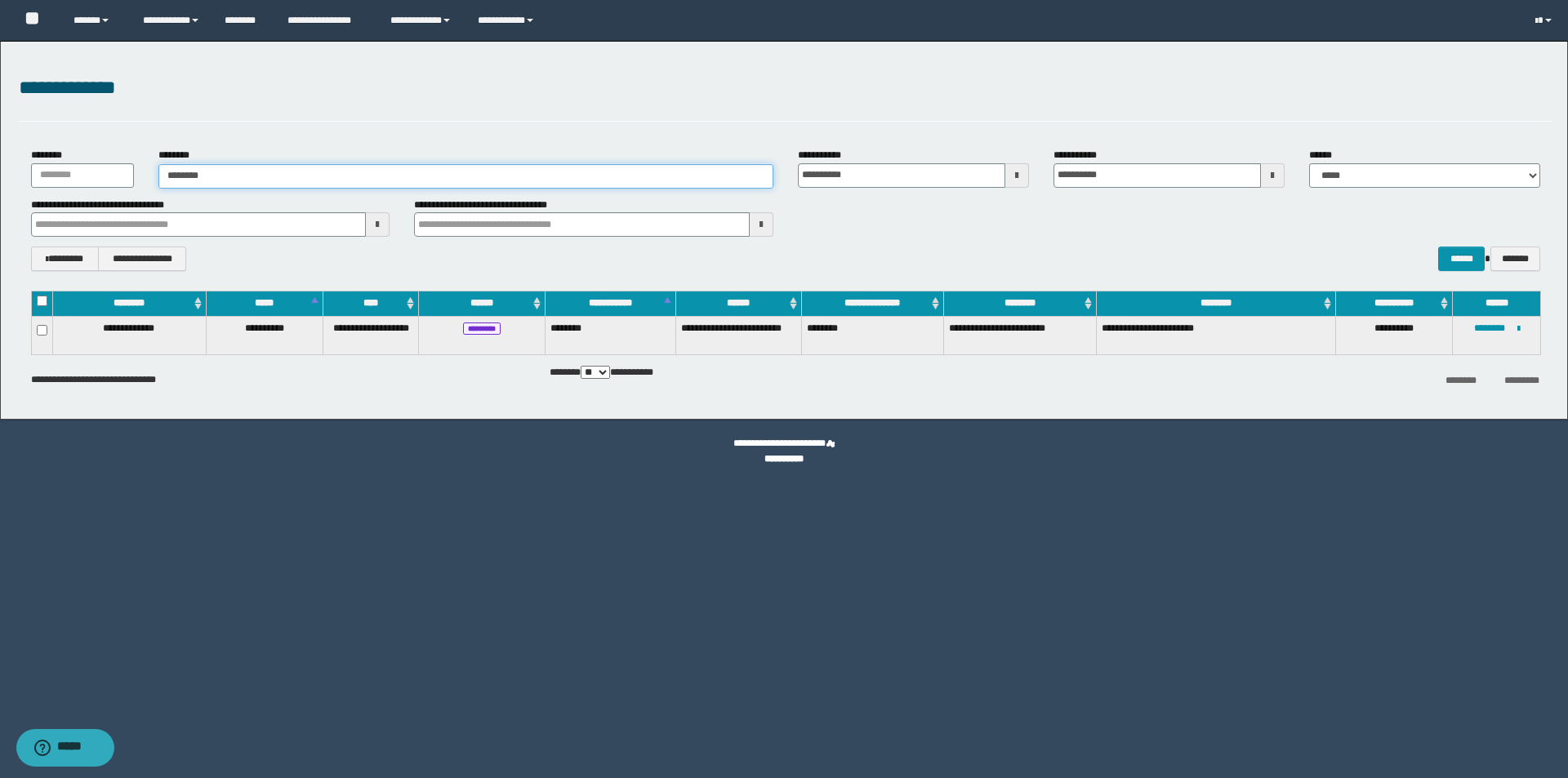 type on "********" 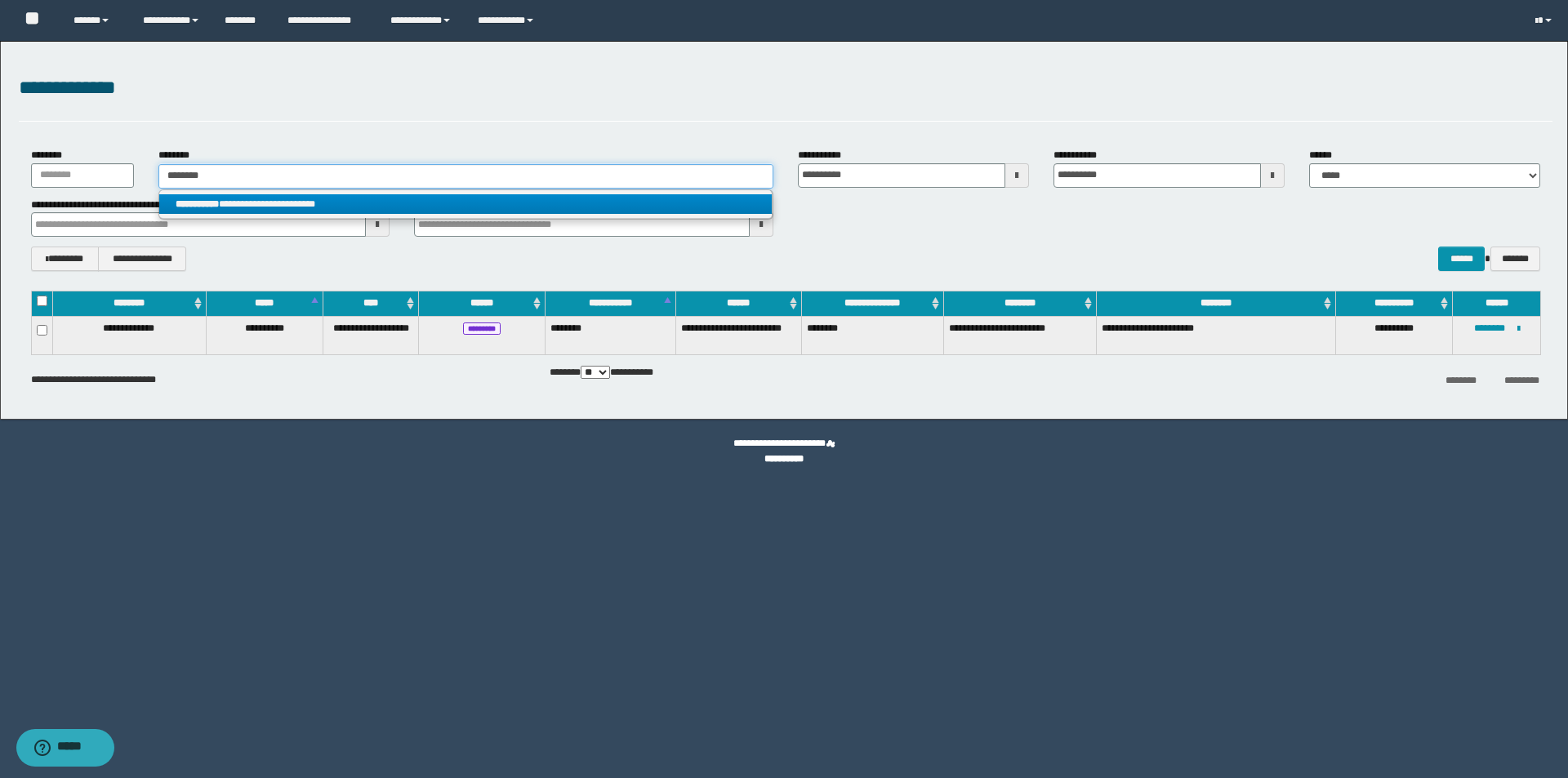 type on "********" 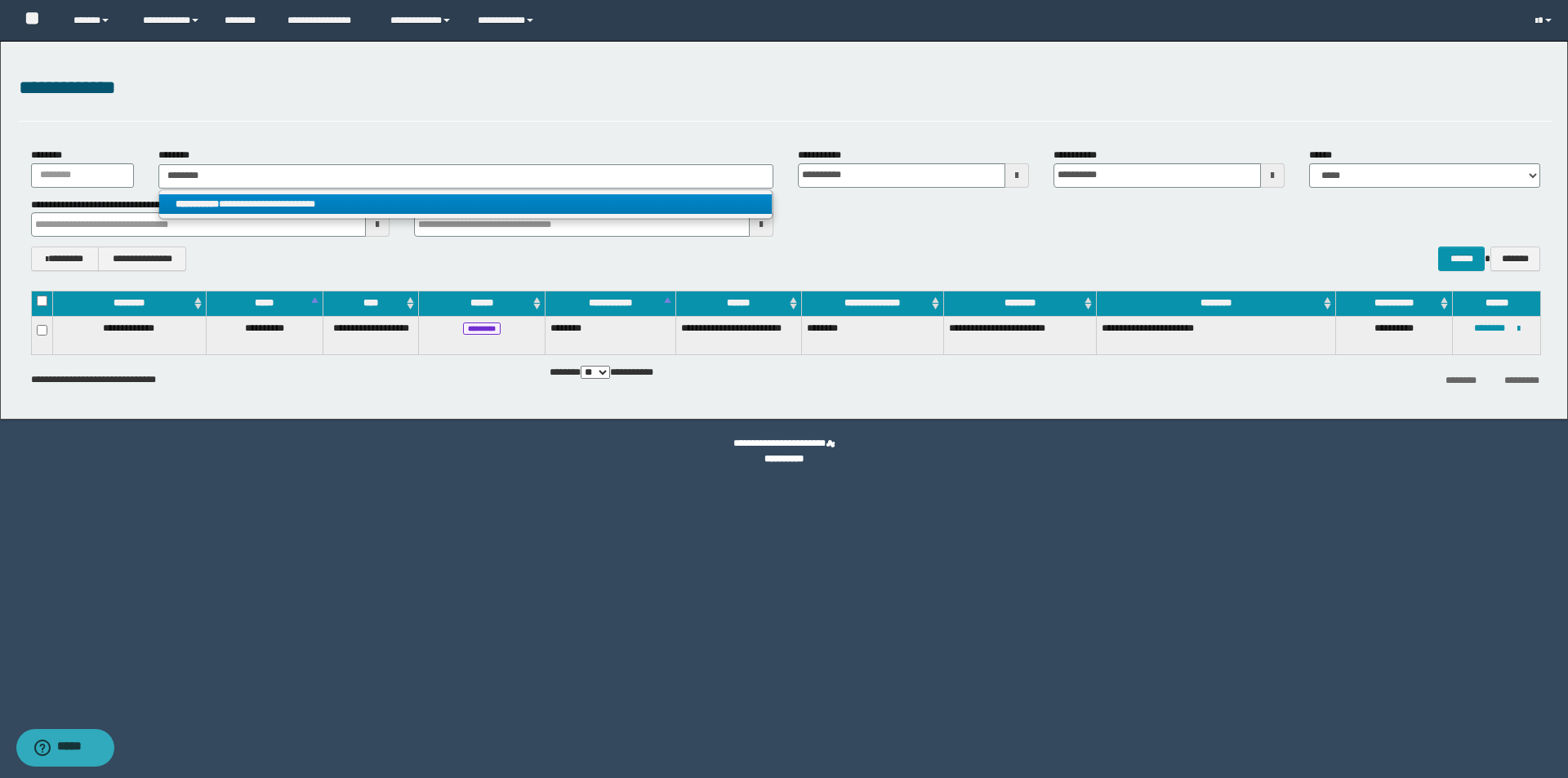 click on "**********" at bounding box center (466, 204) 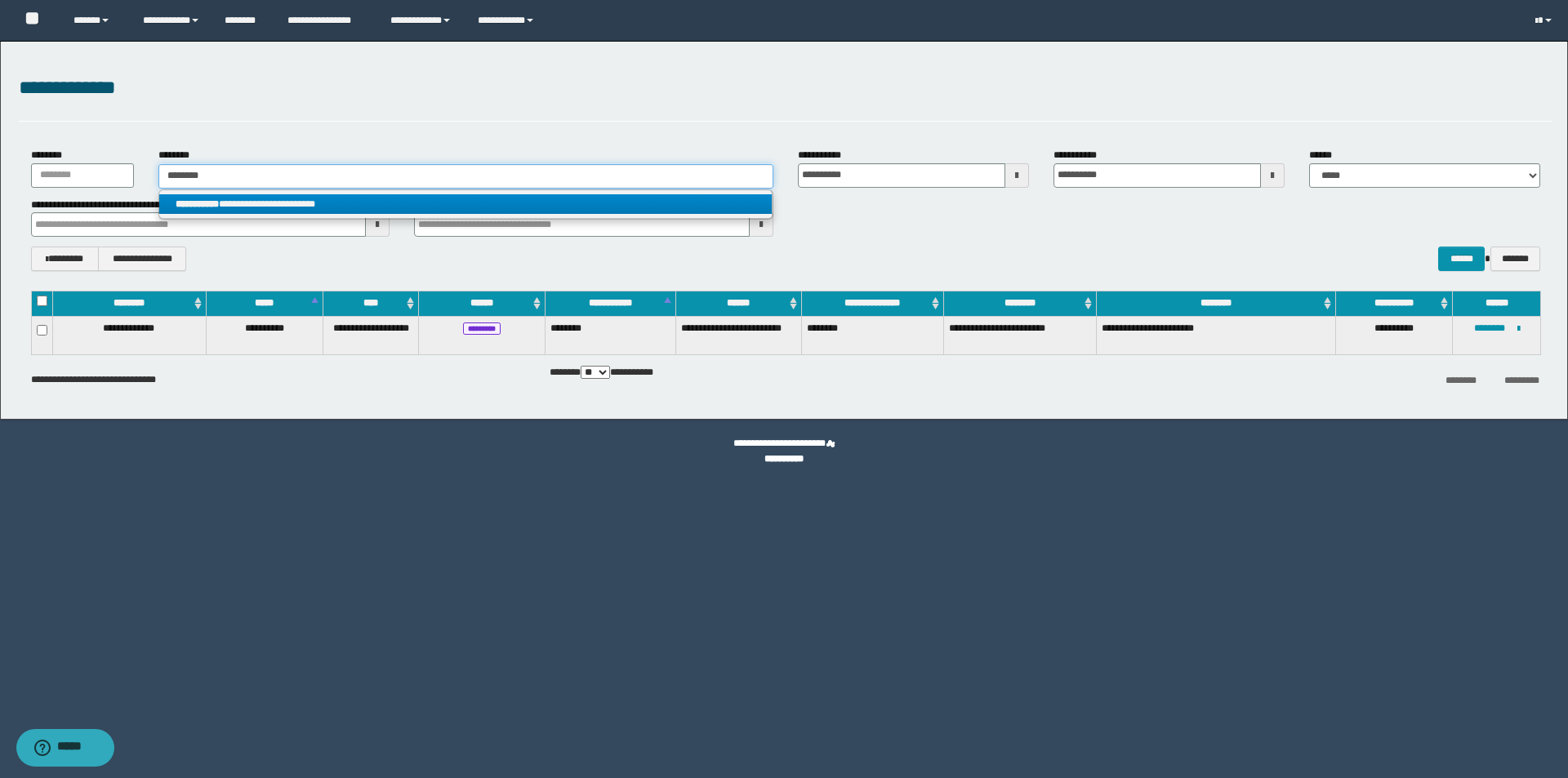 type 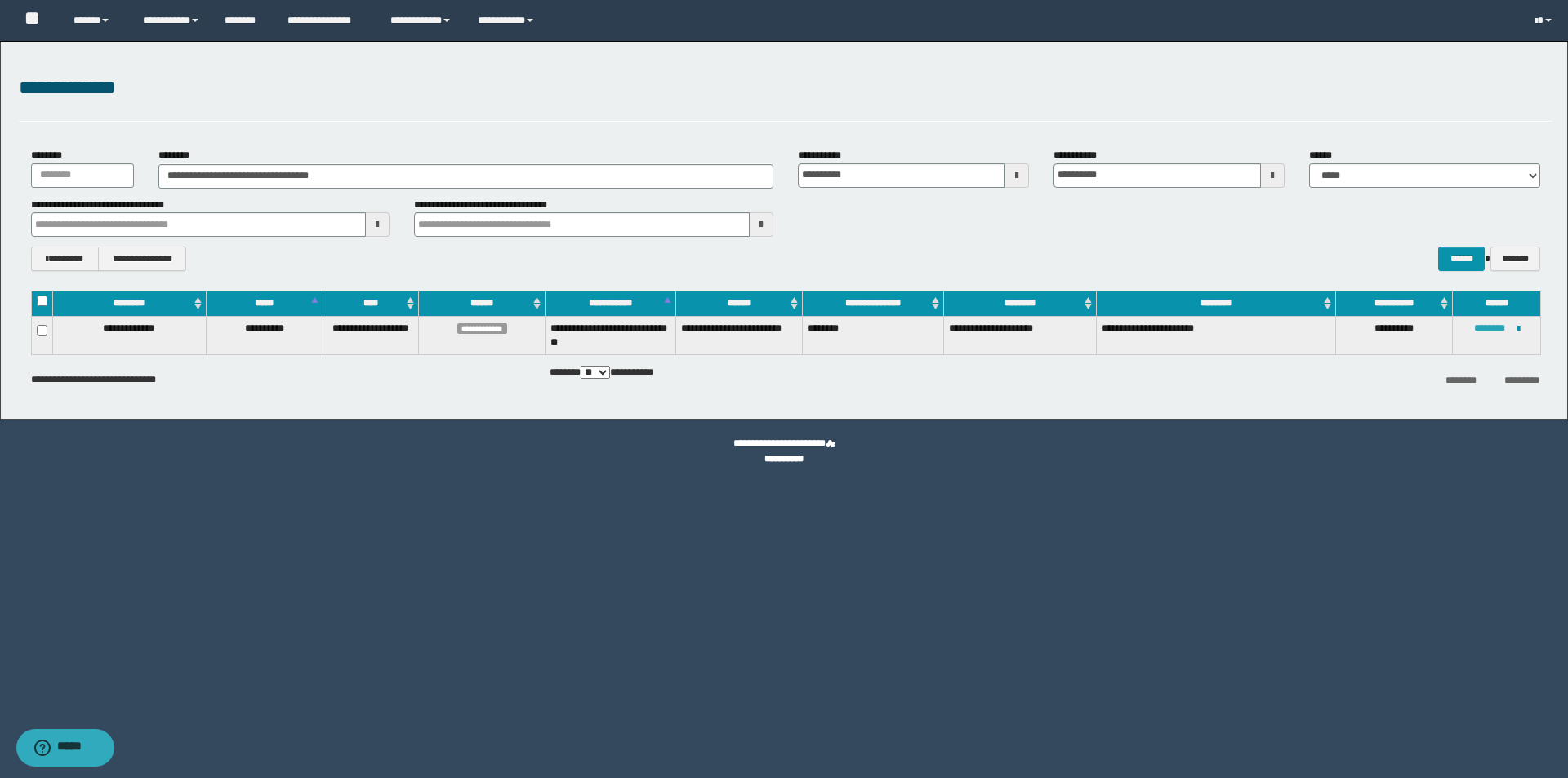 click on "********" at bounding box center [1490, 328] 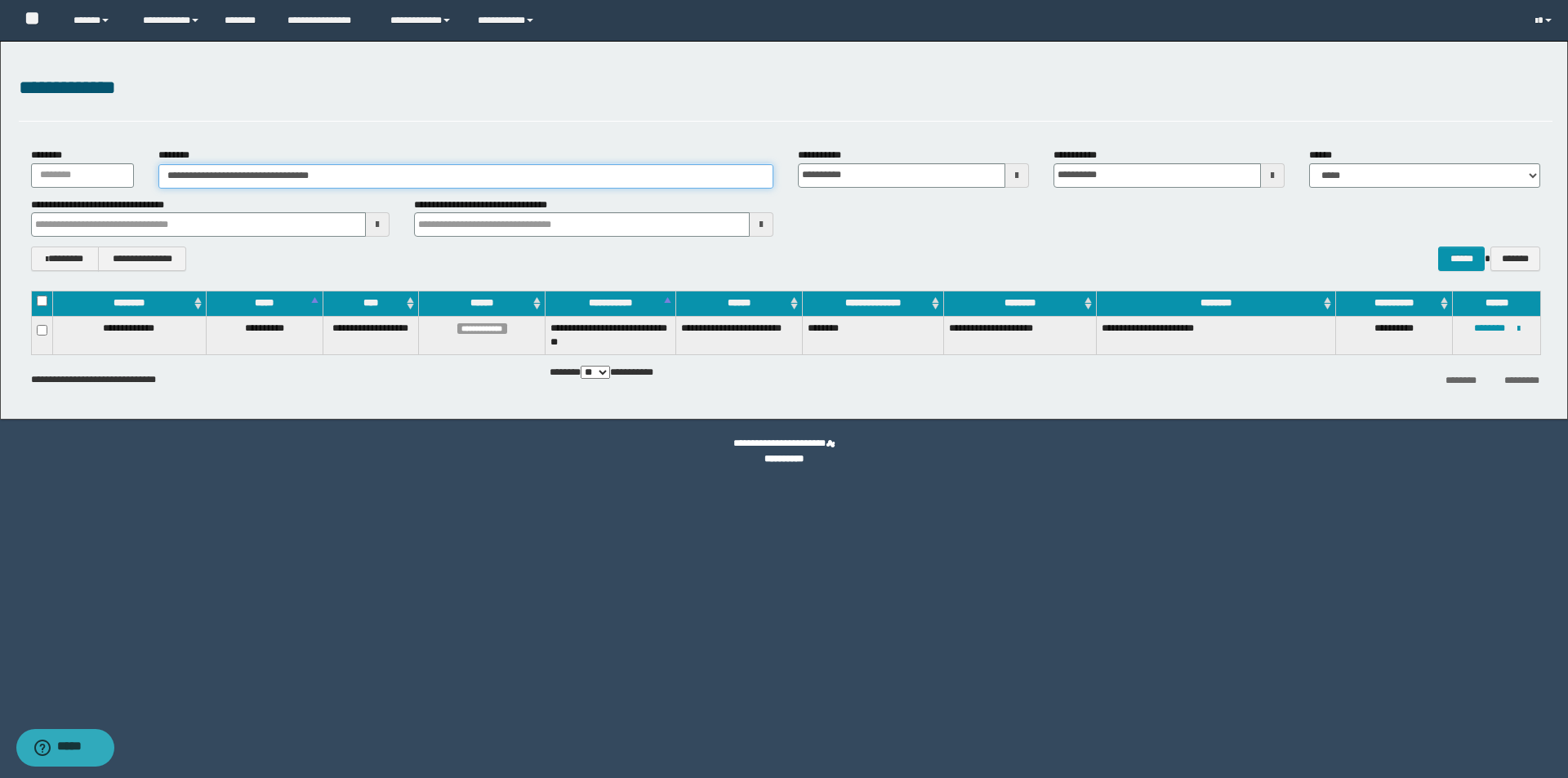 click on "**********" at bounding box center (466, 176) 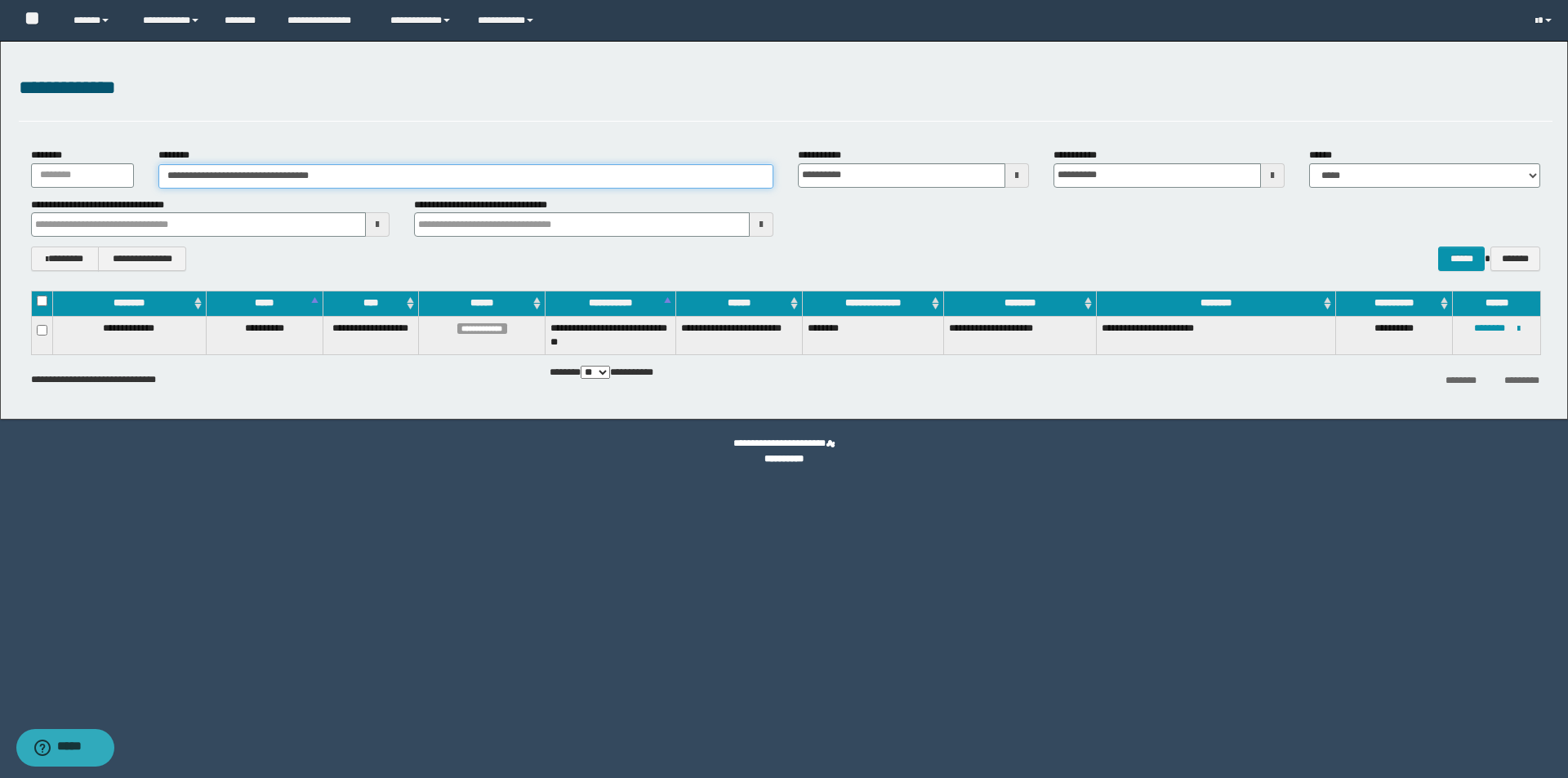 paste 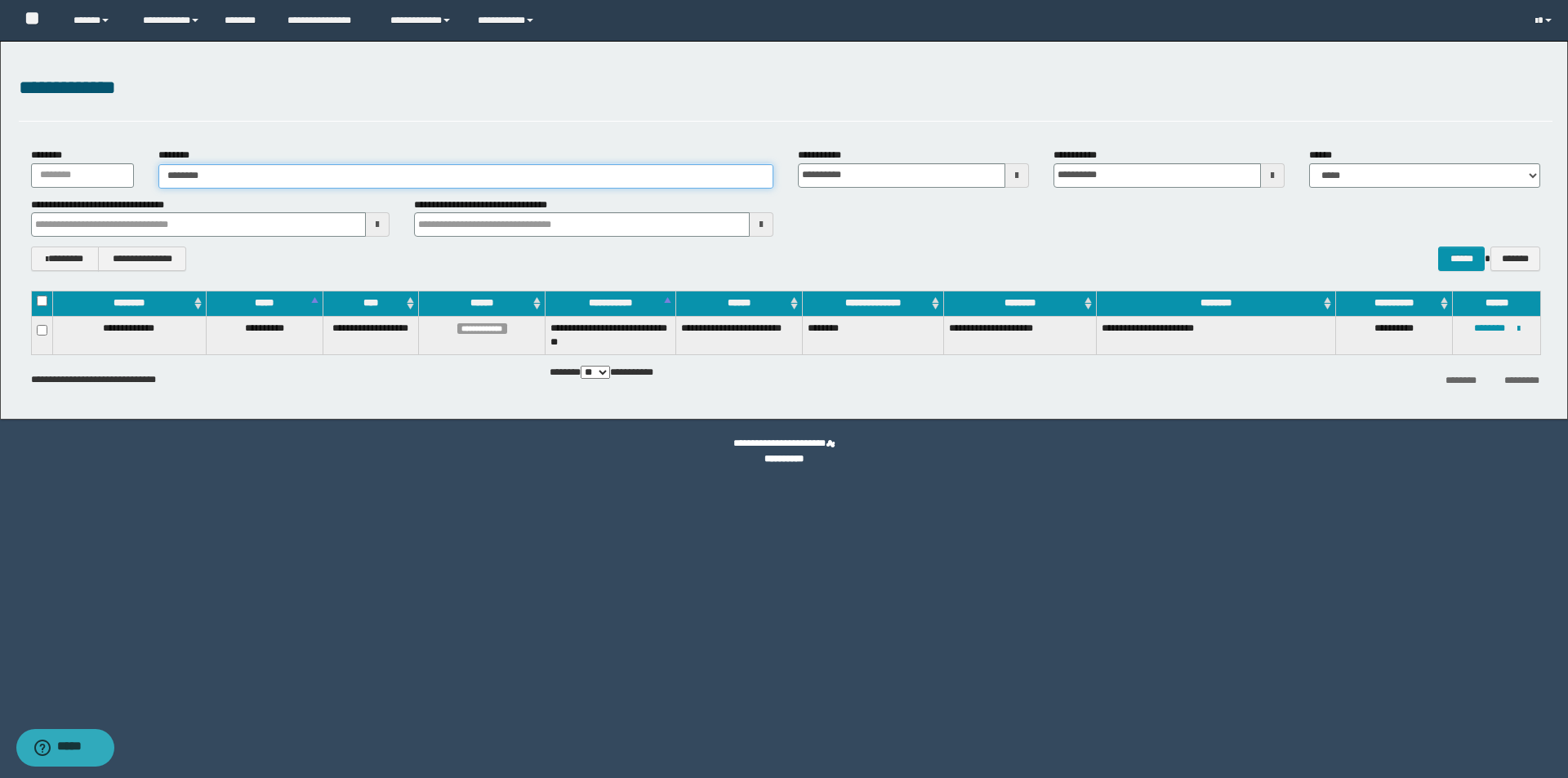 type on "********" 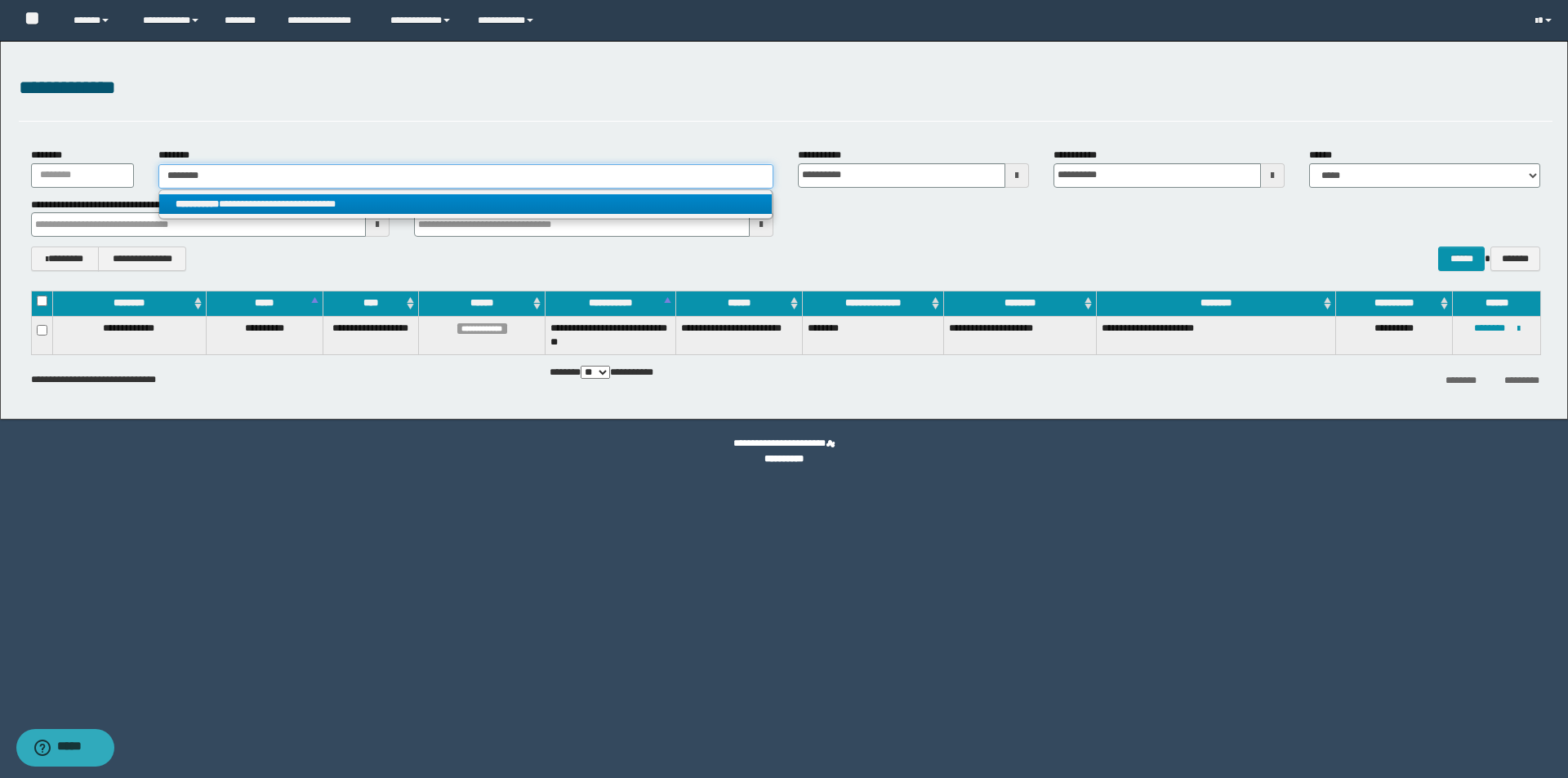 type on "********" 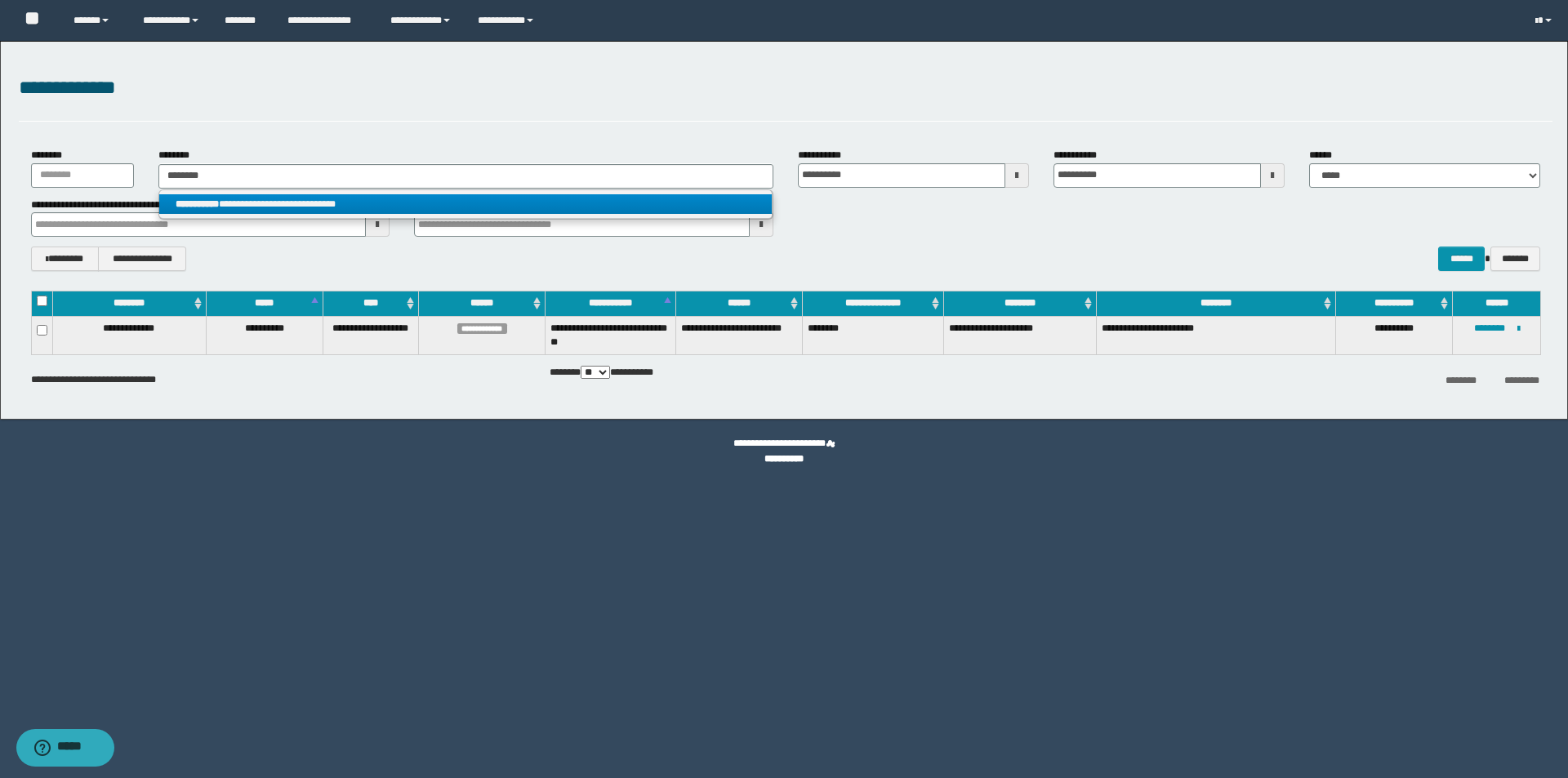 click on "**********" at bounding box center (466, 204) 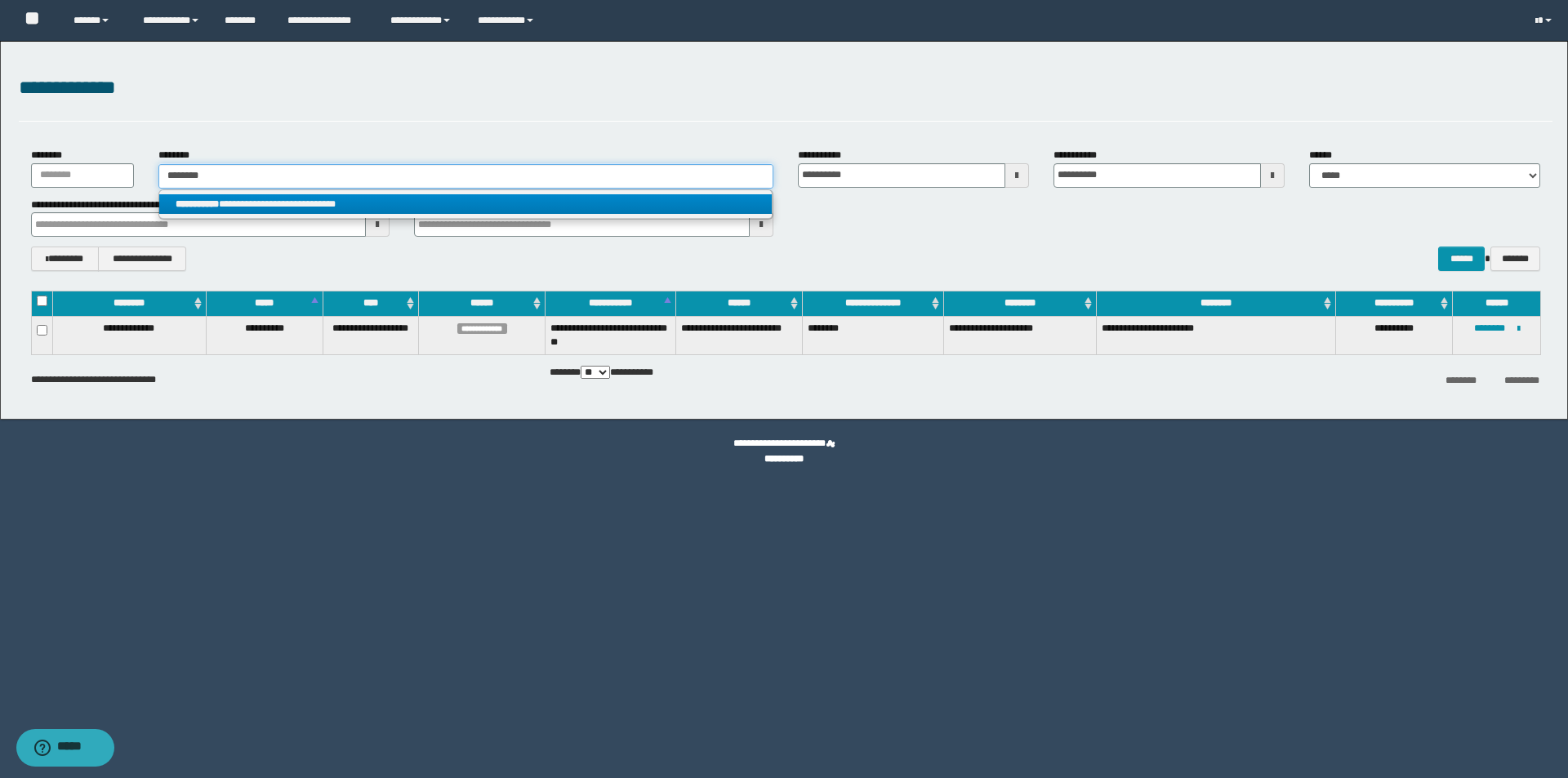 type 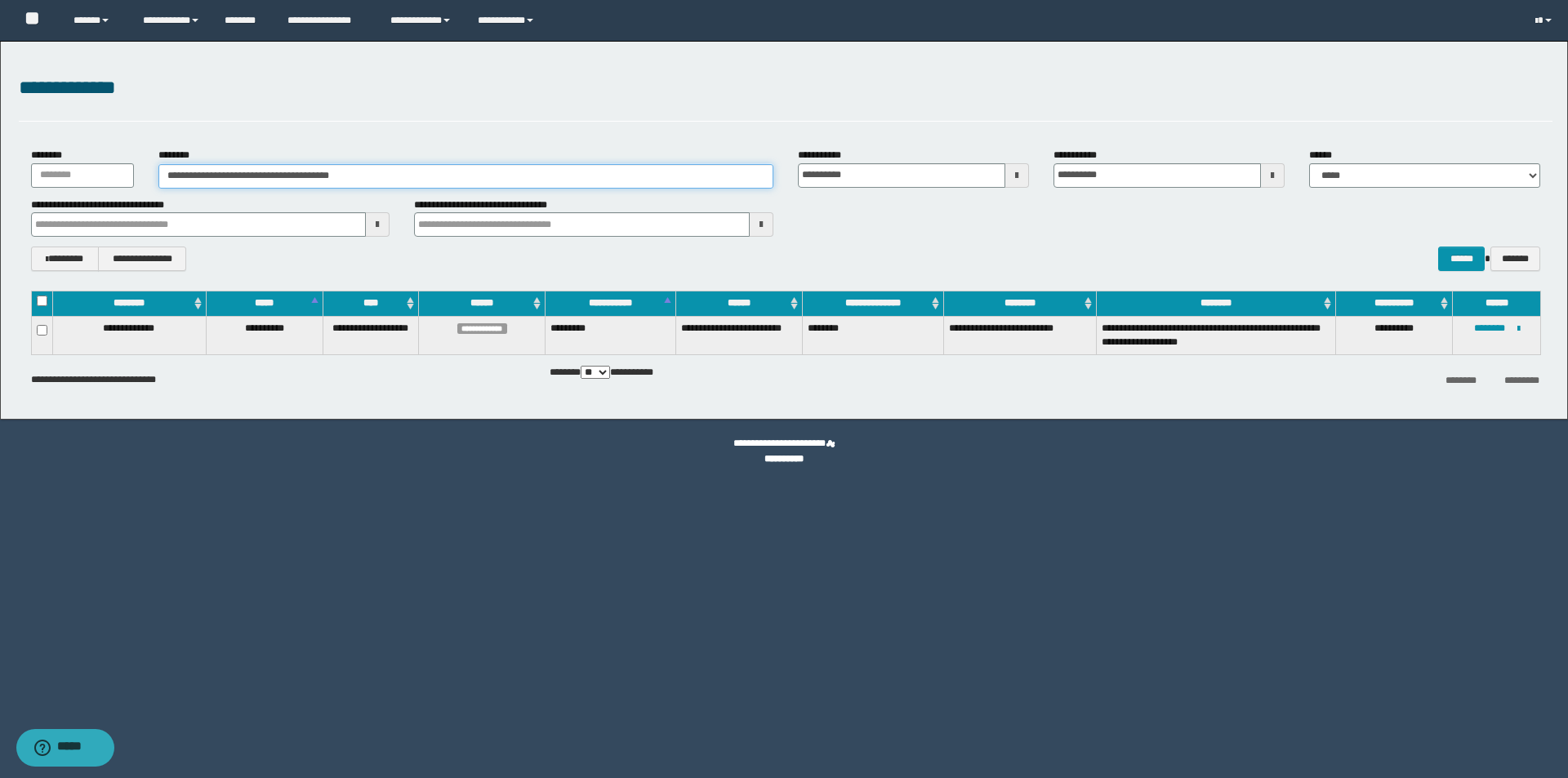 drag, startPoint x: 382, startPoint y: 176, endPoint x: 185, endPoint y: 180, distance: 197.0406 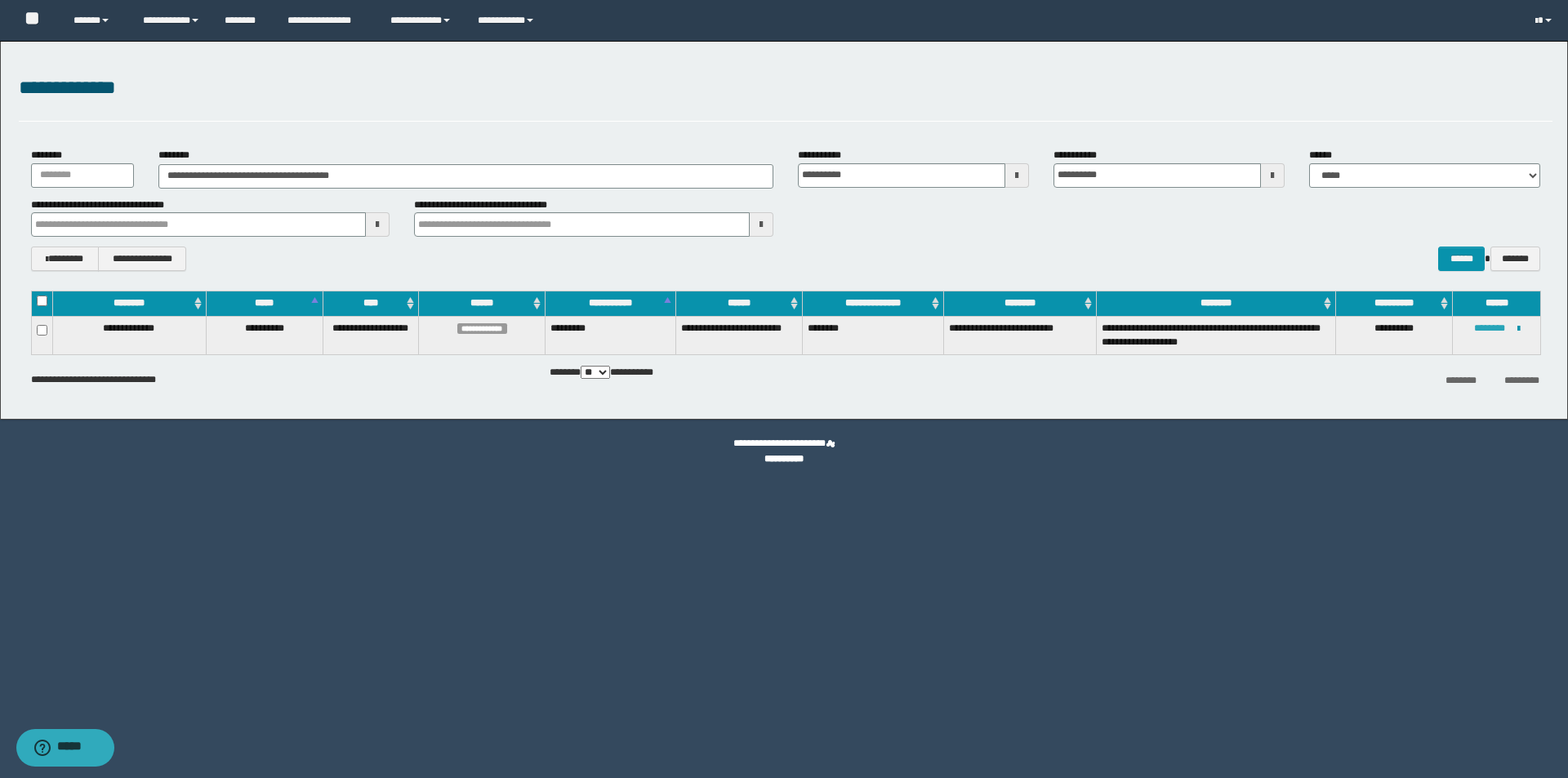 click on "********" at bounding box center (1490, 328) 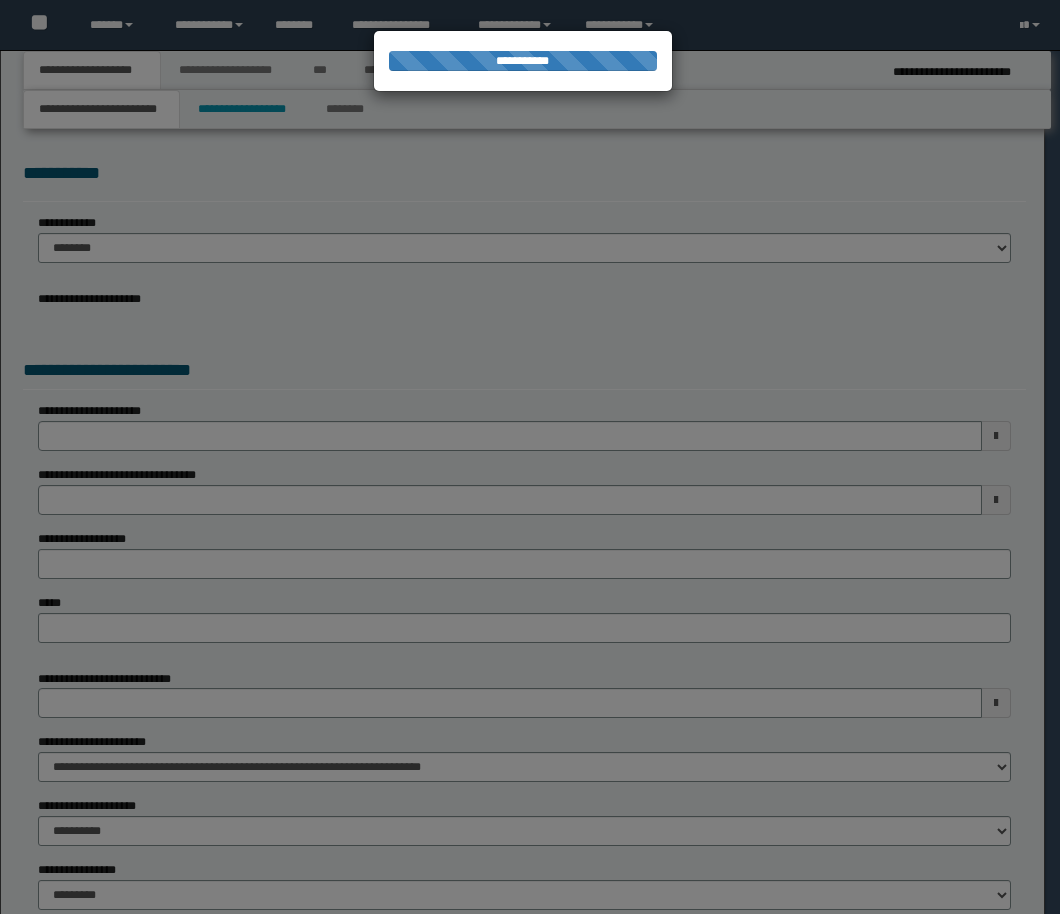 scroll, scrollTop: 0, scrollLeft: 0, axis: both 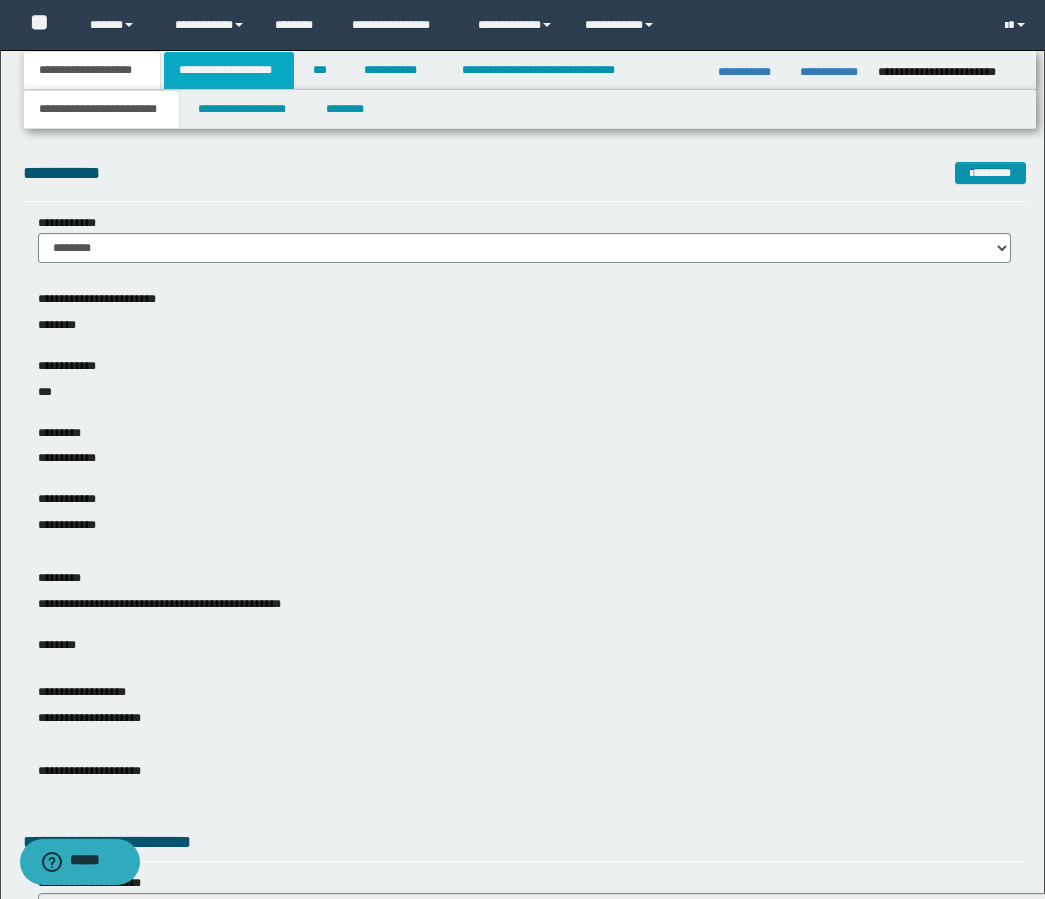 click on "**********" at bounding box center [229, 70] 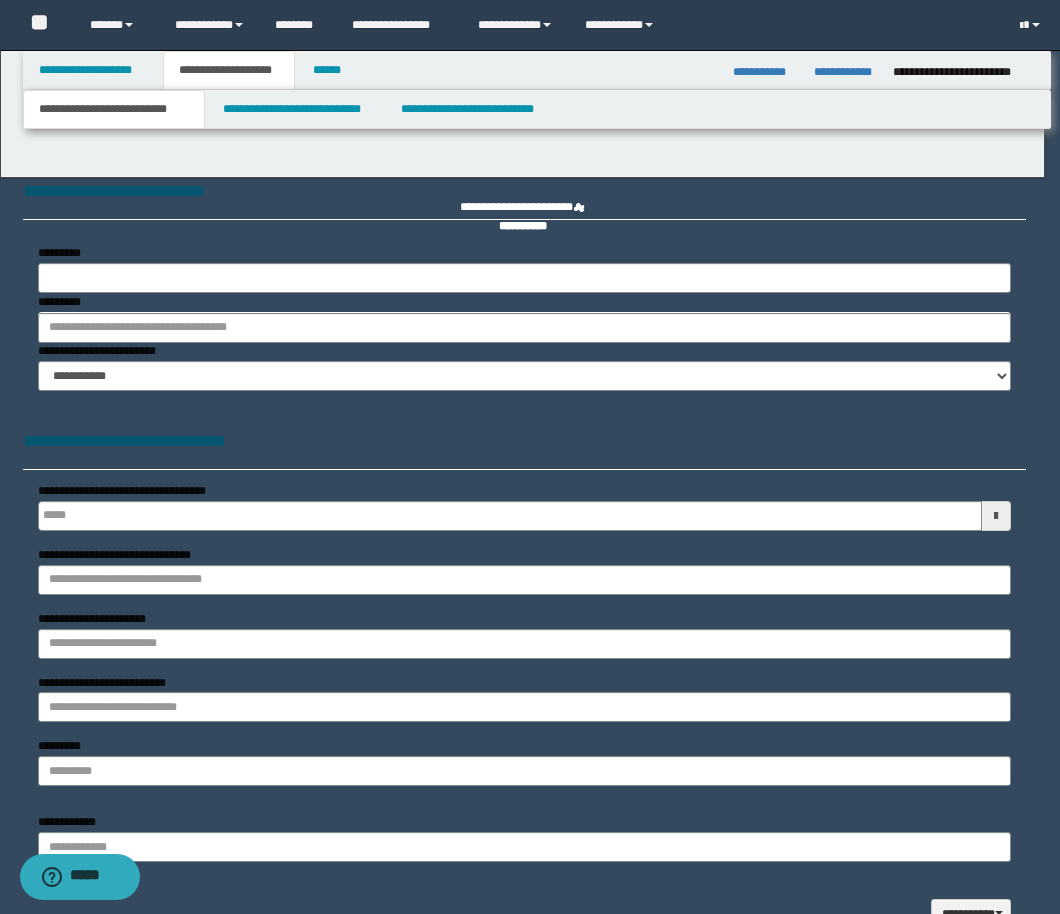 type 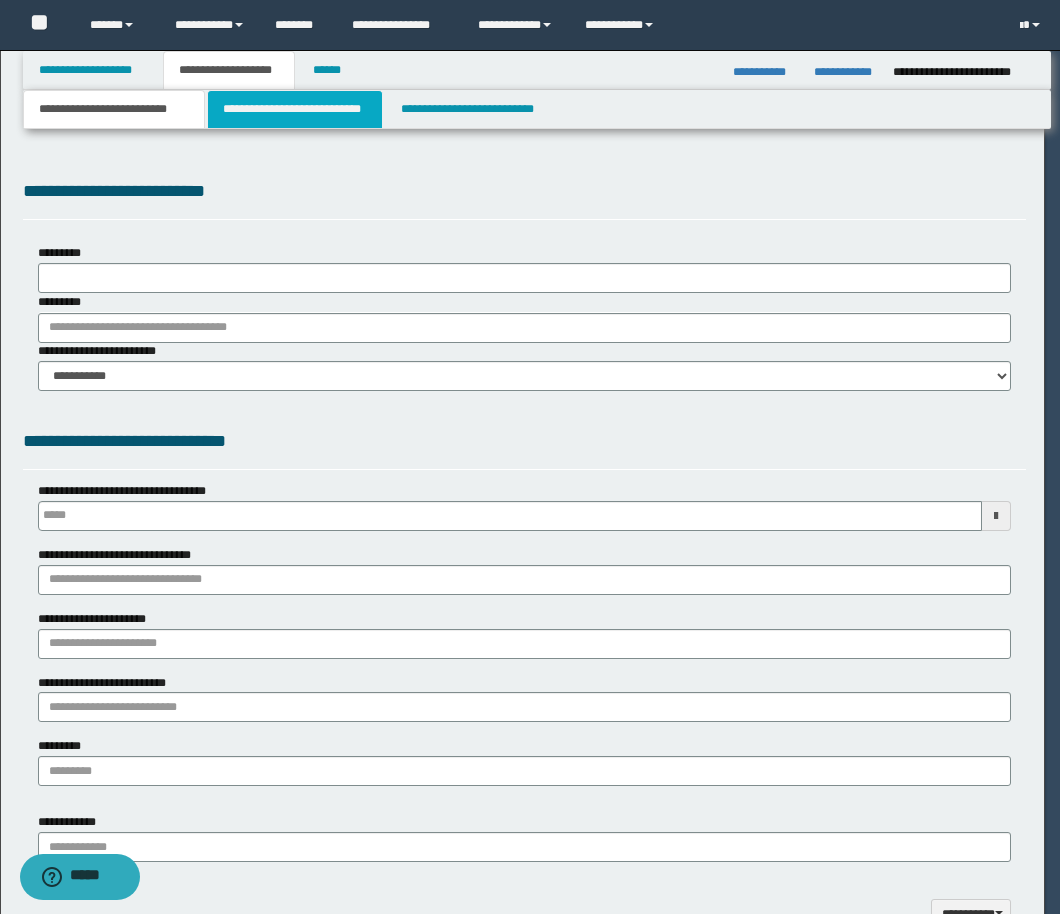 select on "*" 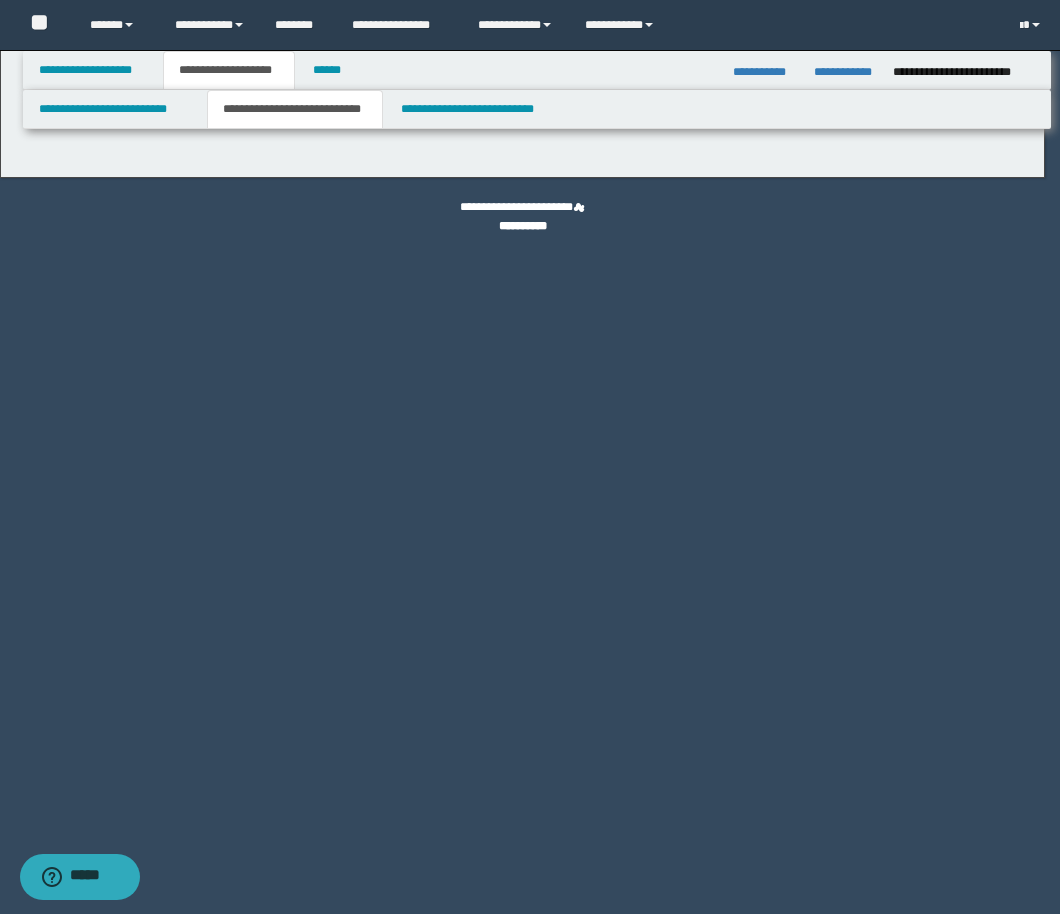 select on "*" 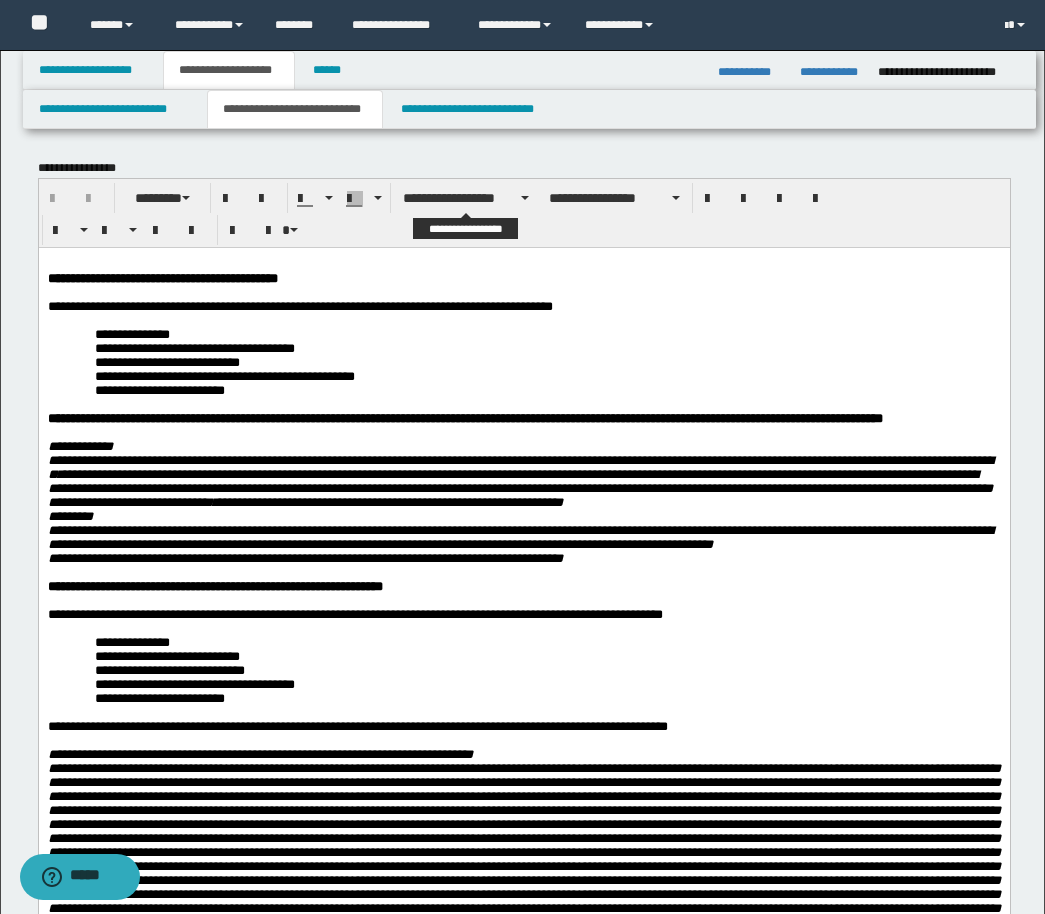 scroll, scrollTop: 100, scrollLeft: 0, axis: vertical 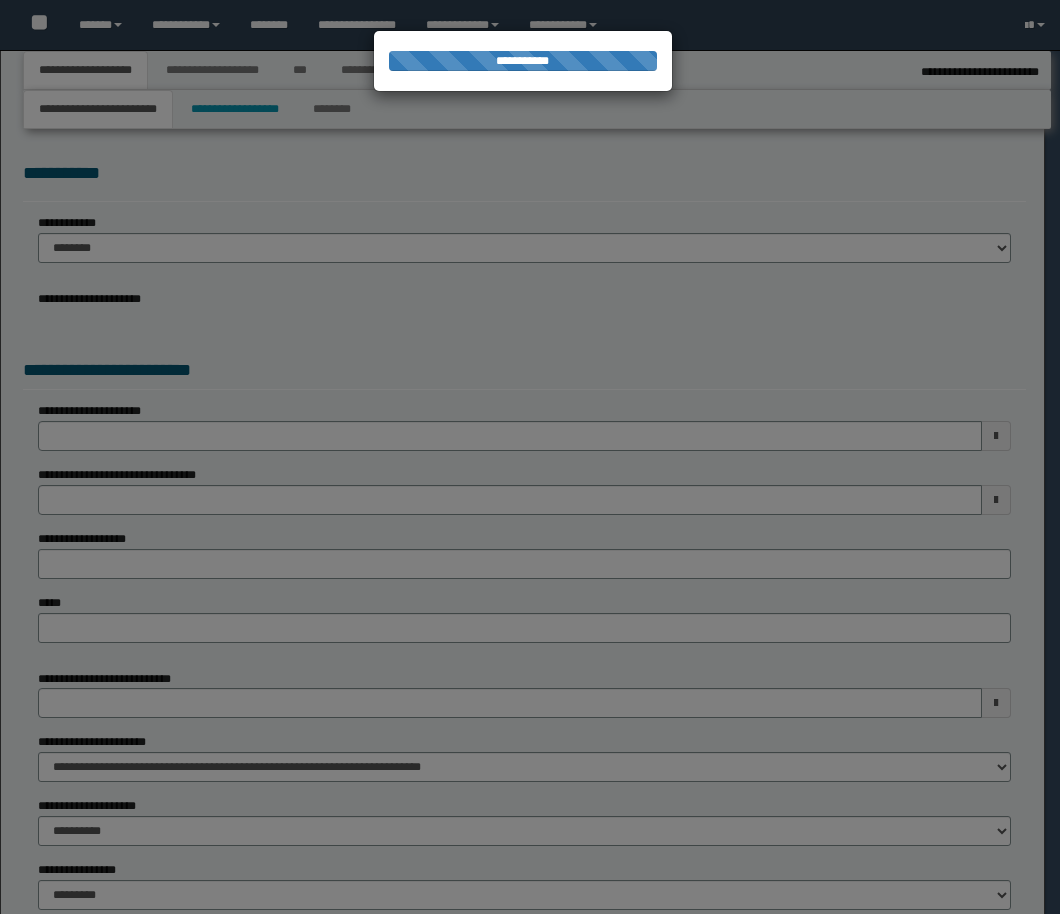 select on "*" 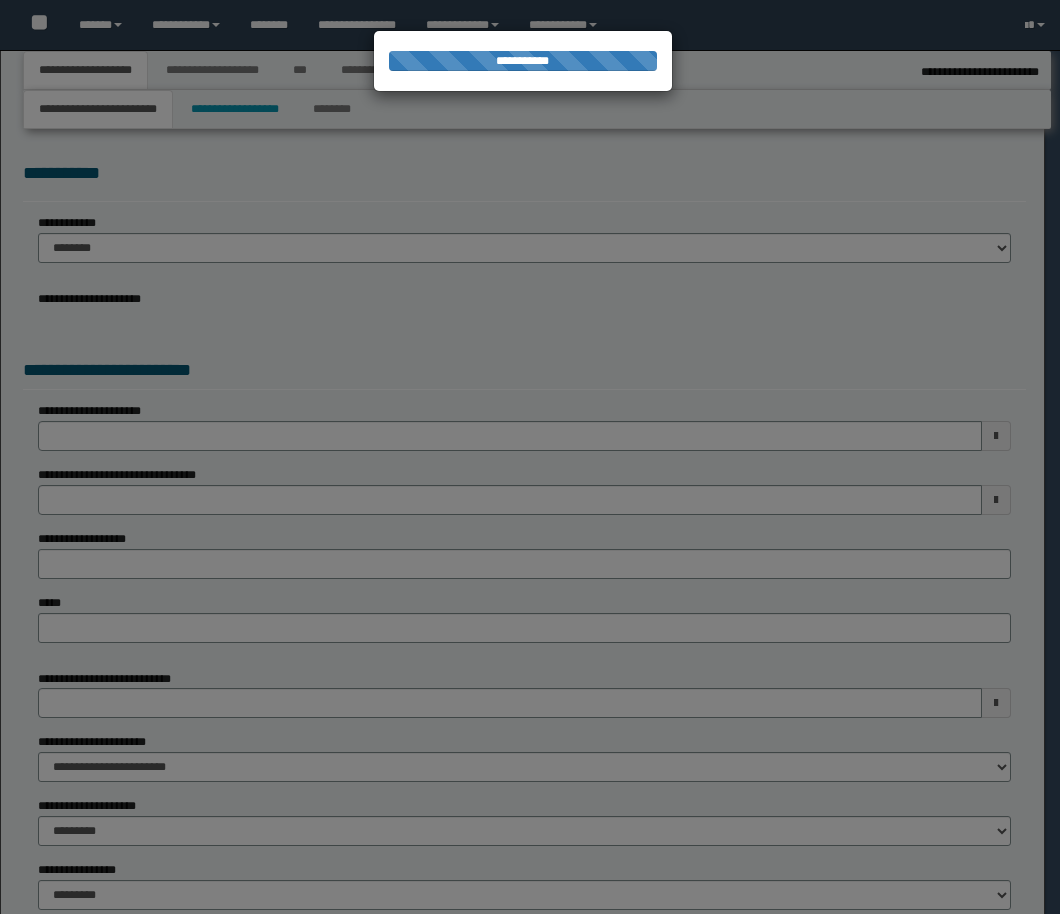 type on "*********" 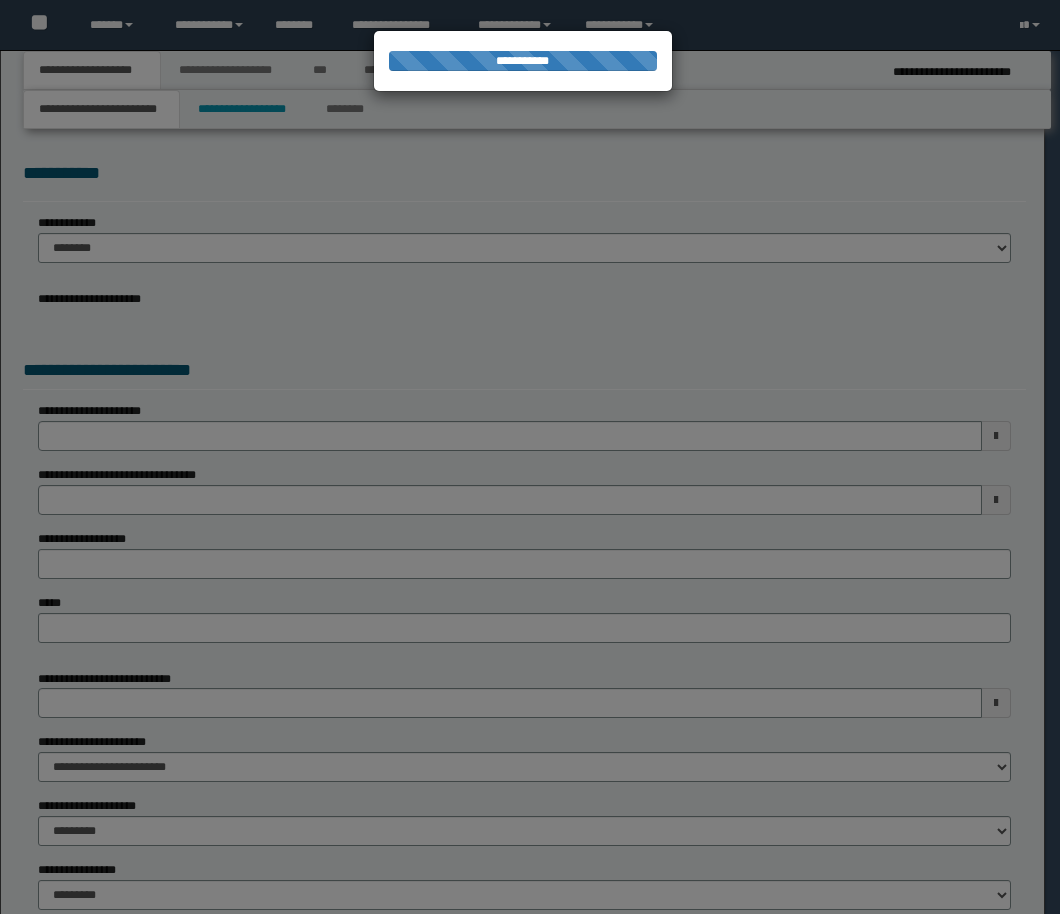 scroll, scrollTop: 0, scrollLeft: 0, axis: both 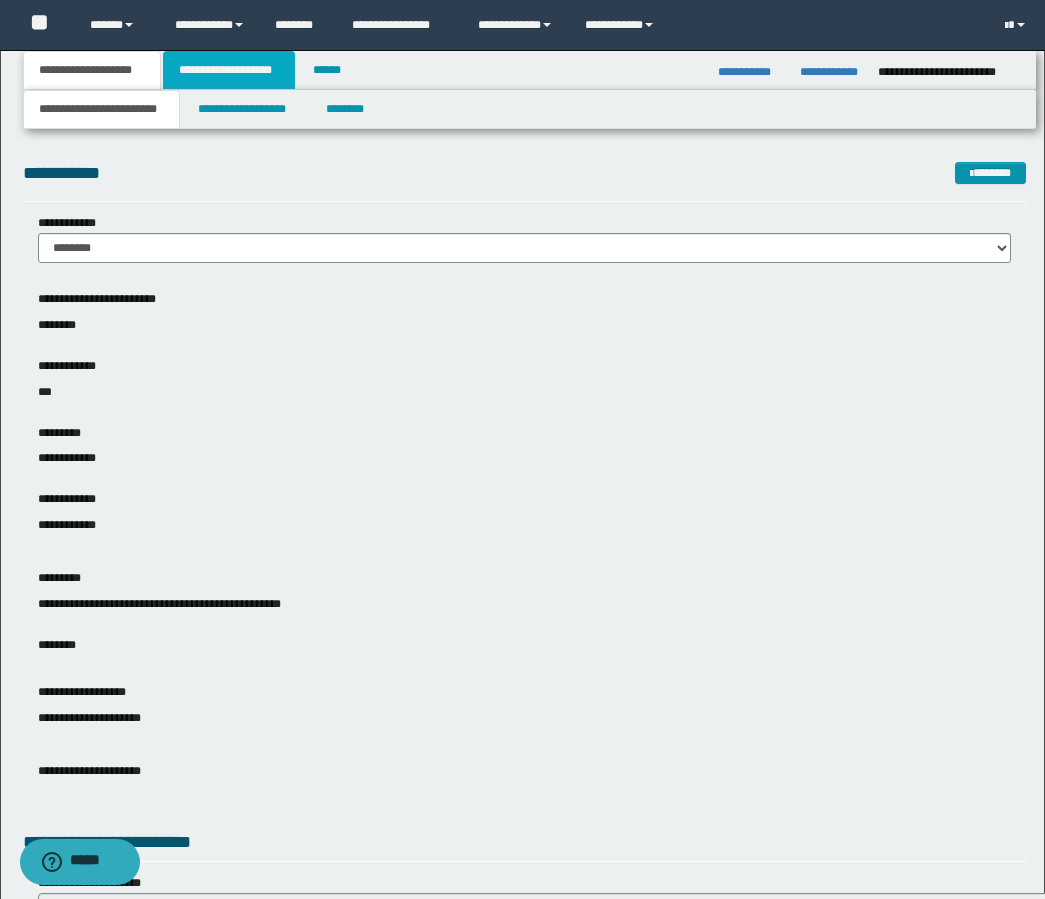 click on "**********" at bounding box center [229, 70] 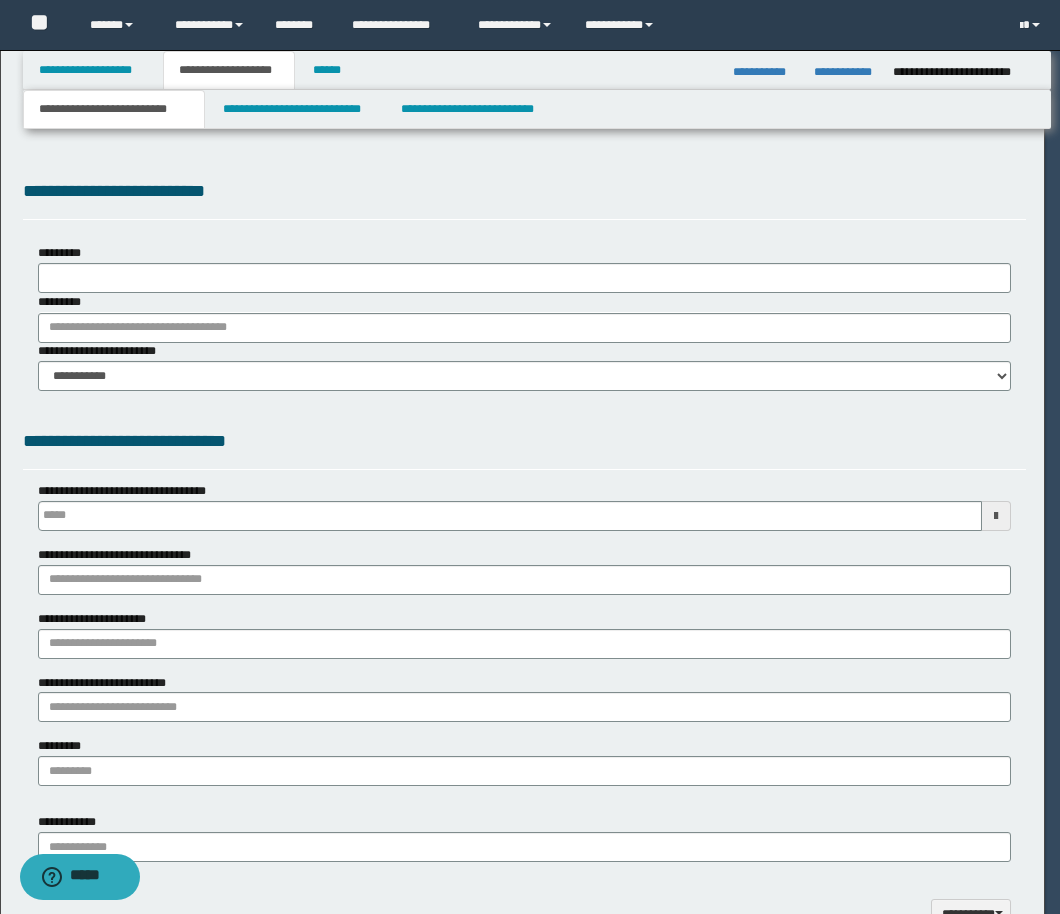 select on "*" 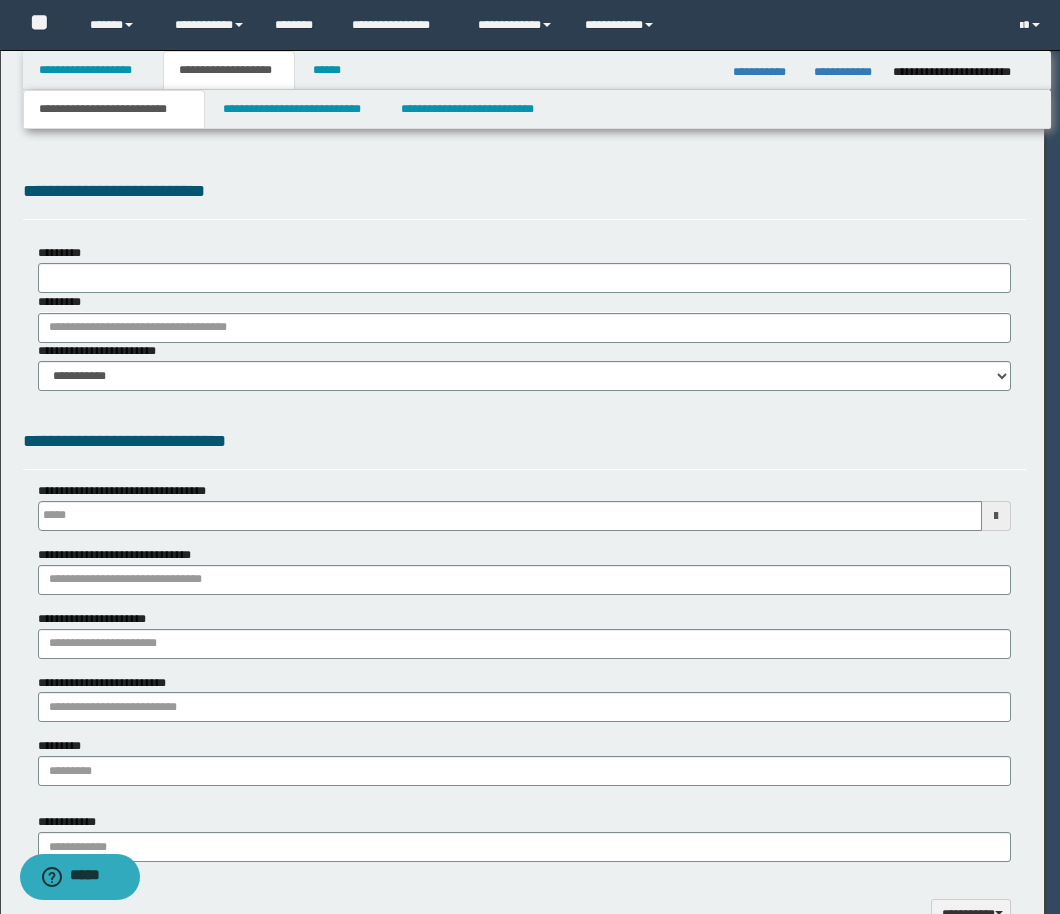 type 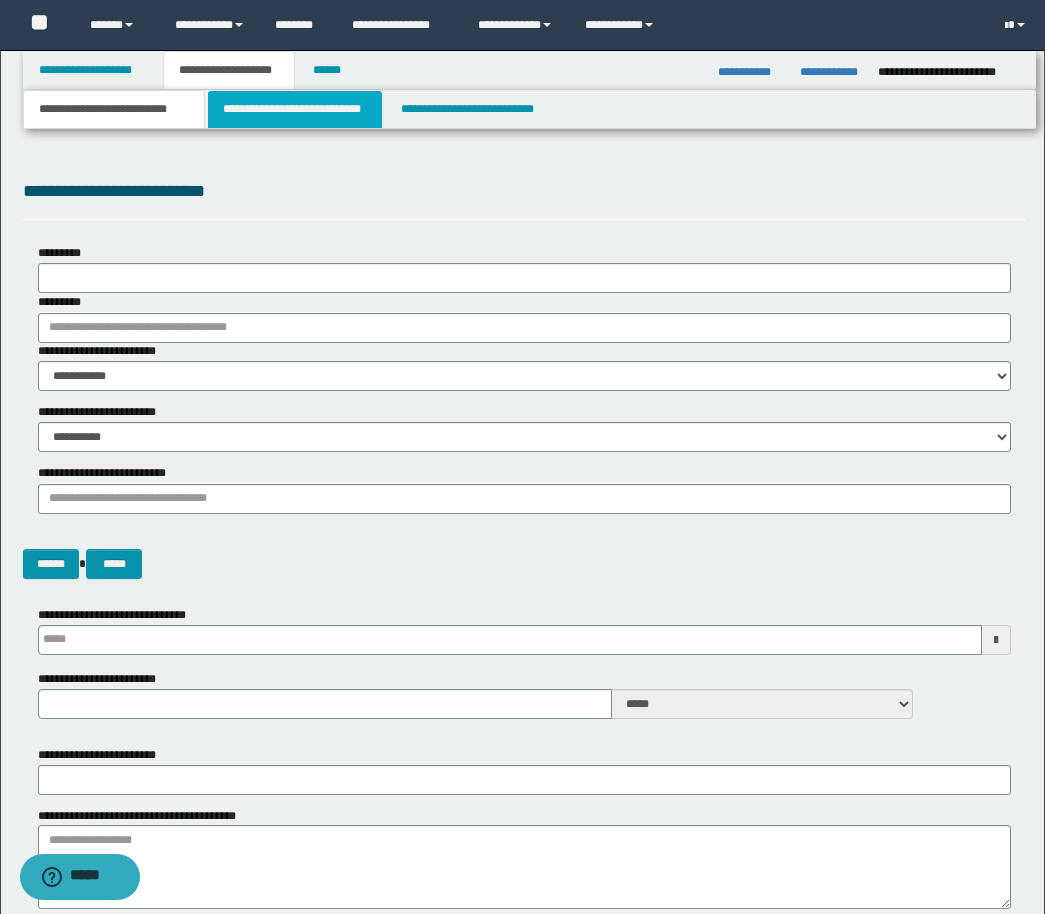 click on "**********" at bounding box center (295, 109) 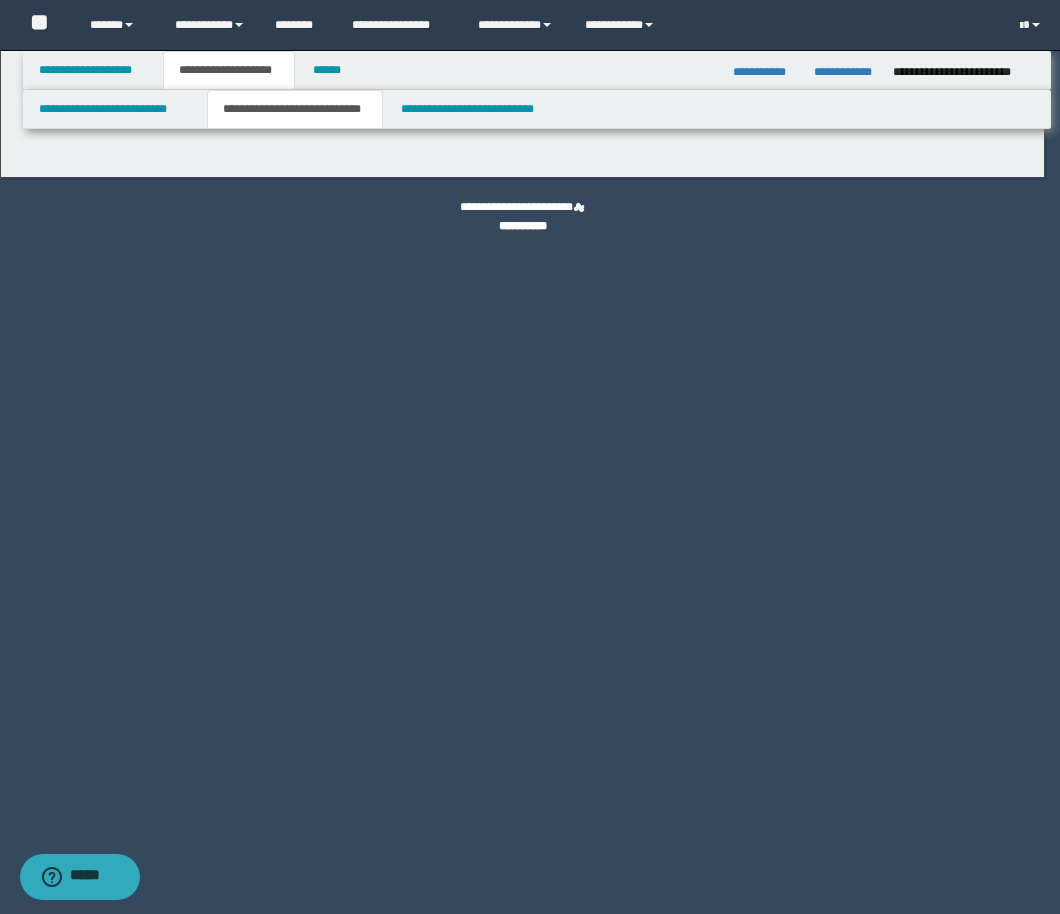 select on "*" 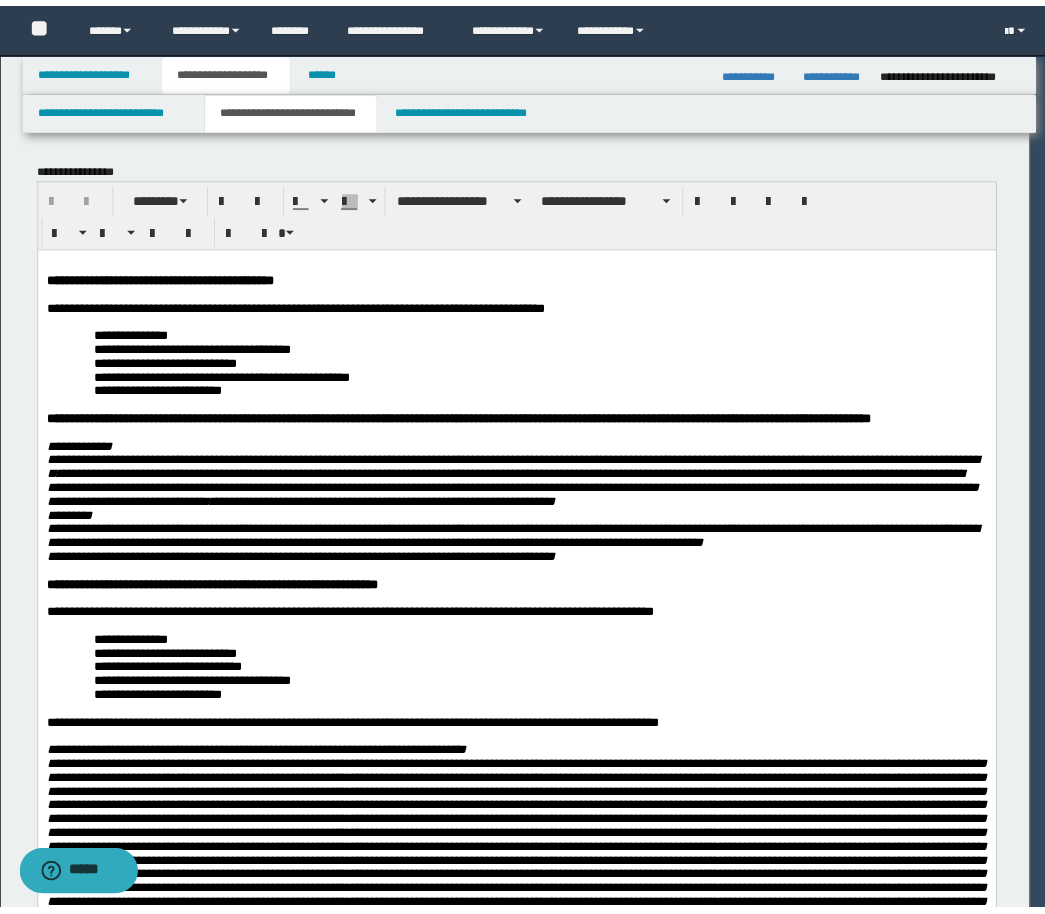 scroll, scrollTop: 0, scrollLeft: 0, axis: both 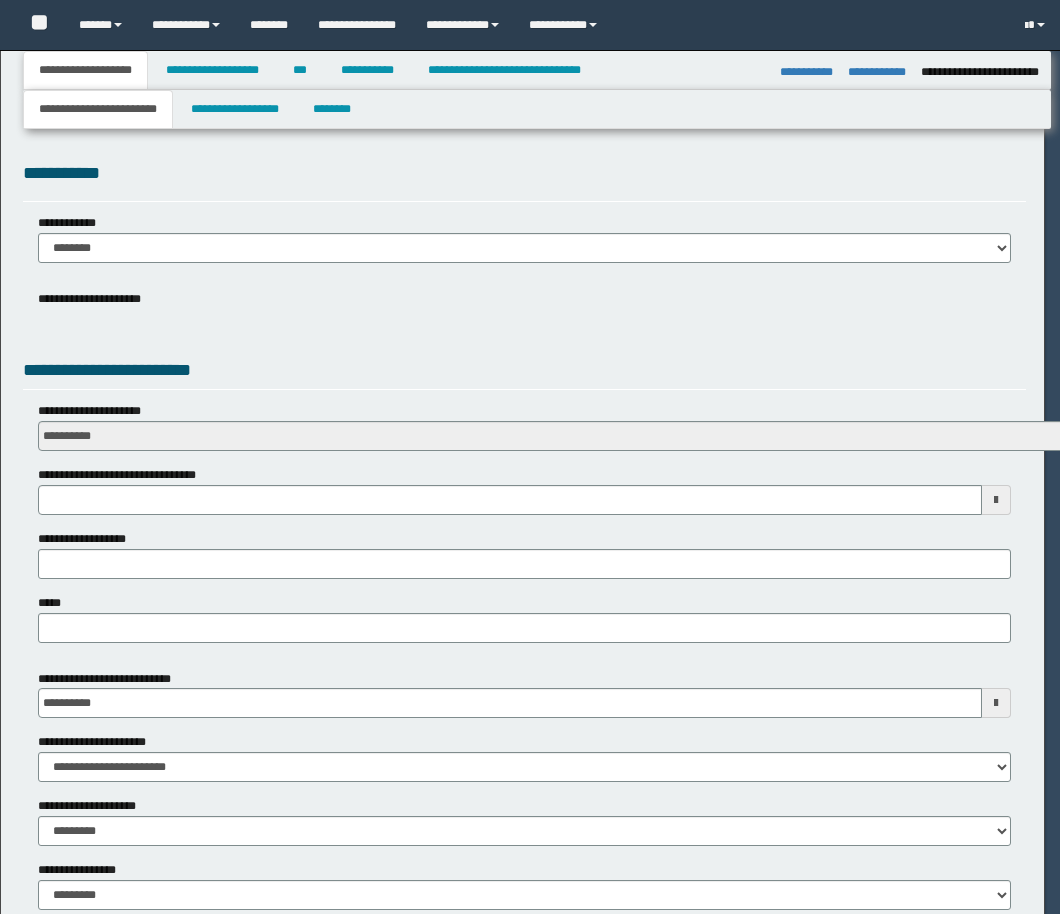 select on "*" 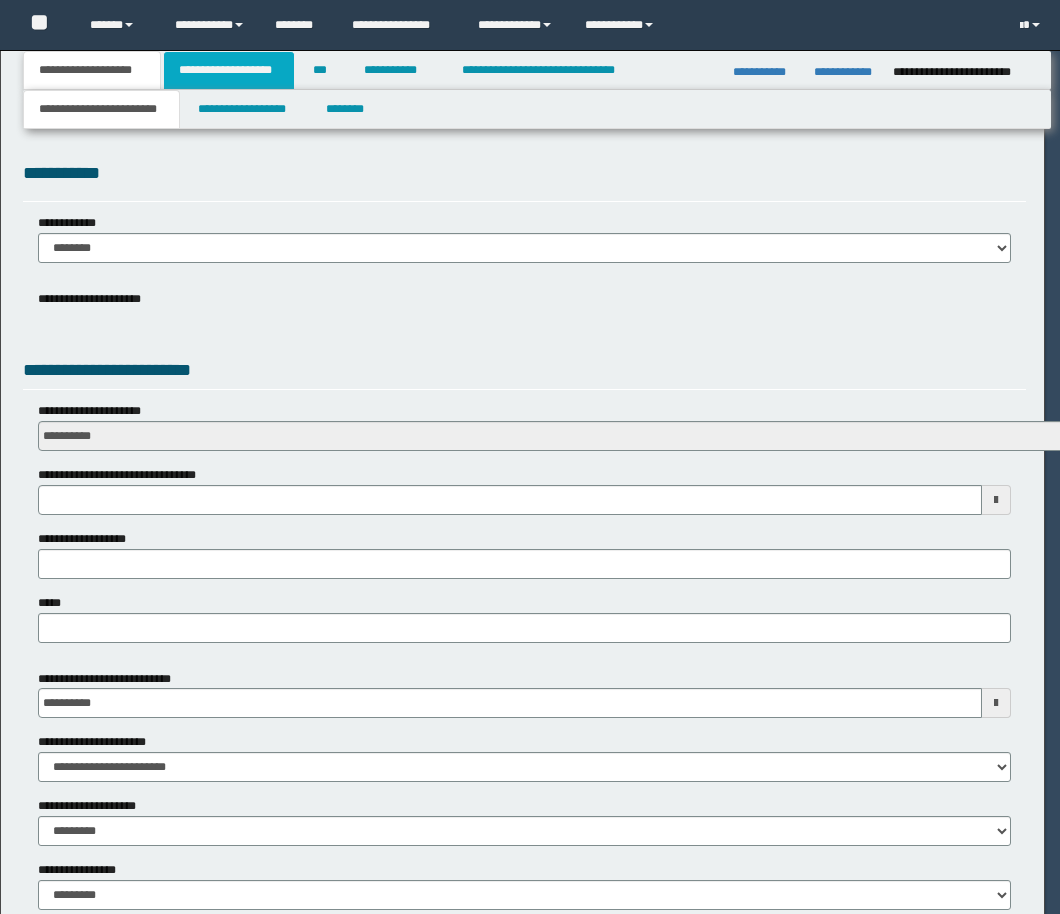scroll, scrollTop: 0, scrollLeft: 0, axis: both 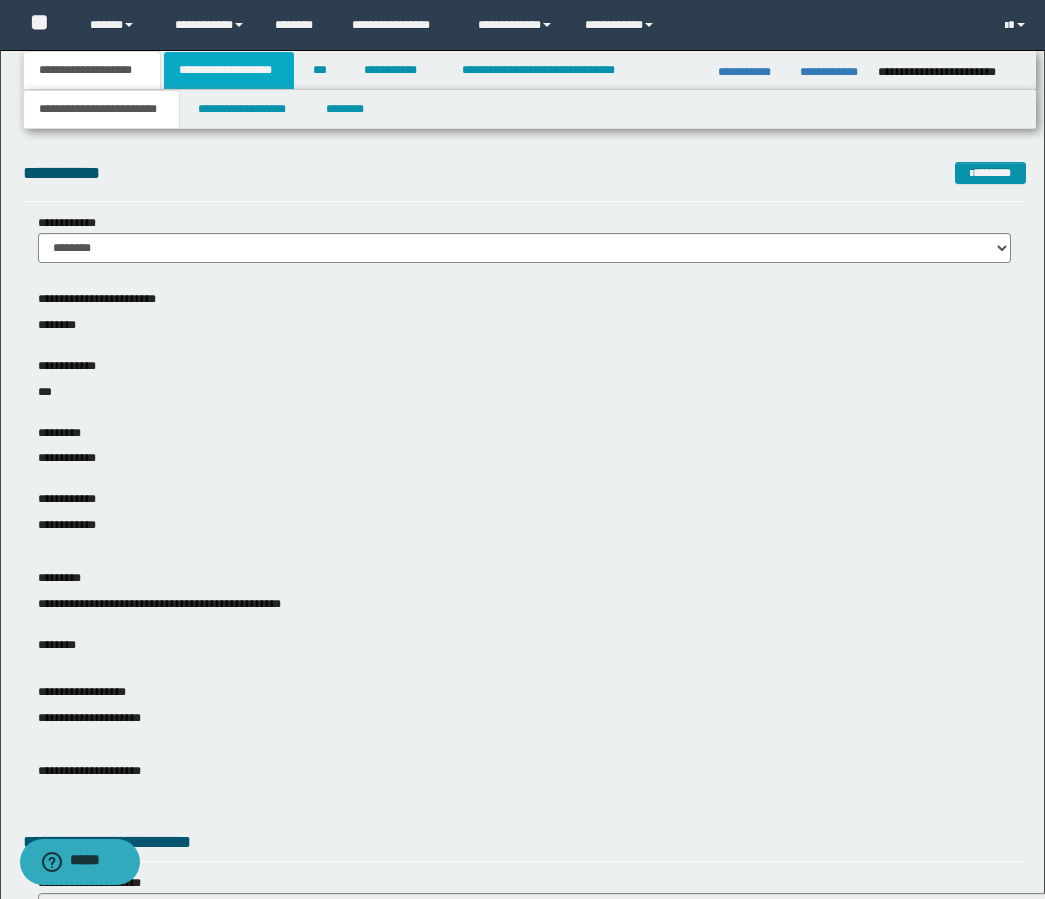 click on "**********" at bounding box center [229, 70] 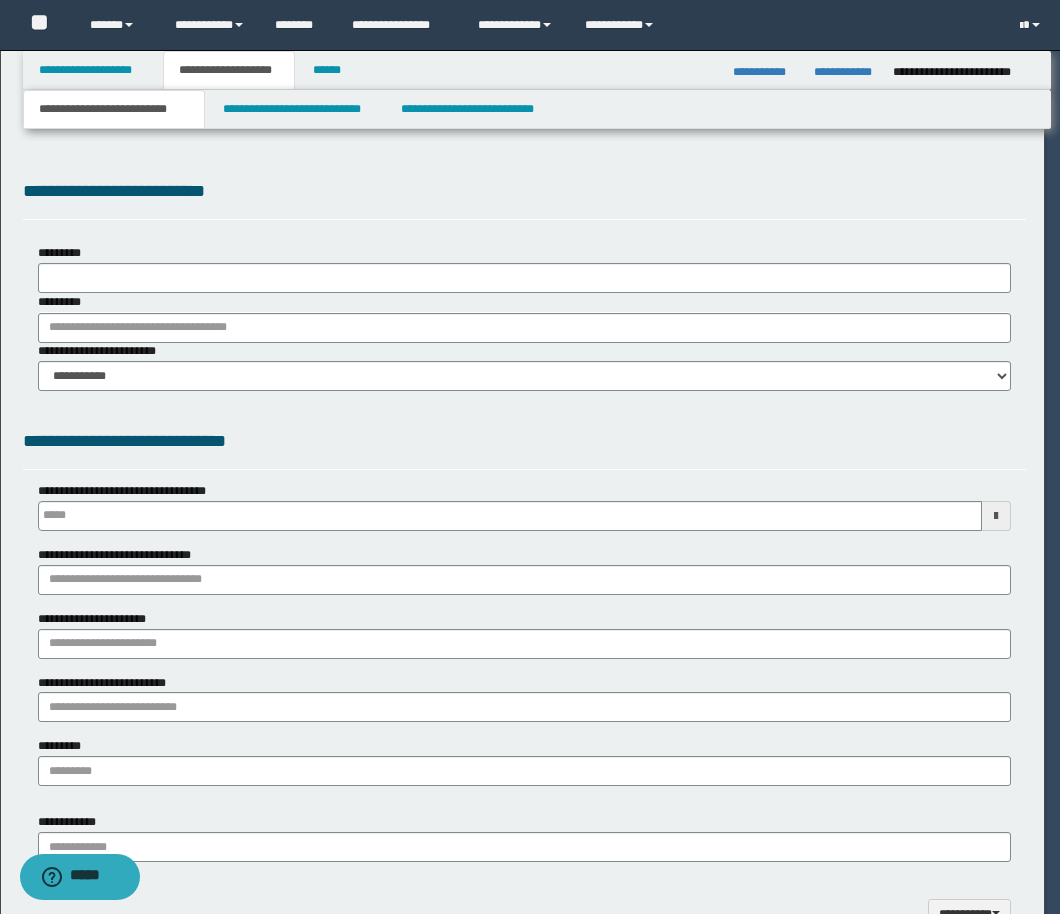 type 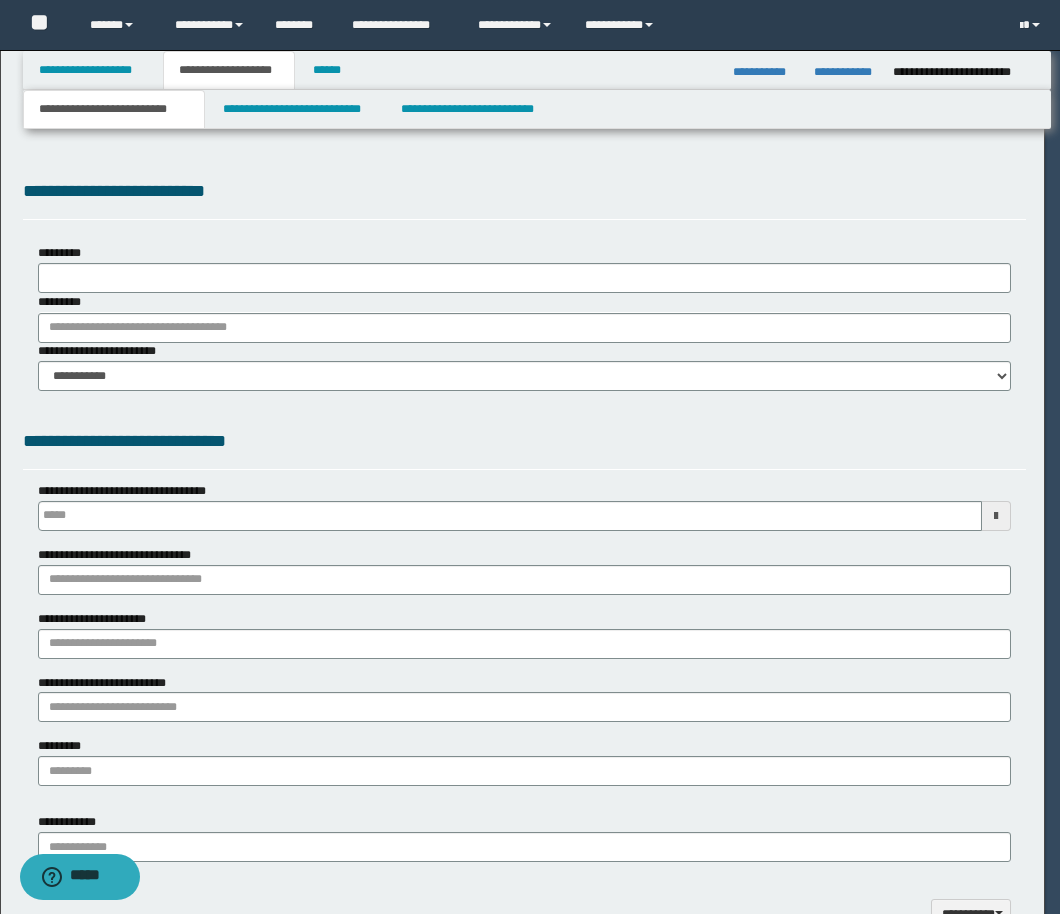 scroll, scrollTop: 0, scrollLeft: 0, axis: both 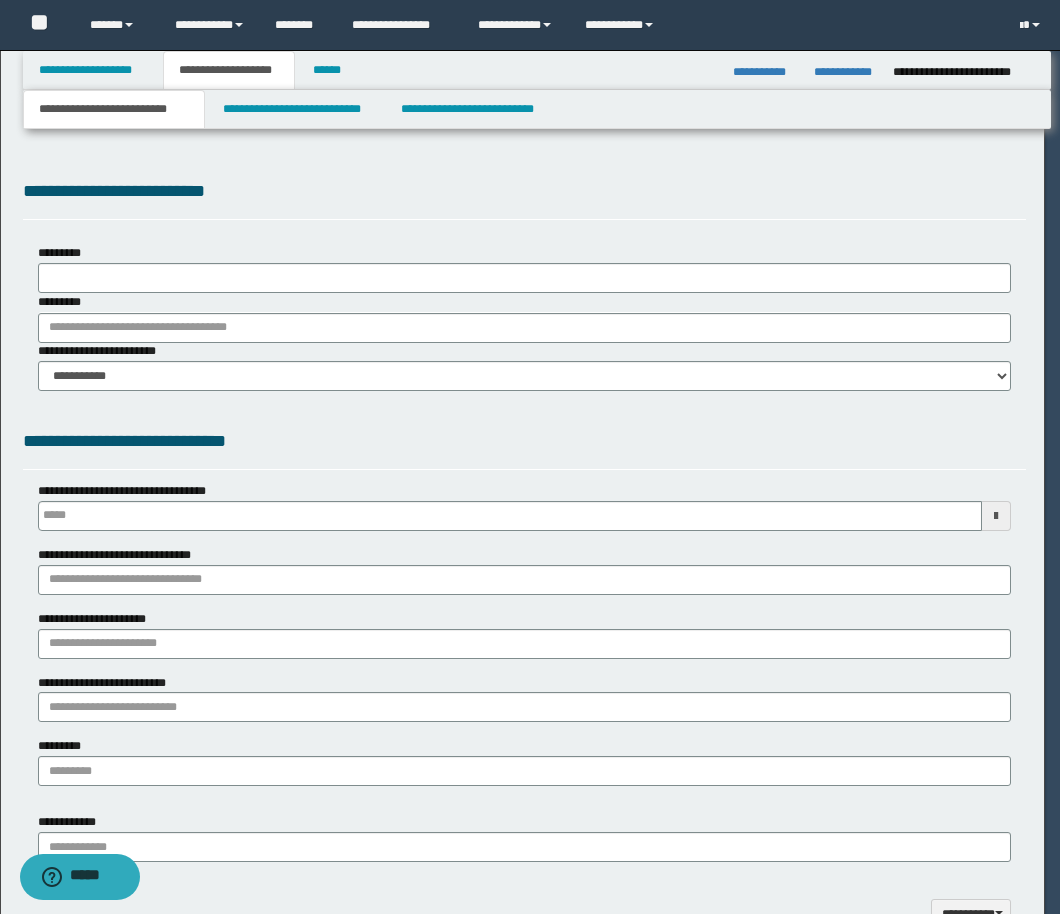 select on "*" 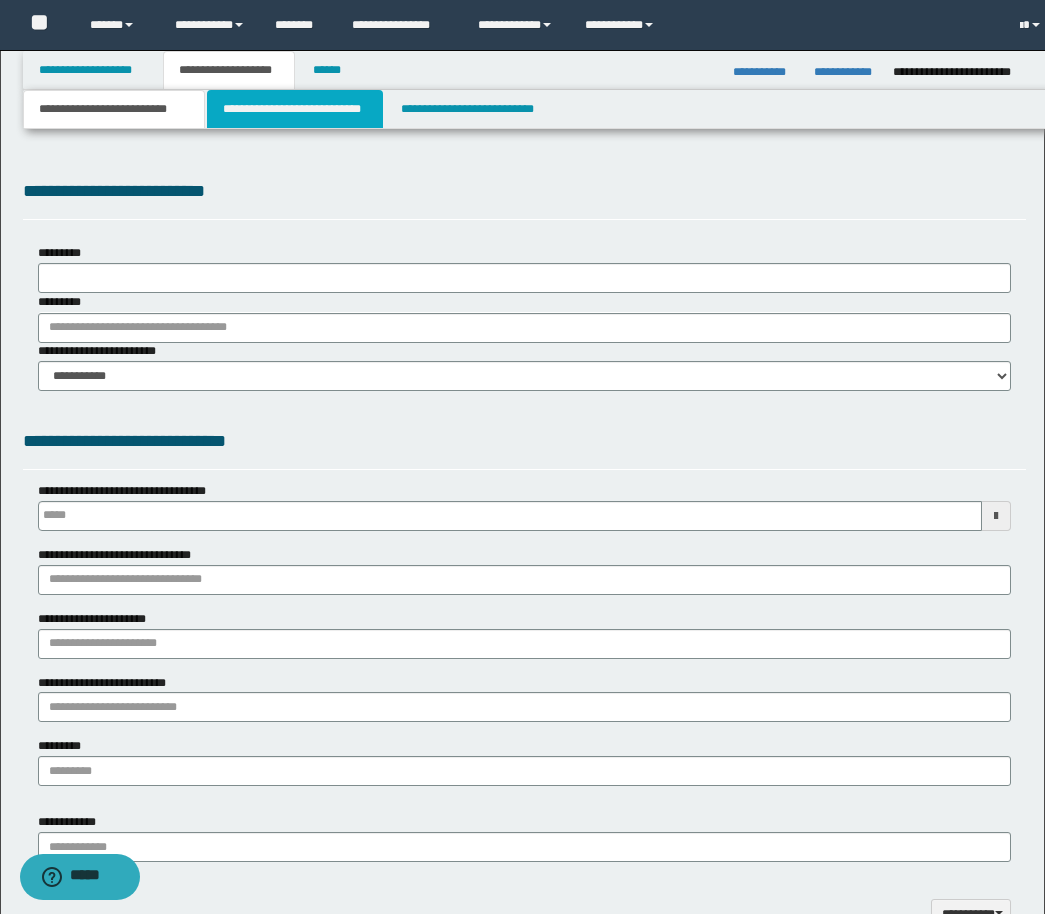 click on "**********" at bounding box center (295, 109) 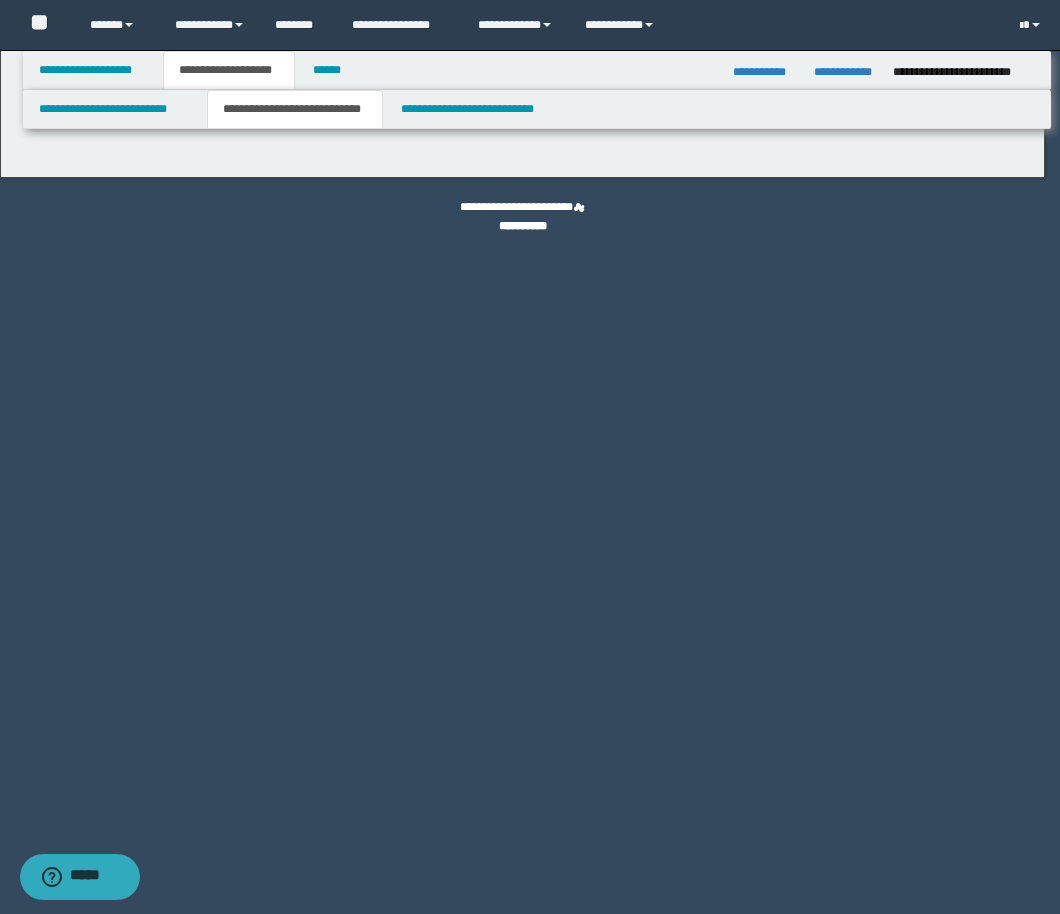 select on "*" 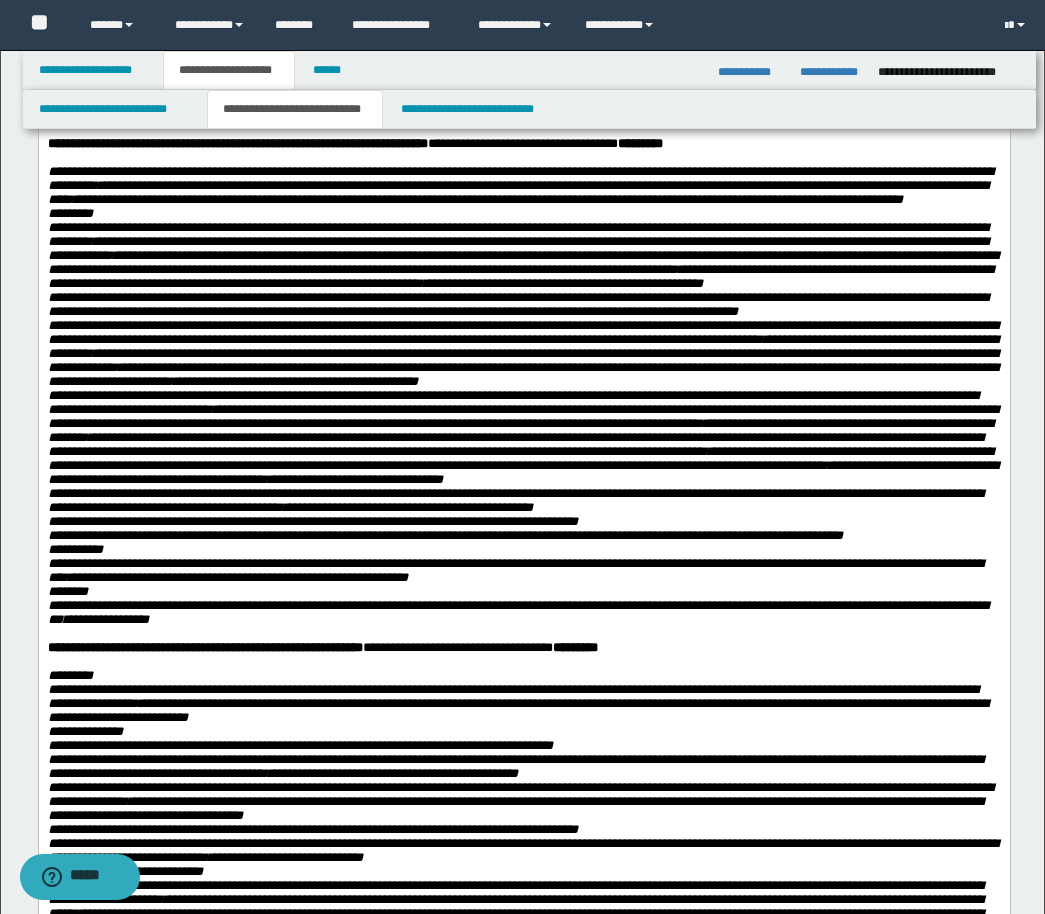 scroll, scrollTop: 1900, scrollLeft: 0, axis: vertical 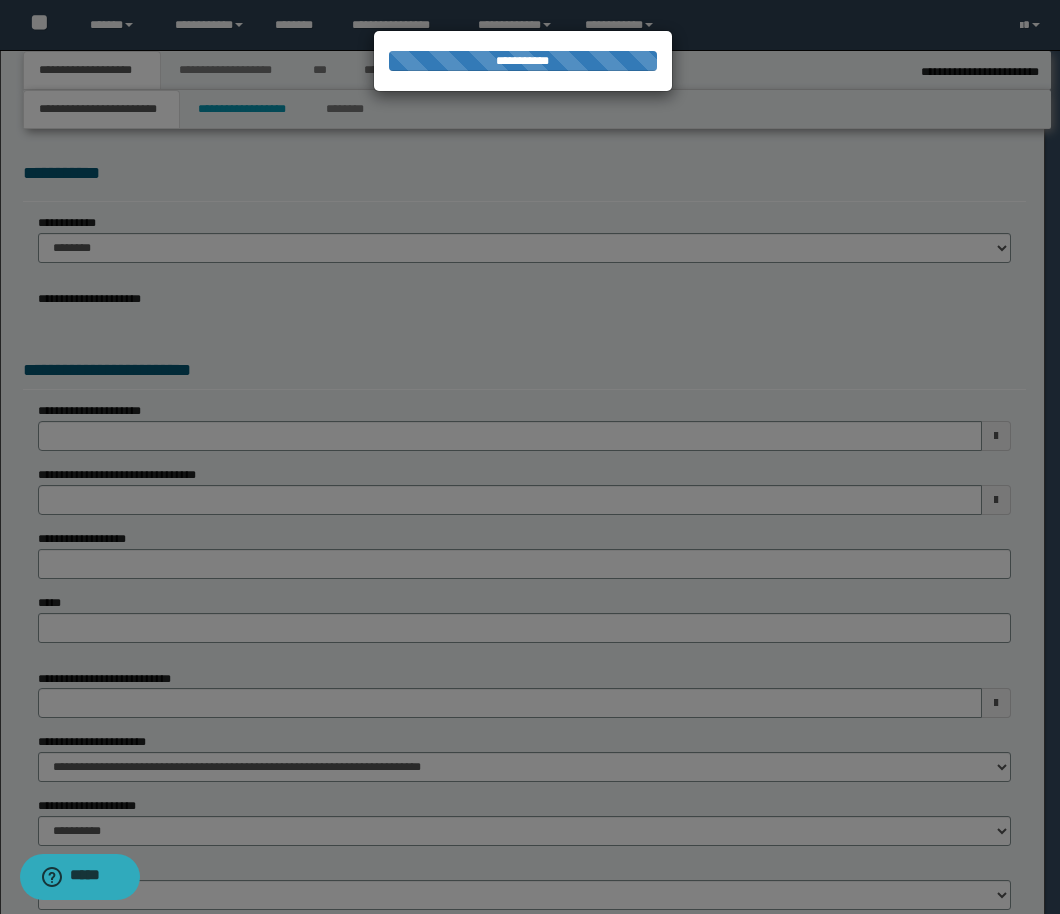 click at bounding box center (530, 457) 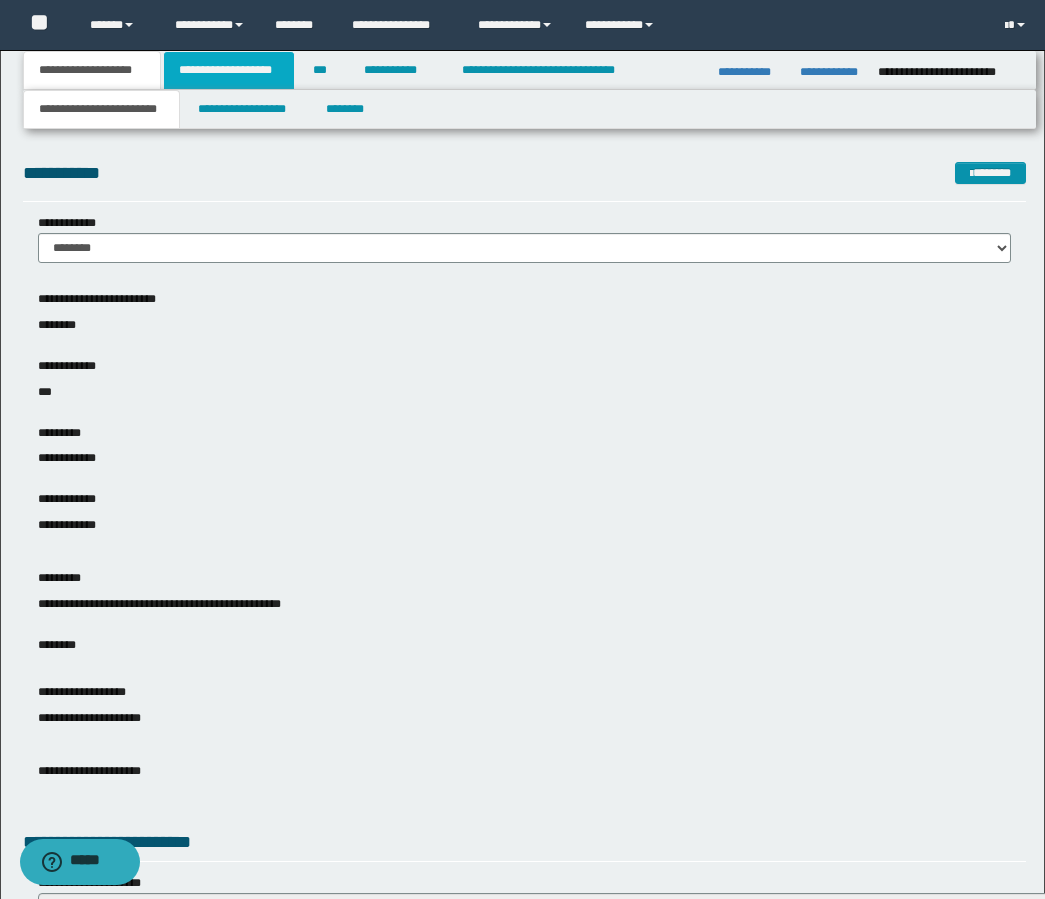 click on "**********" at bounding box center [229, 70] 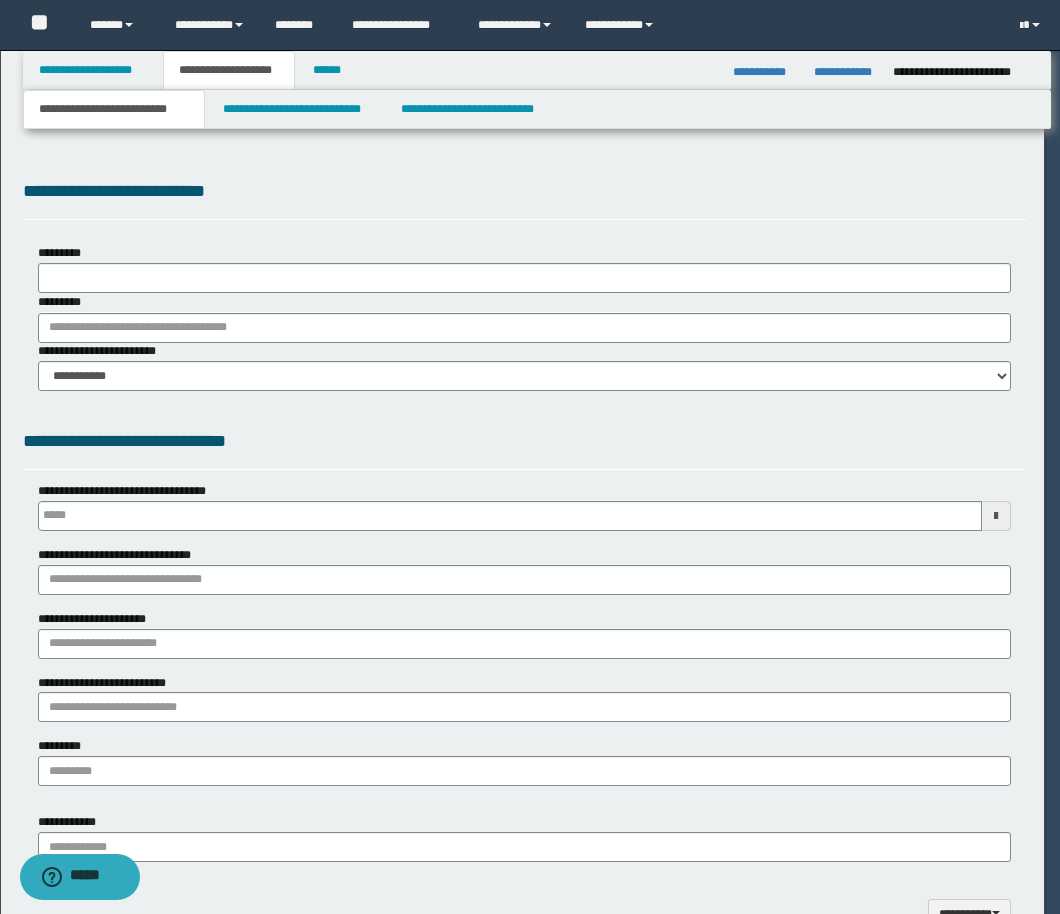 type 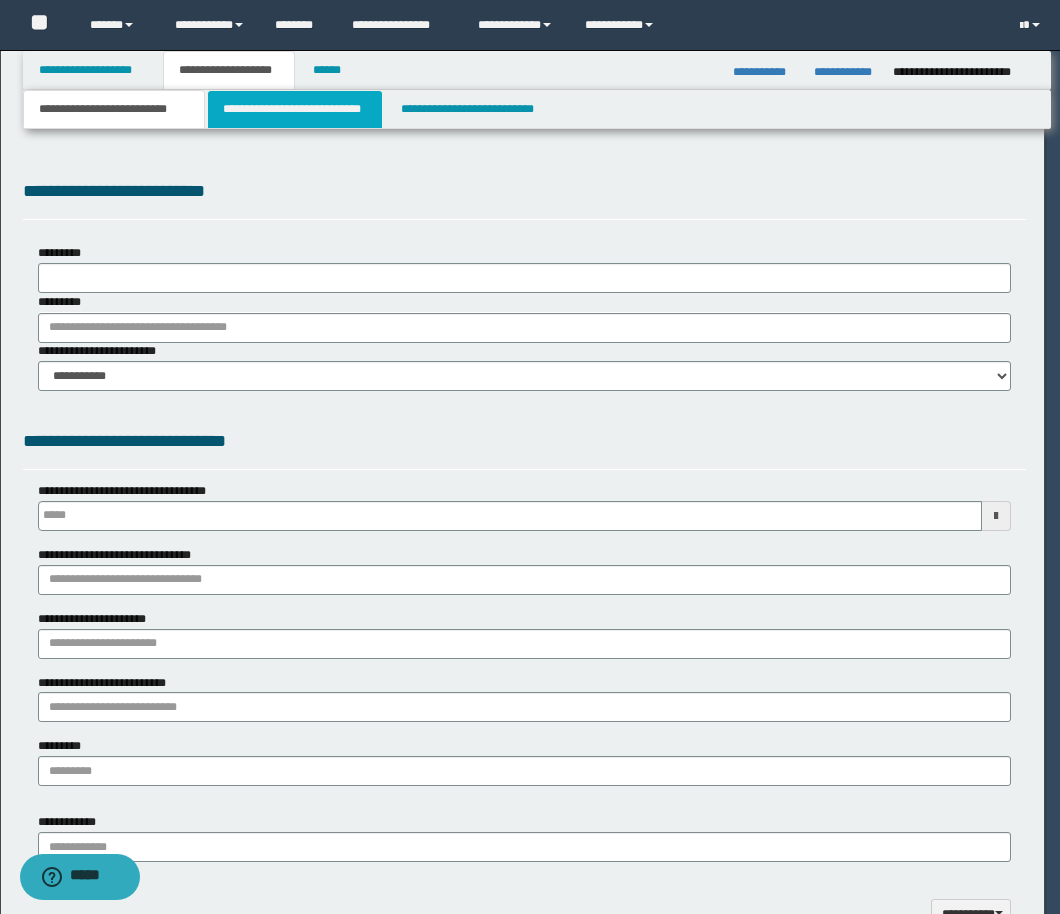 select on "*" 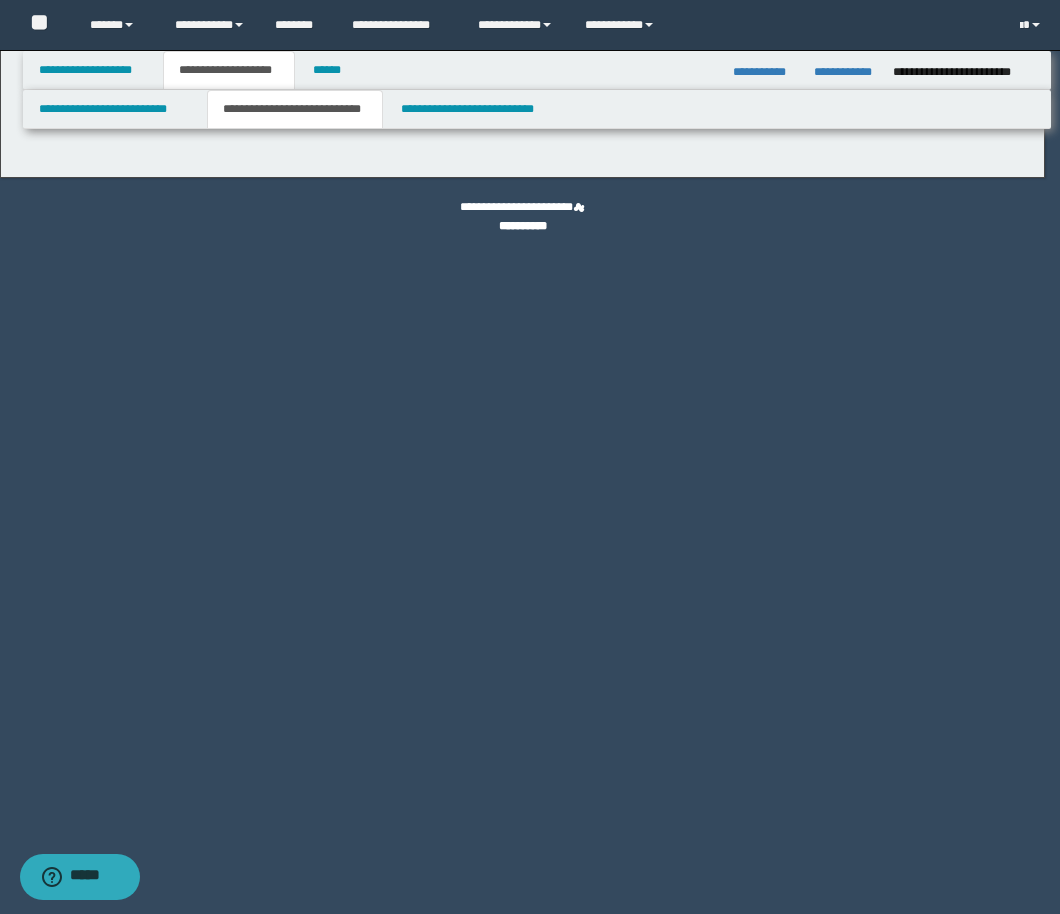 select on "*" 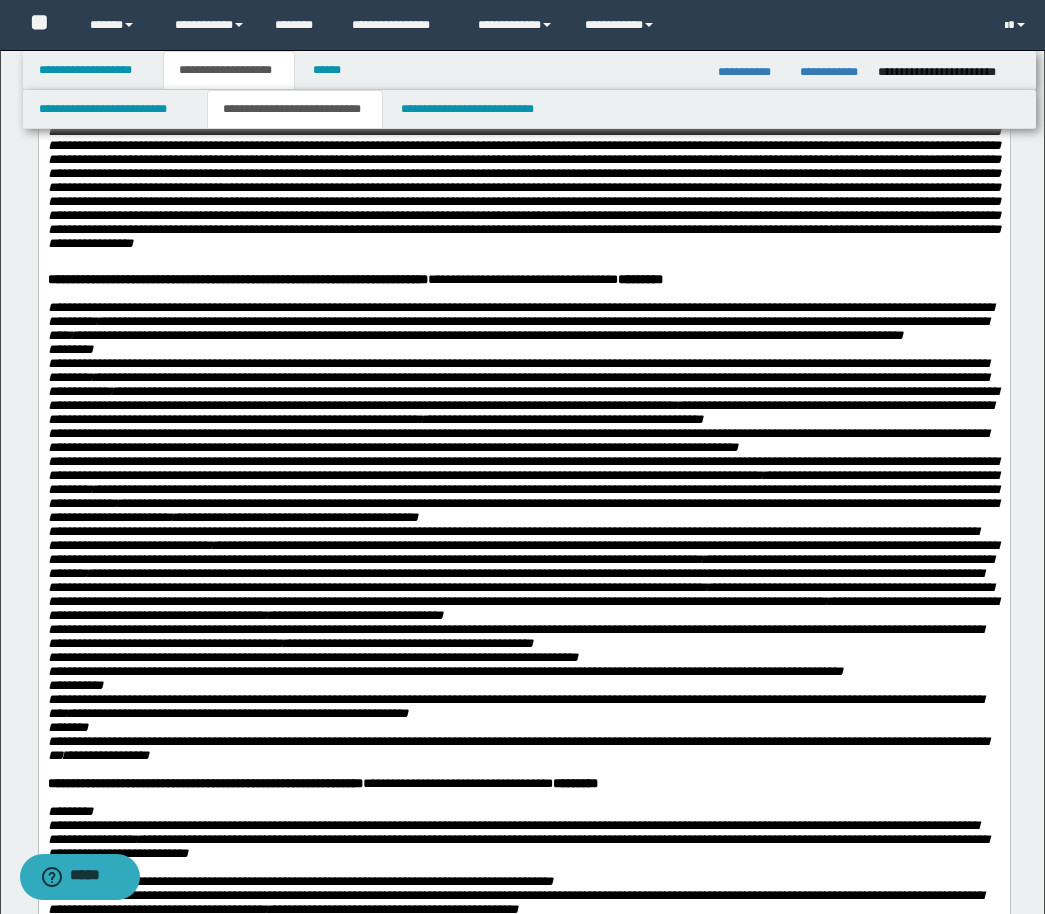 scroll, scrollTop: 1200, scrollLeft: 0, axis: vertical 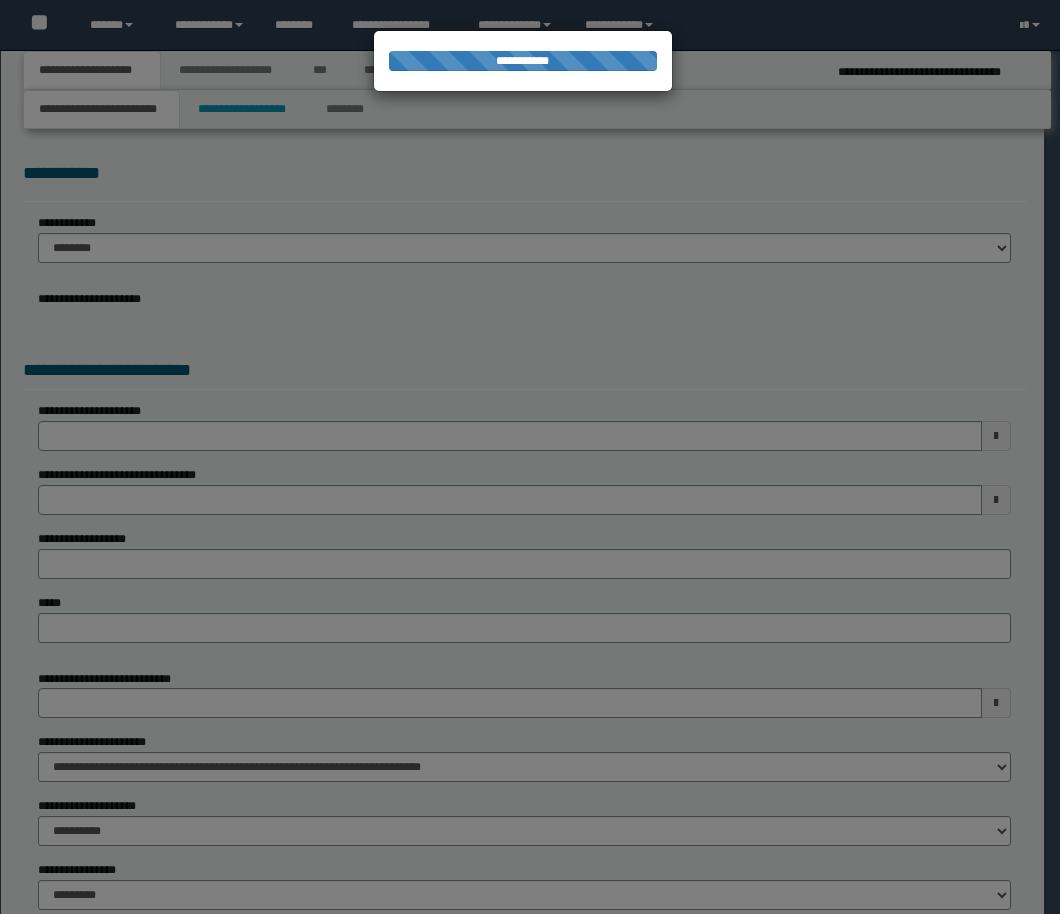 select on "*" 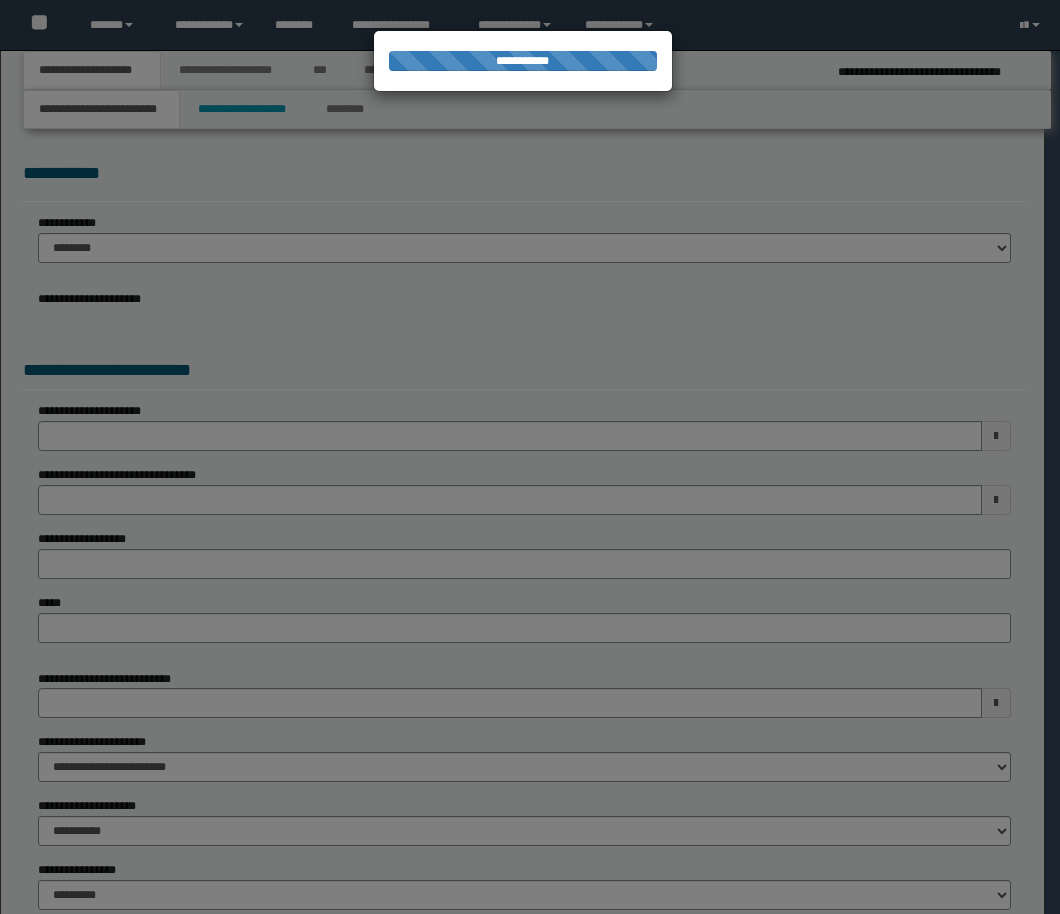 scroll, scrollTop: 0, scrollLeft: 0, axis: both 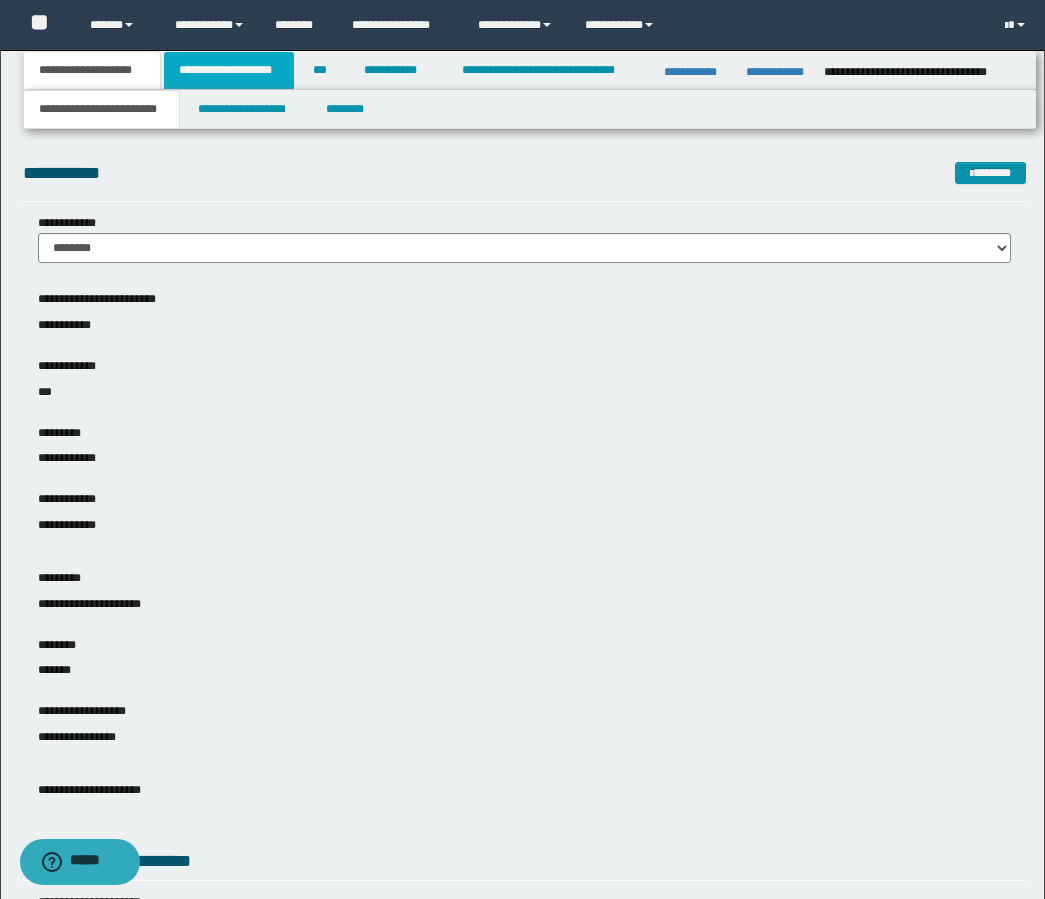 click on "**********" at bounding box center [229, 70] 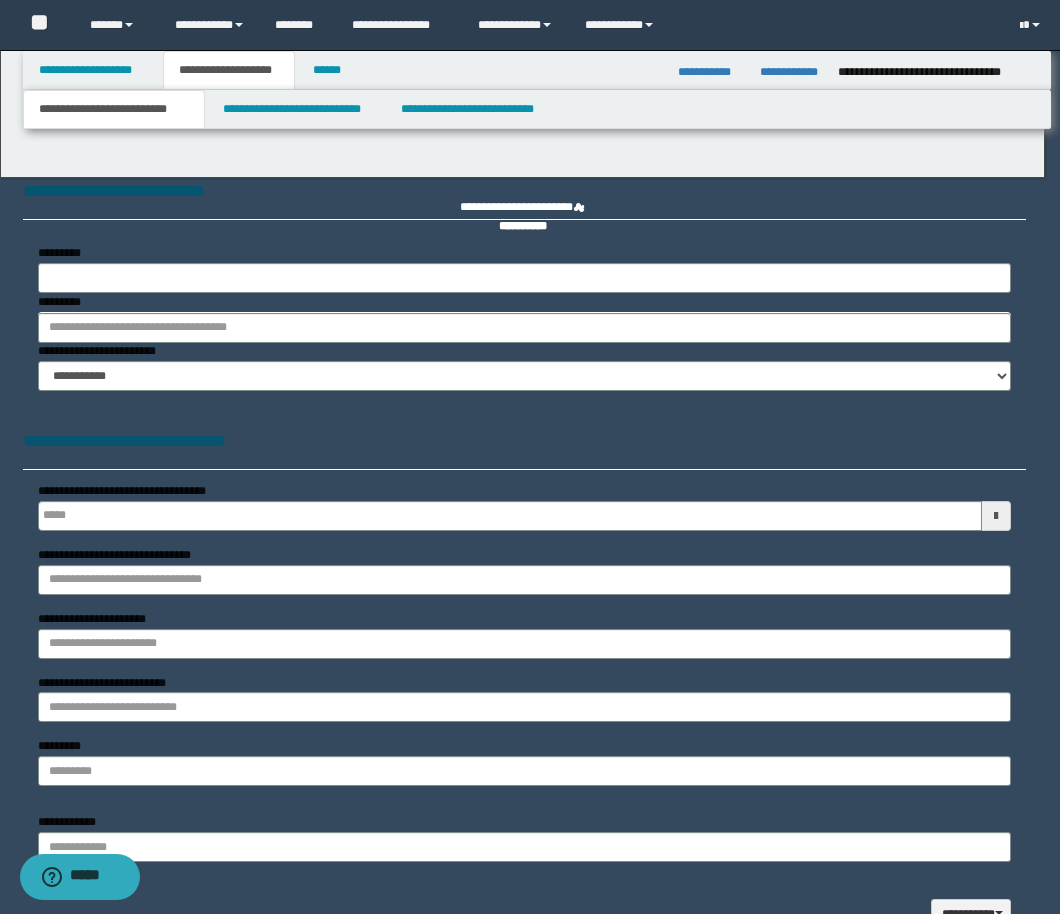 type 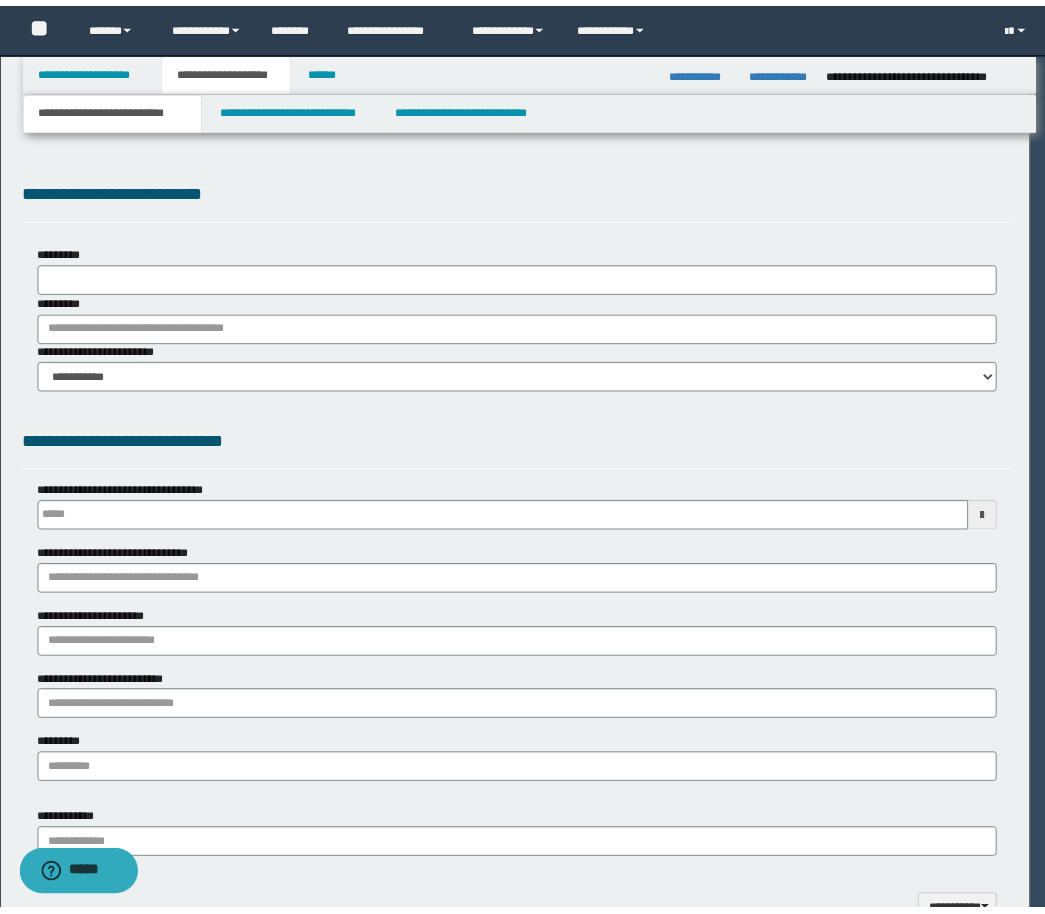 scroll, scrollTop: 0, scrollLeft: 0, axis: both 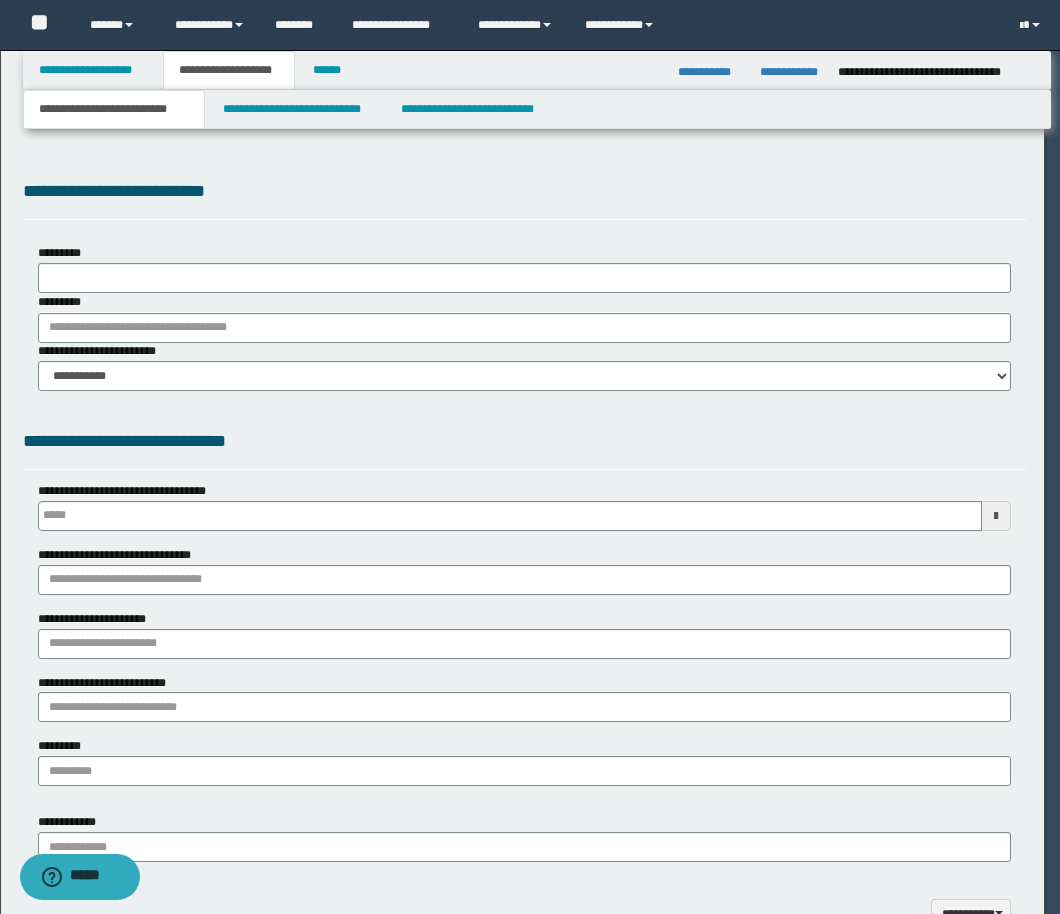 select on "*" 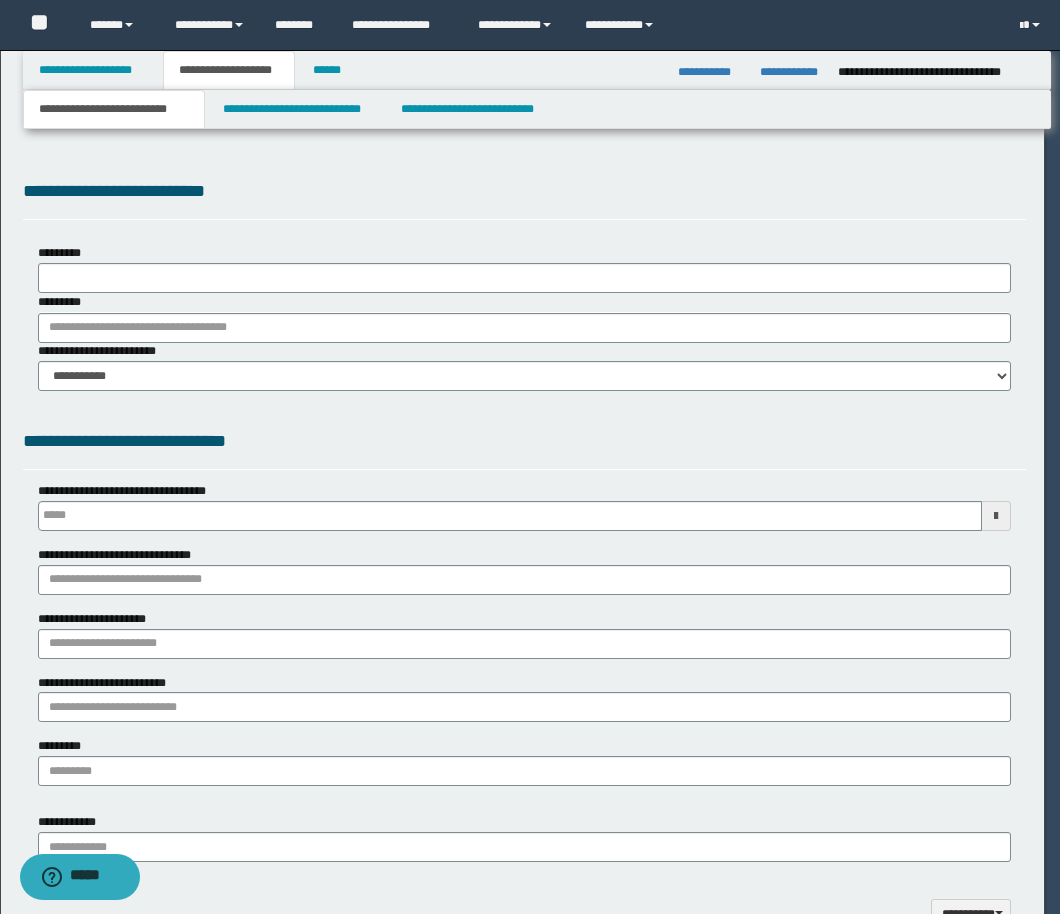 type 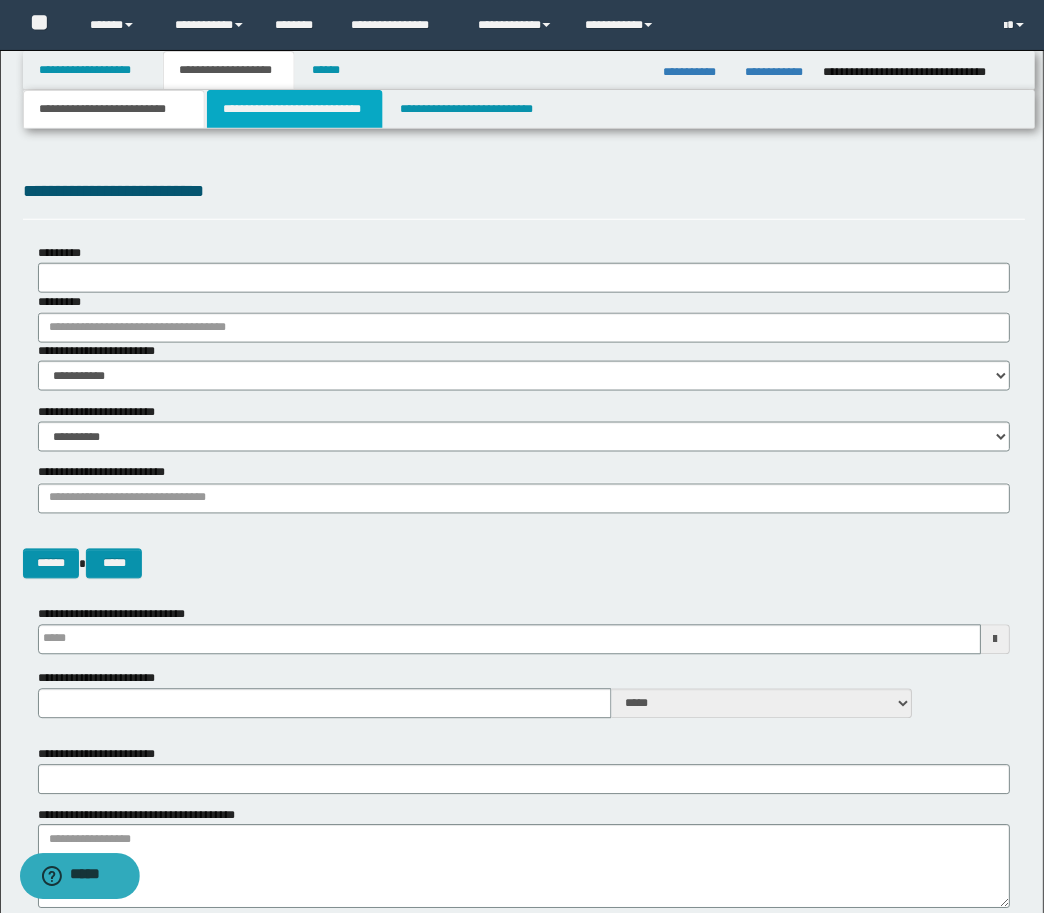click on "**********" at bounding box center (295, 109) 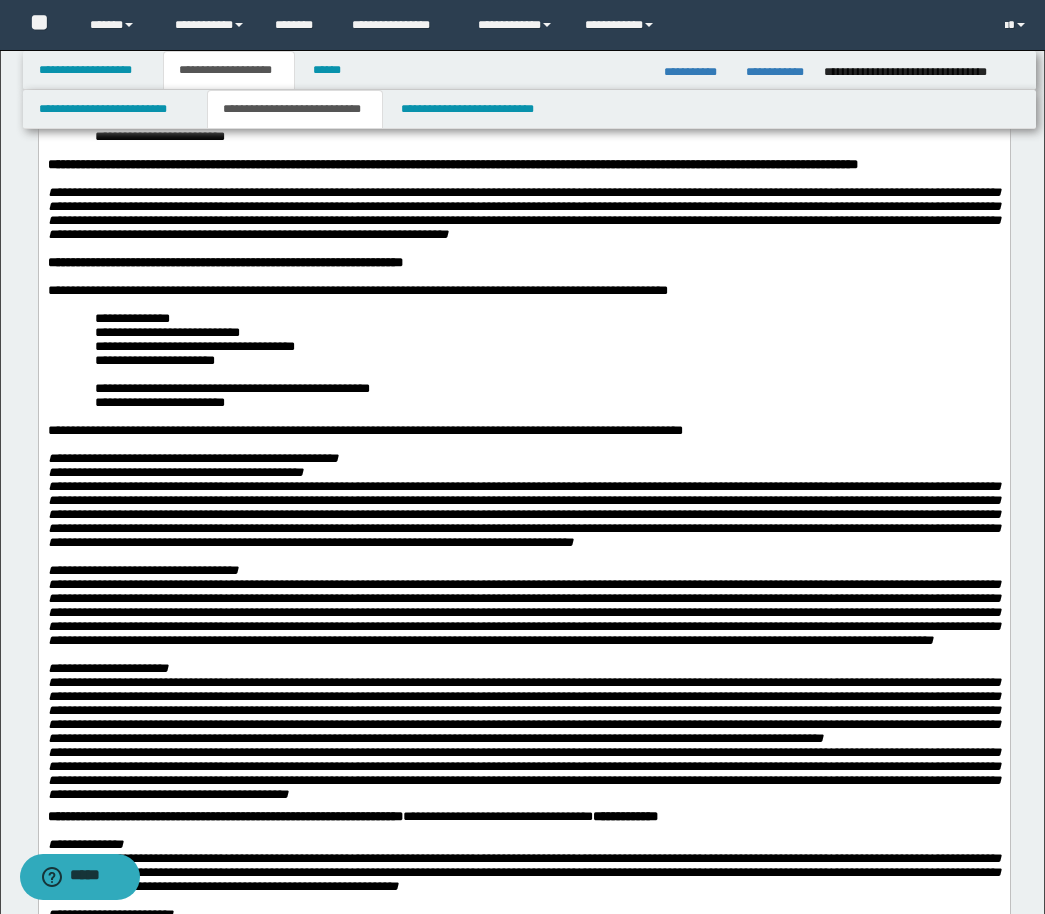 scroll, scrollTop: 300, scrollLeft: 0, axis: vertical 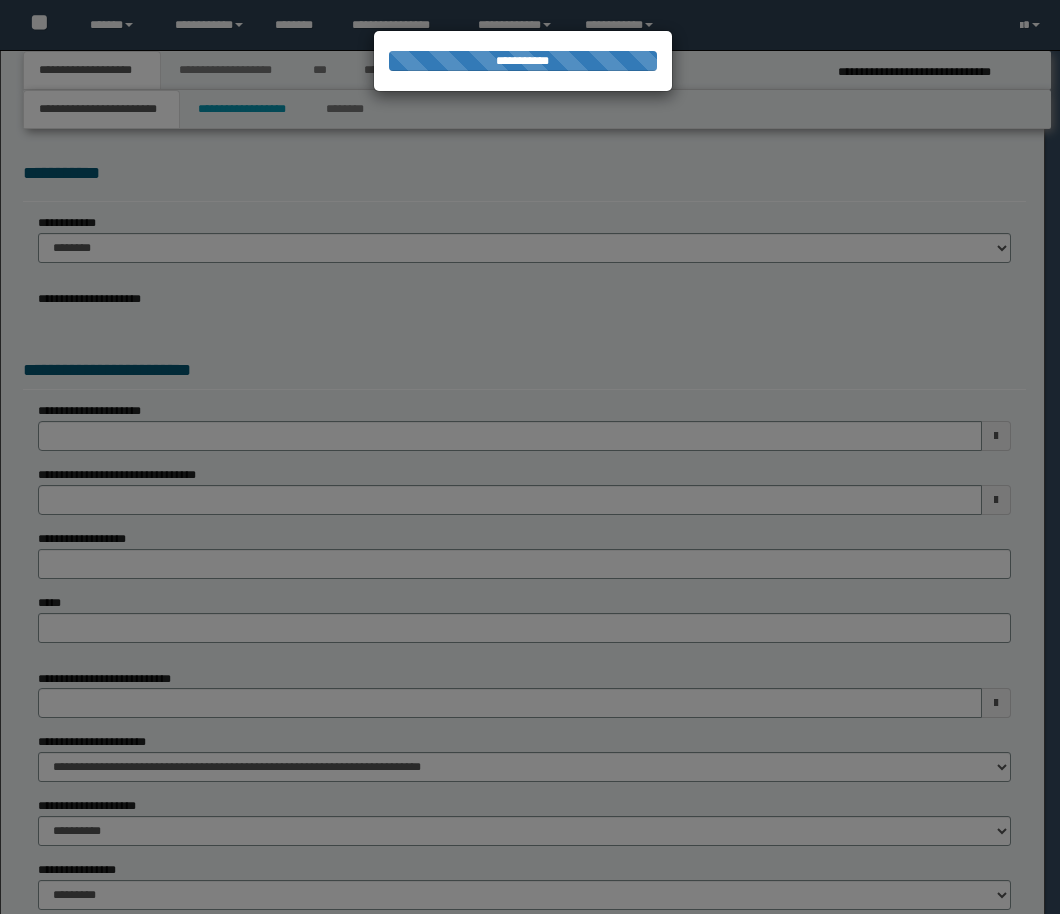 select on "*" 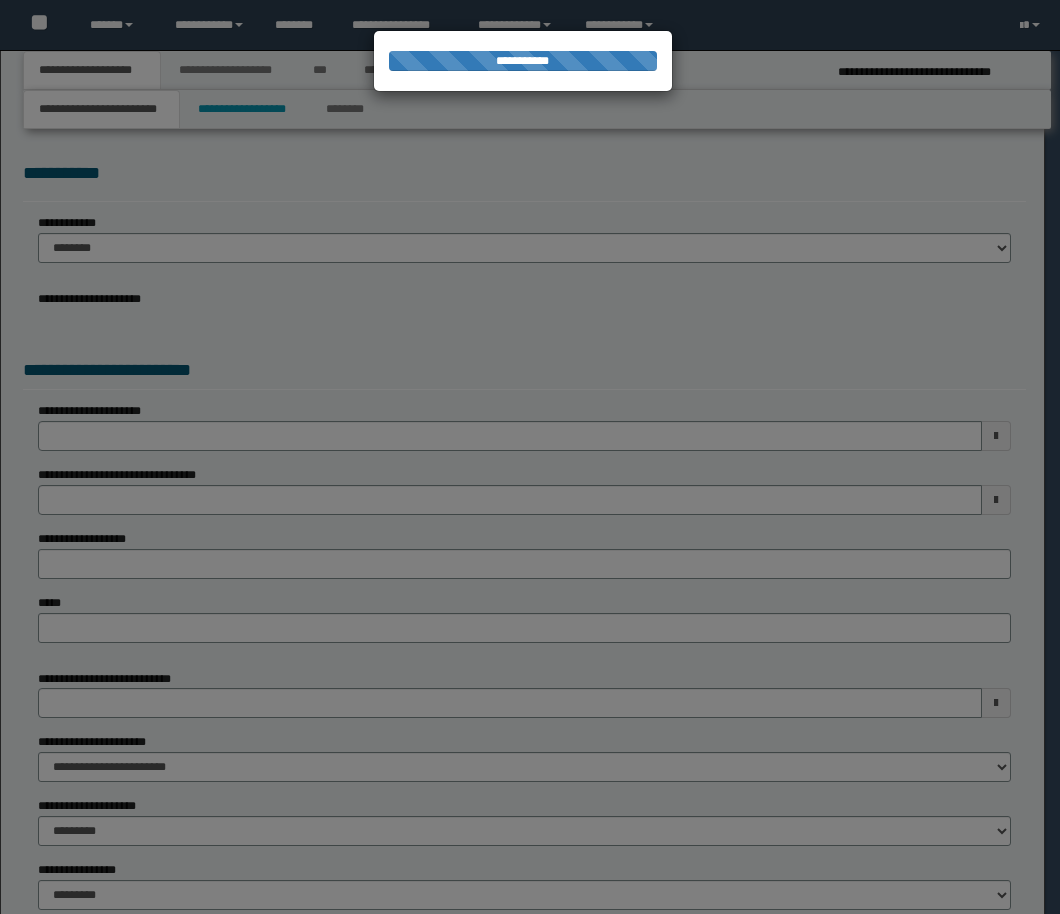 select on "*" 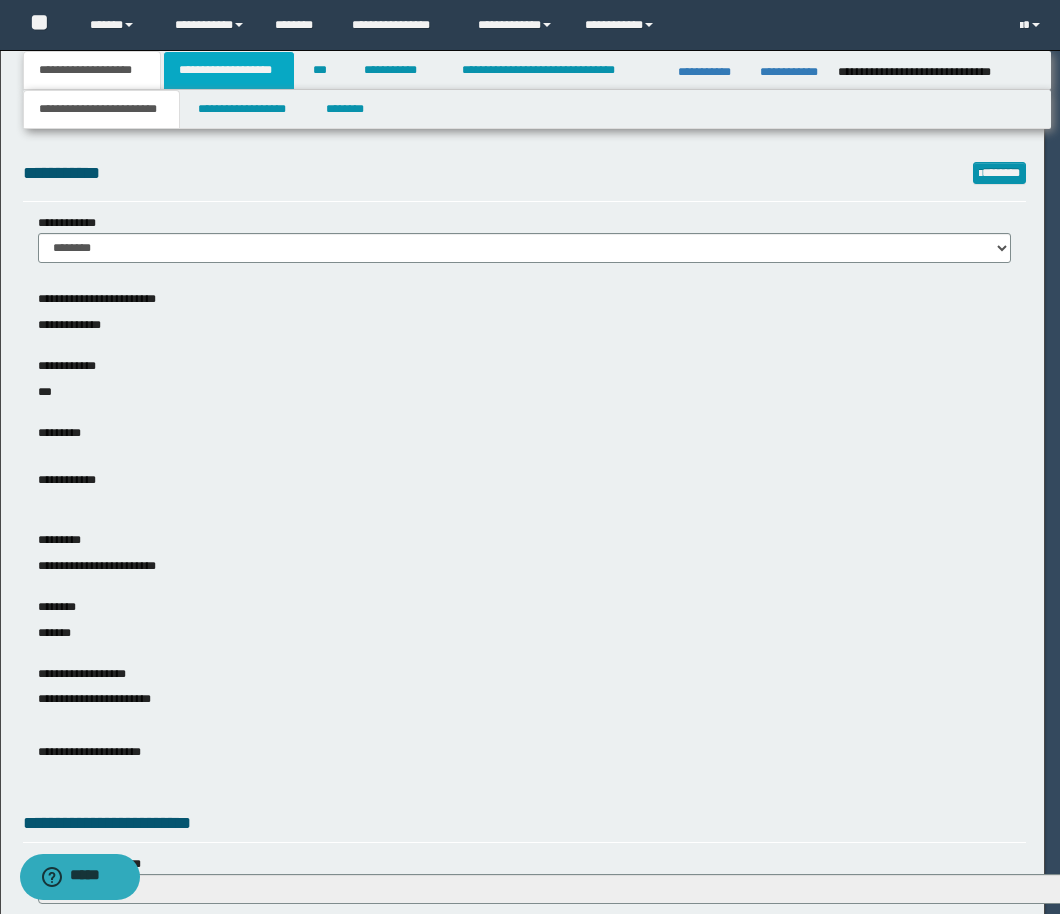 click on "**********" at bounding box center (229, 70) 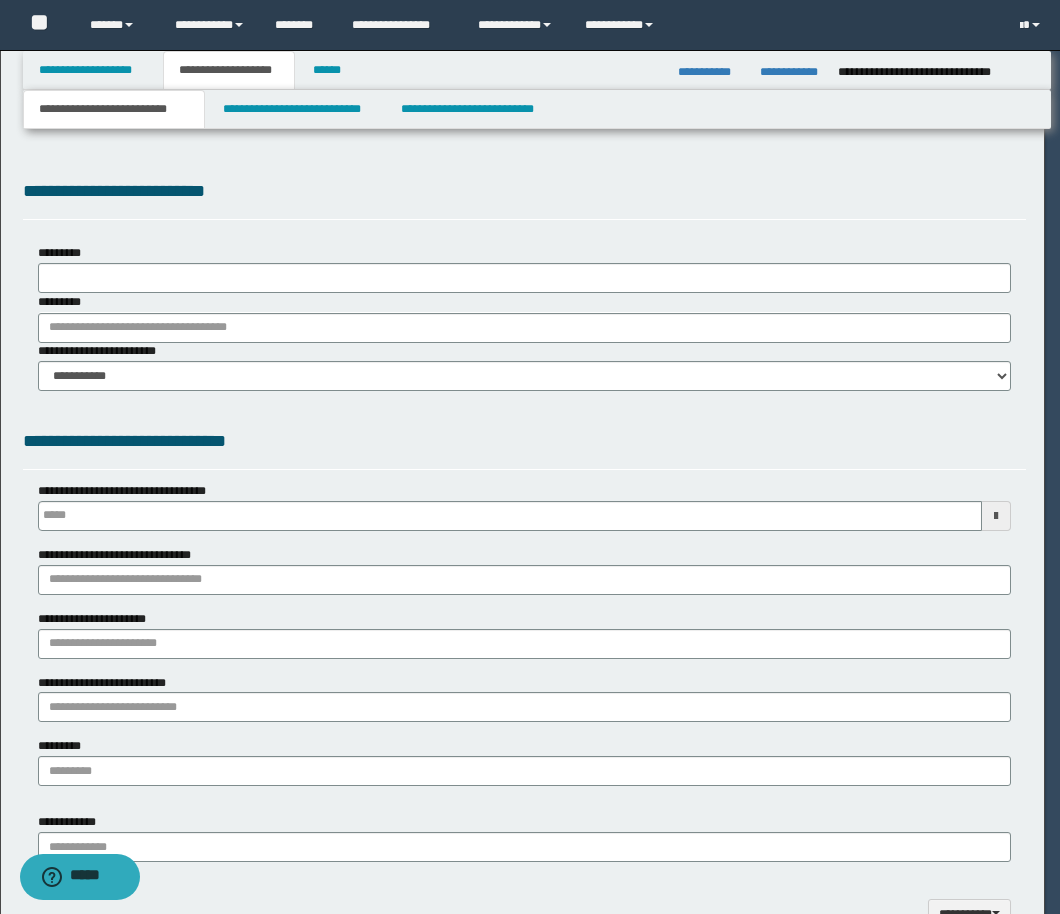 type 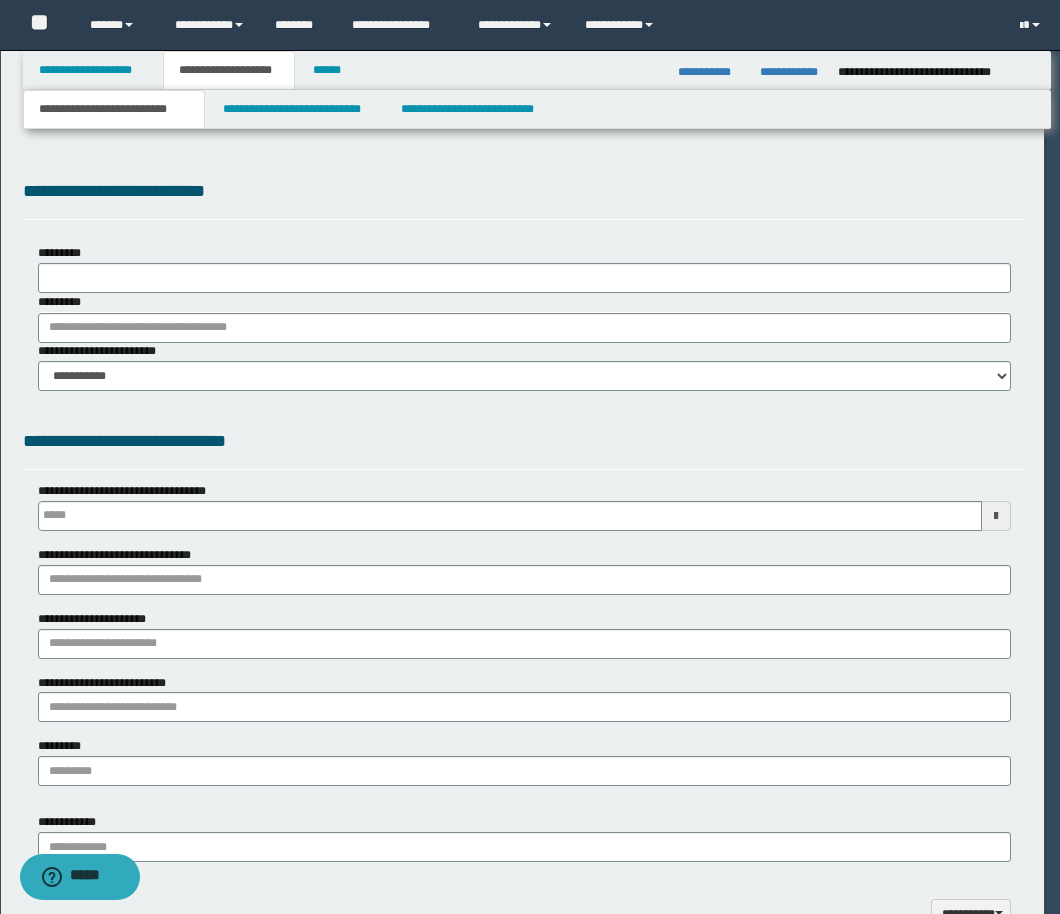 scroll, scrollTop: 0, scrollLeft: 0, axis: both 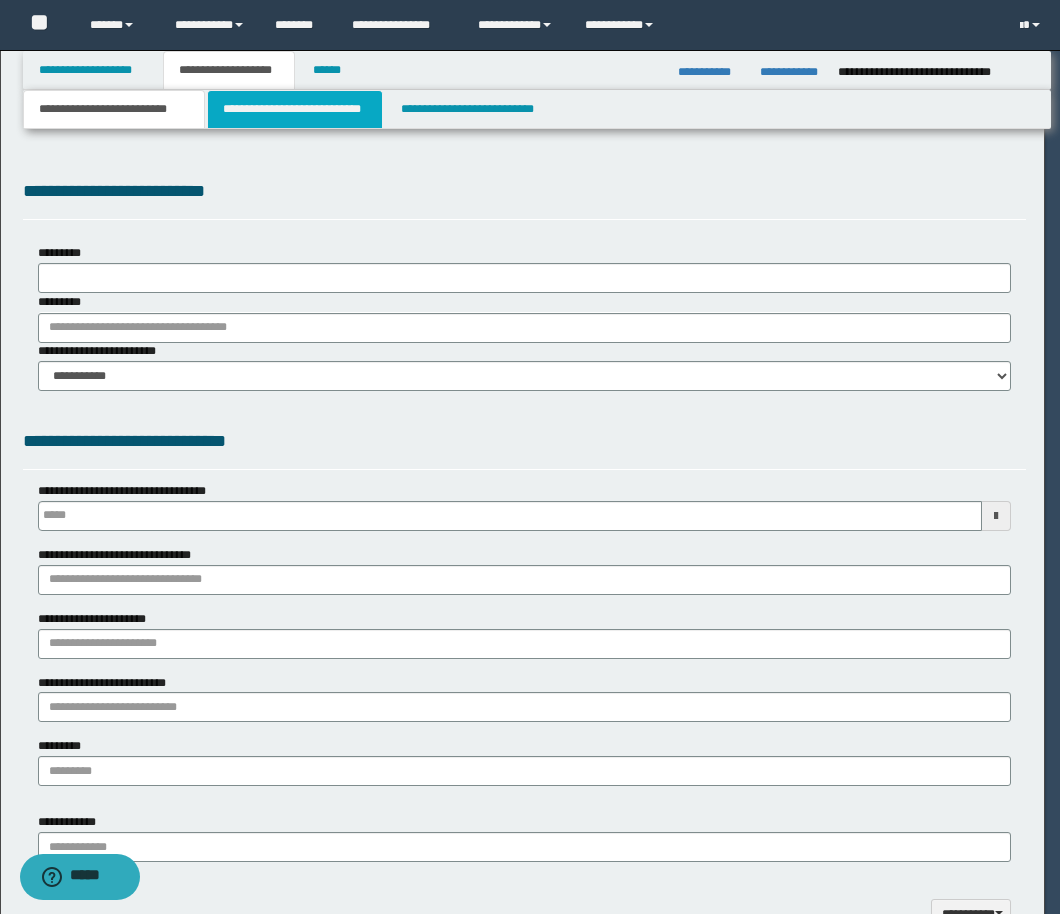 select on "*" 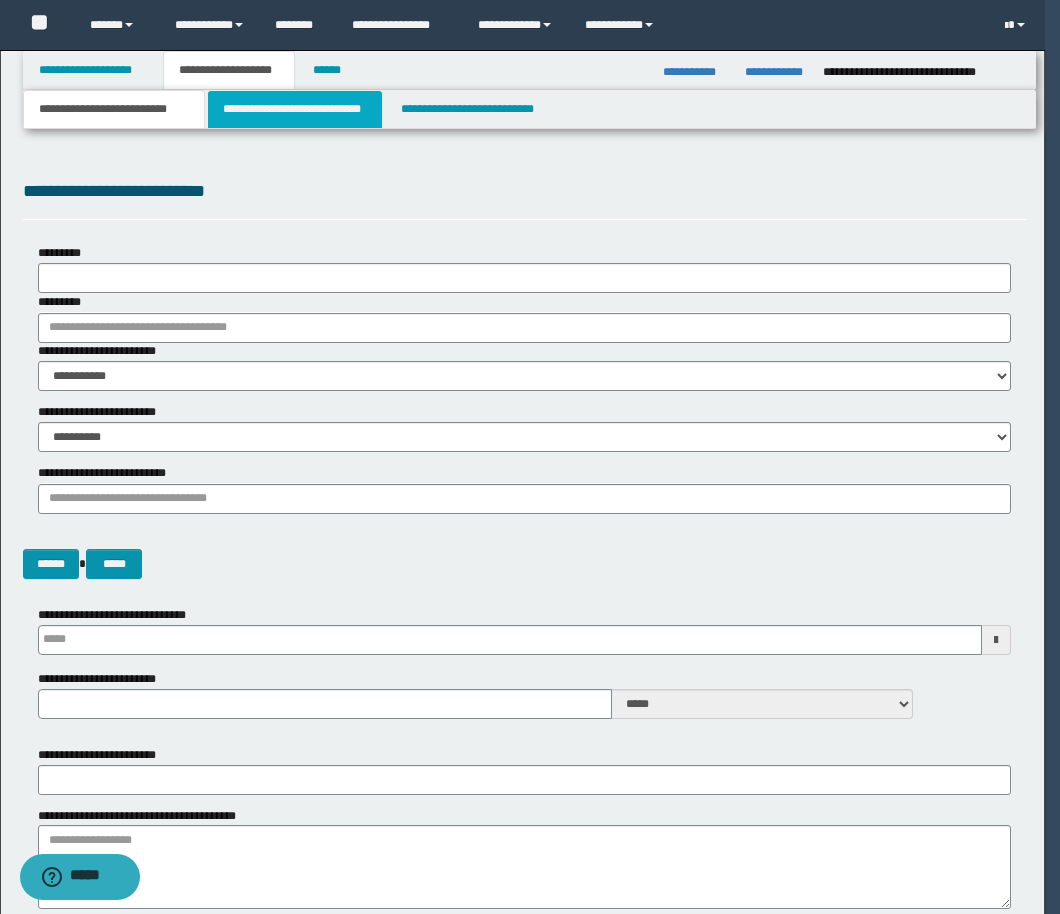 click on "**********" at bounding box center [295, 109] 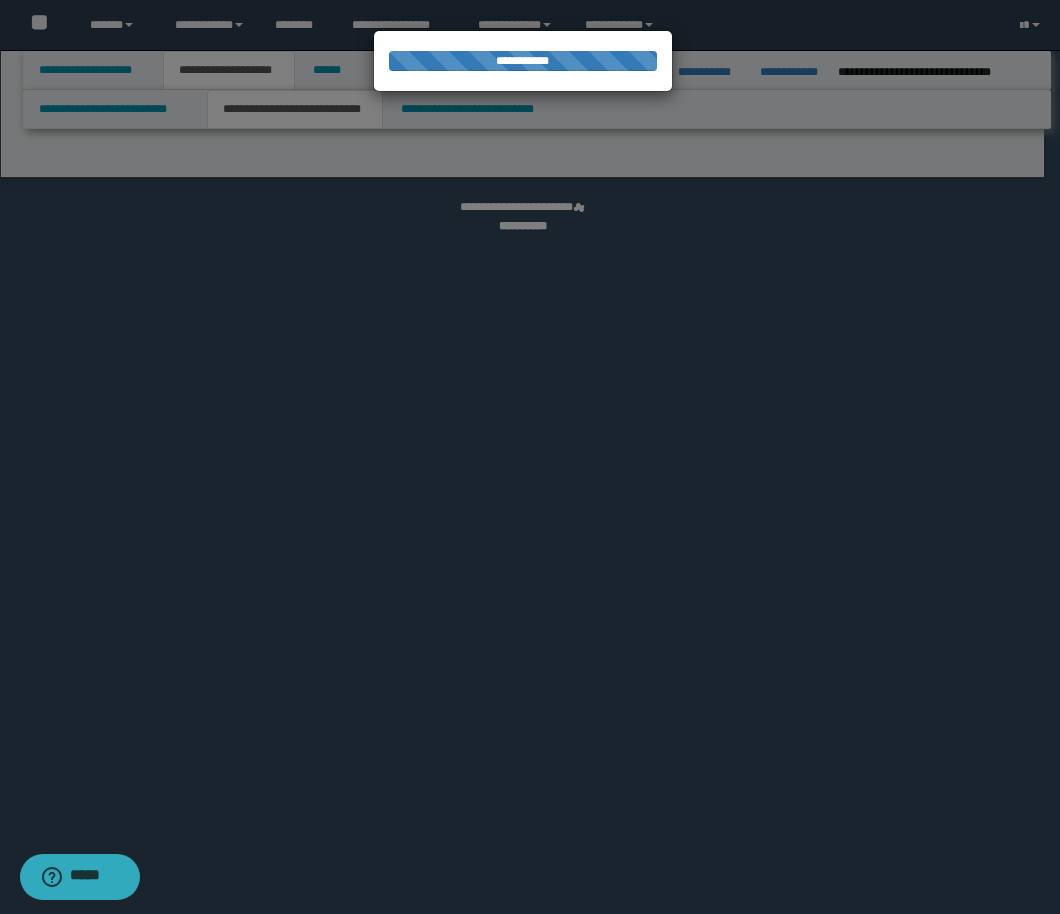 select on "*" 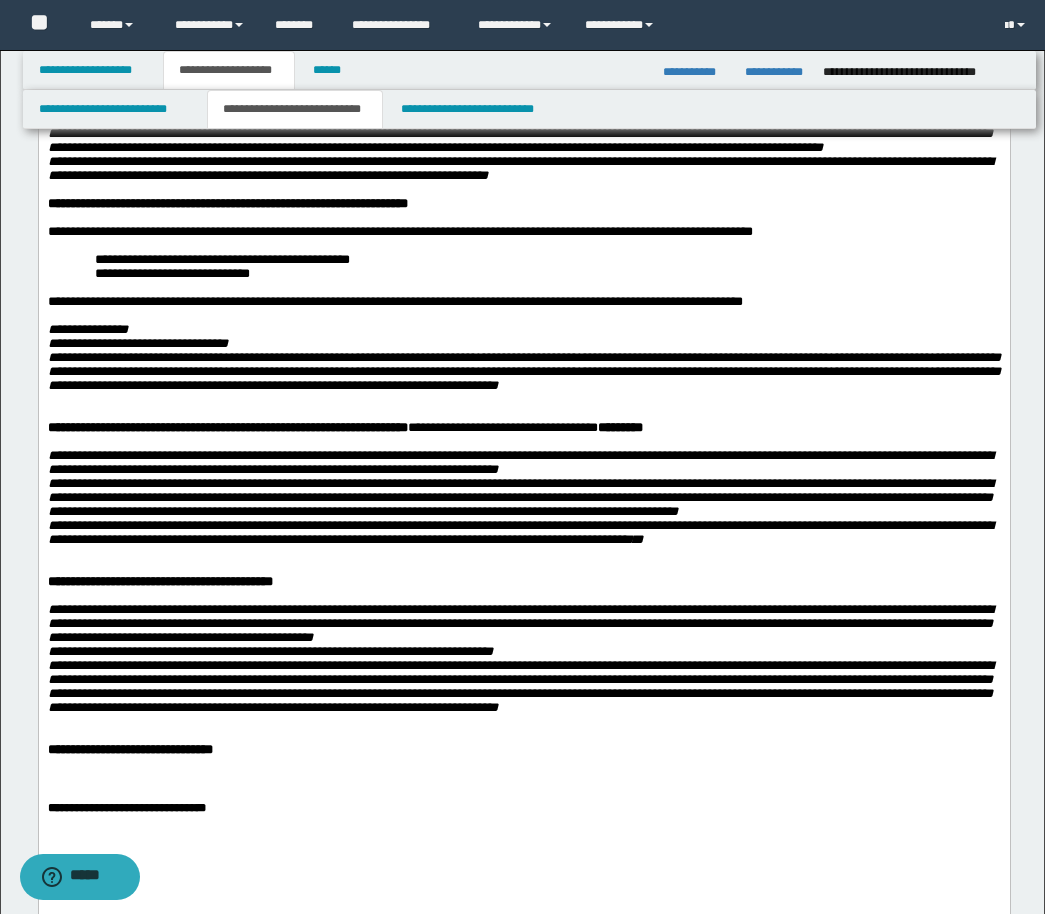 scroll, scrollTop: 600, scrollLeft: 0, axis: vertical 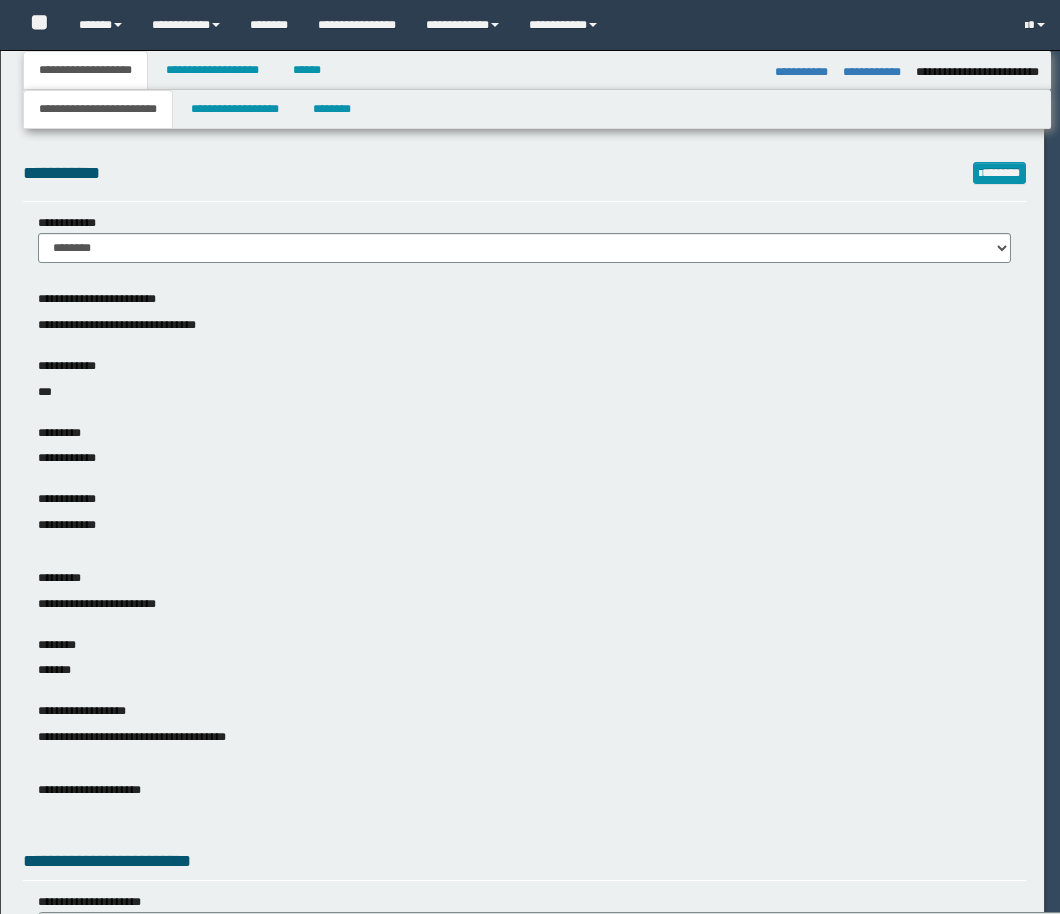 select on "*" 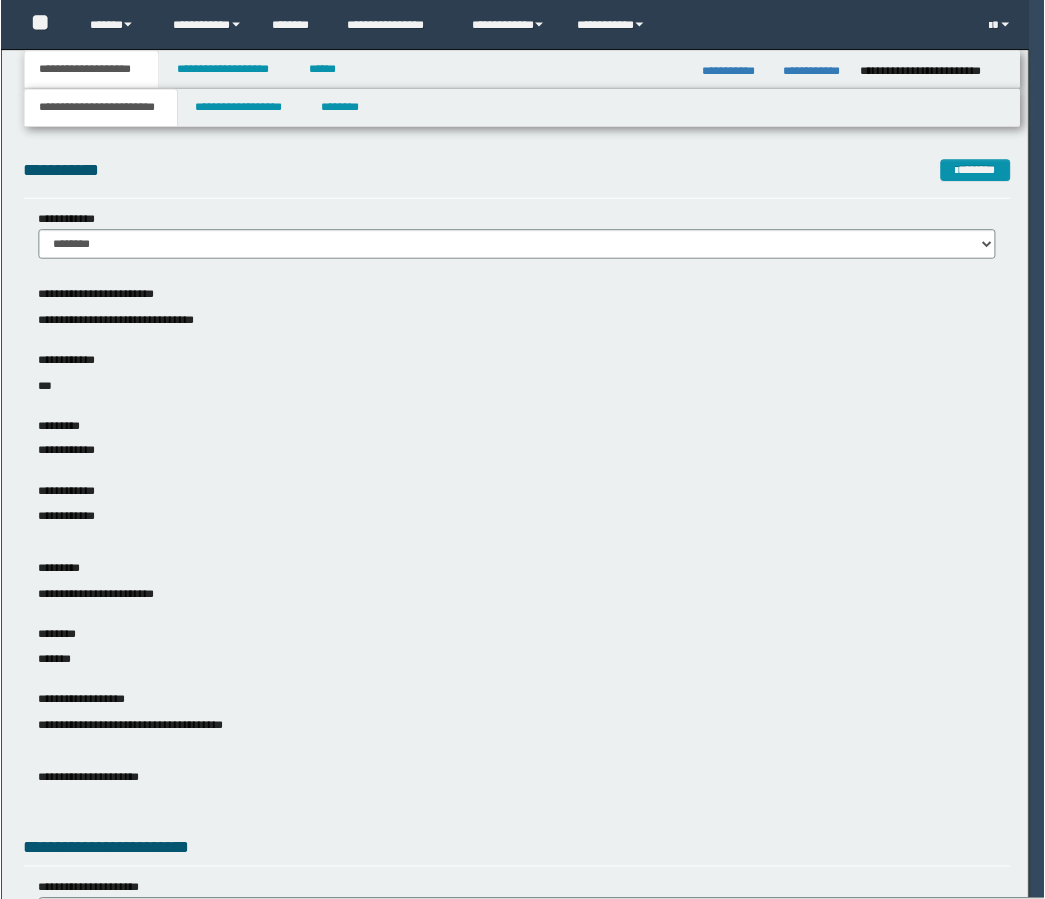 scroll, scrollTop: 0, scrollLeft: 0, axis: both 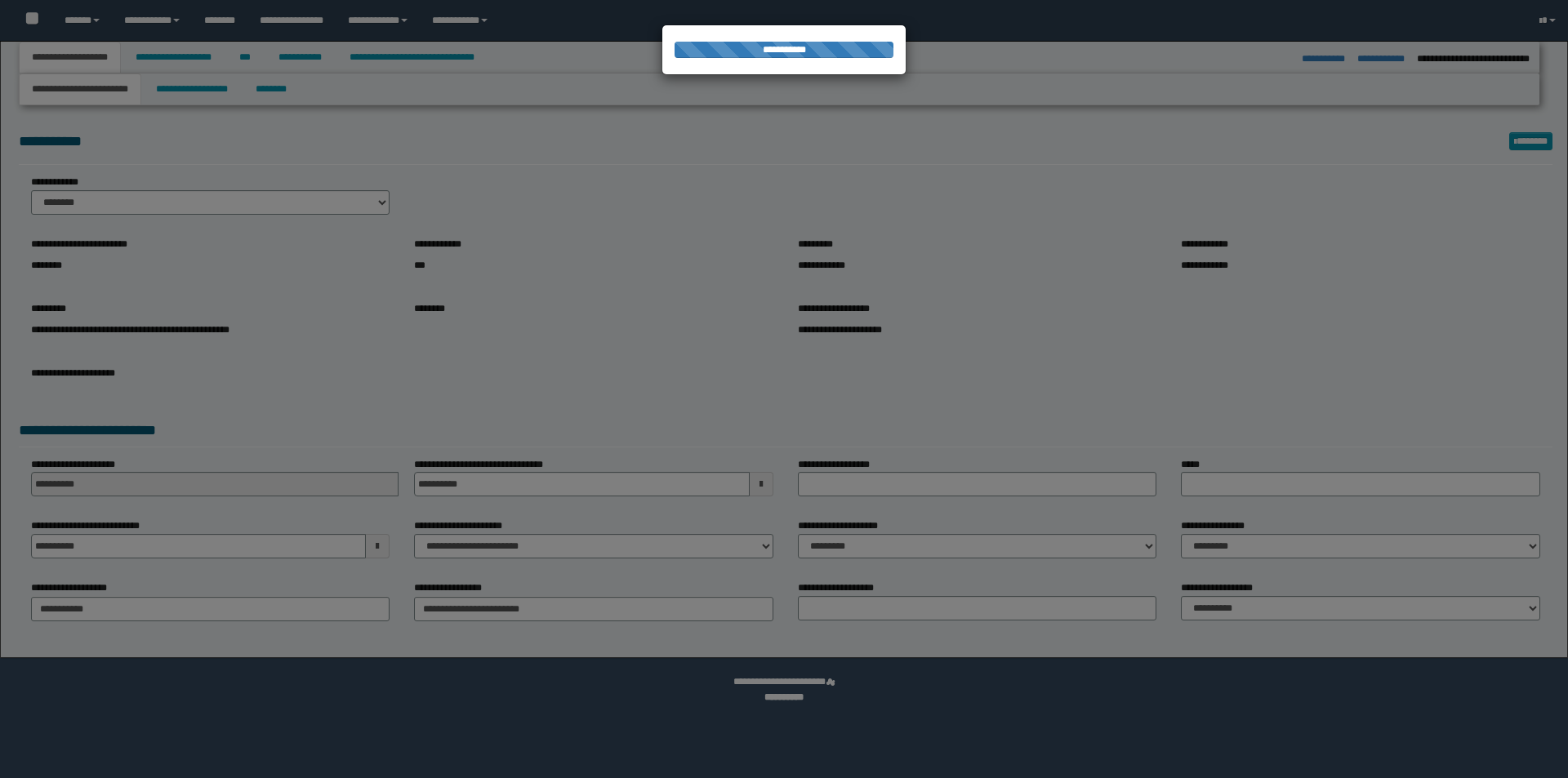 select on "*" 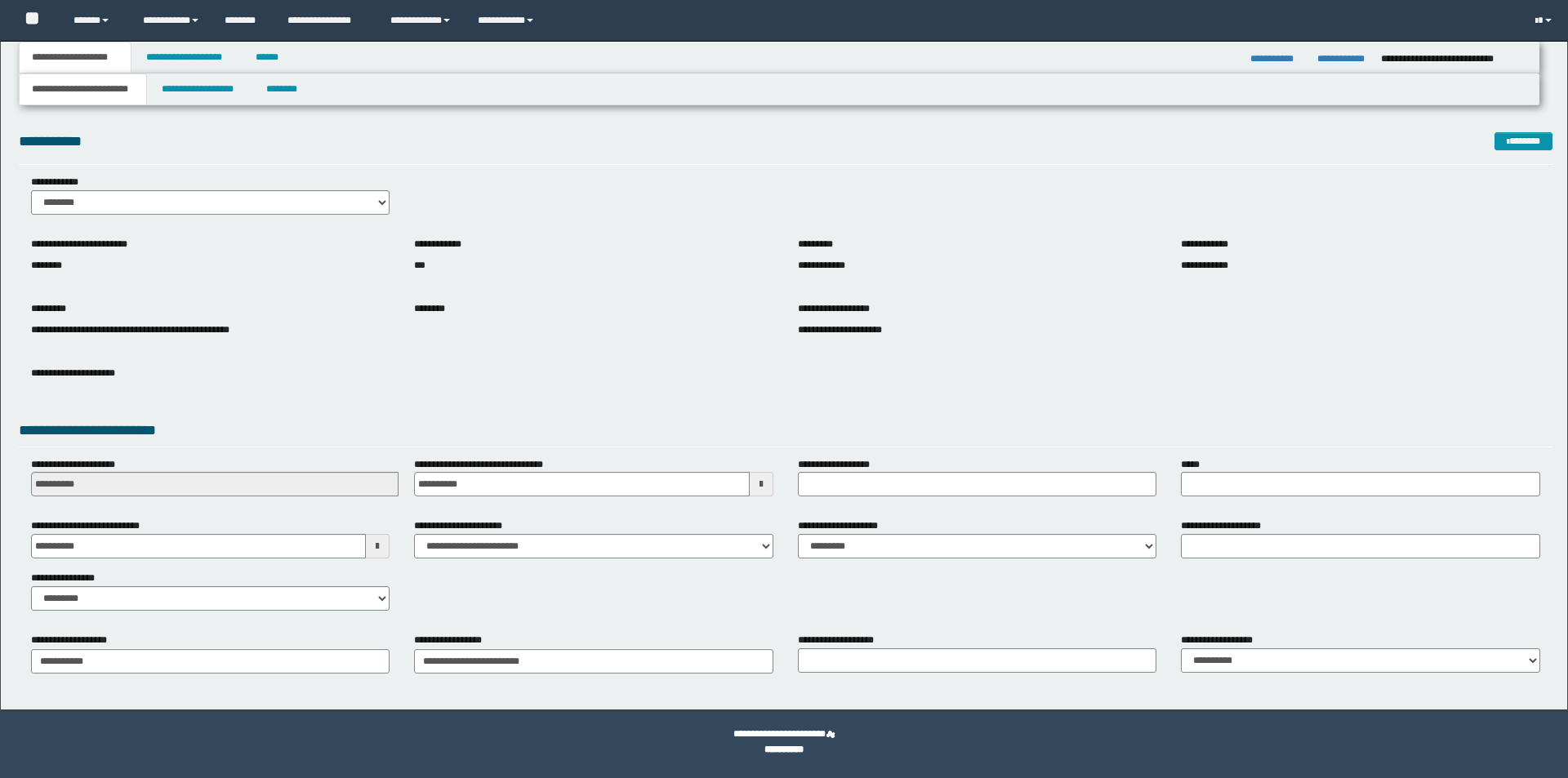 scroll, scrollTop: 0, scrollLeft: 0, axis: both 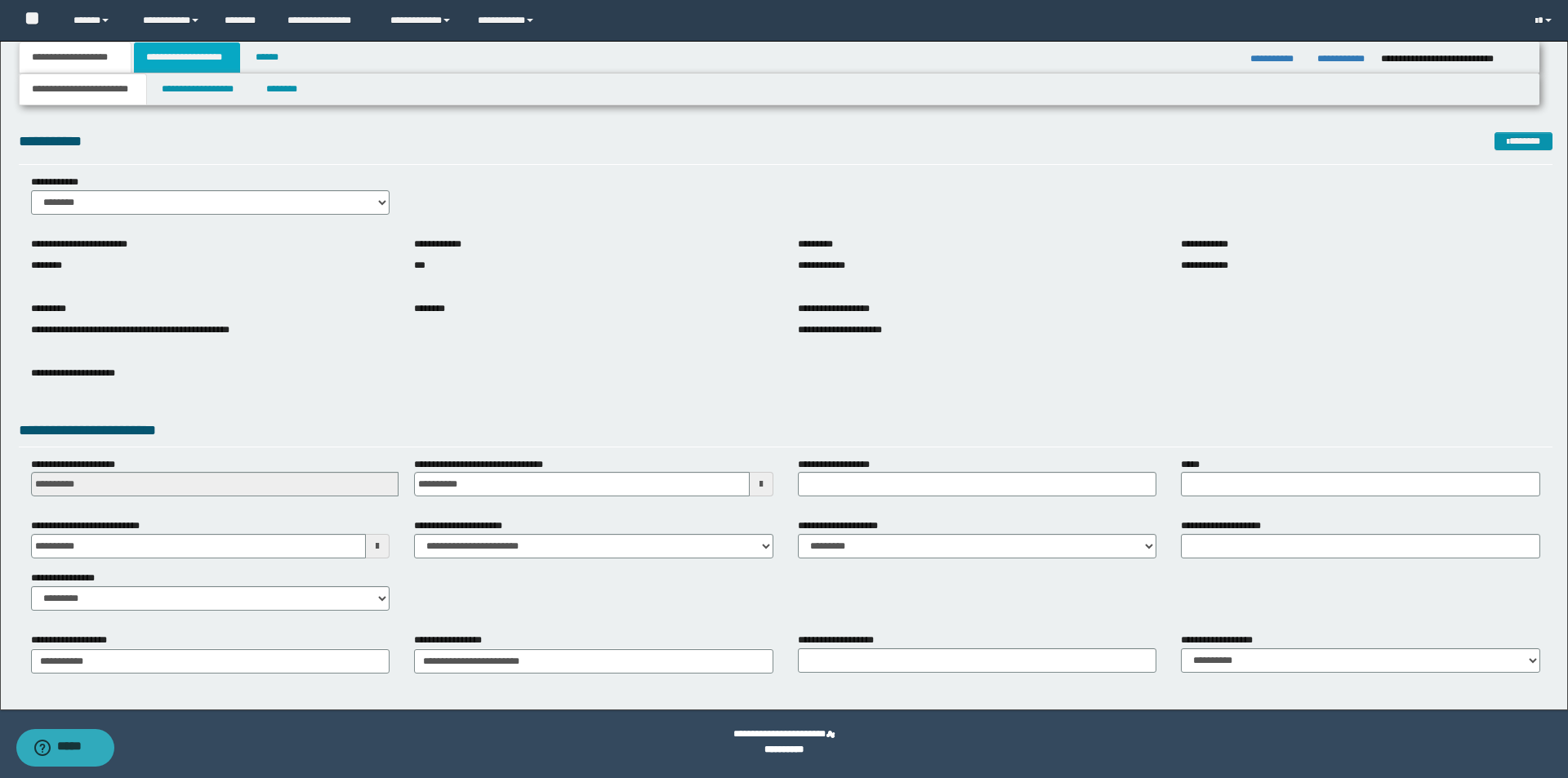 click on "**********" at bounding box center [187, 57] 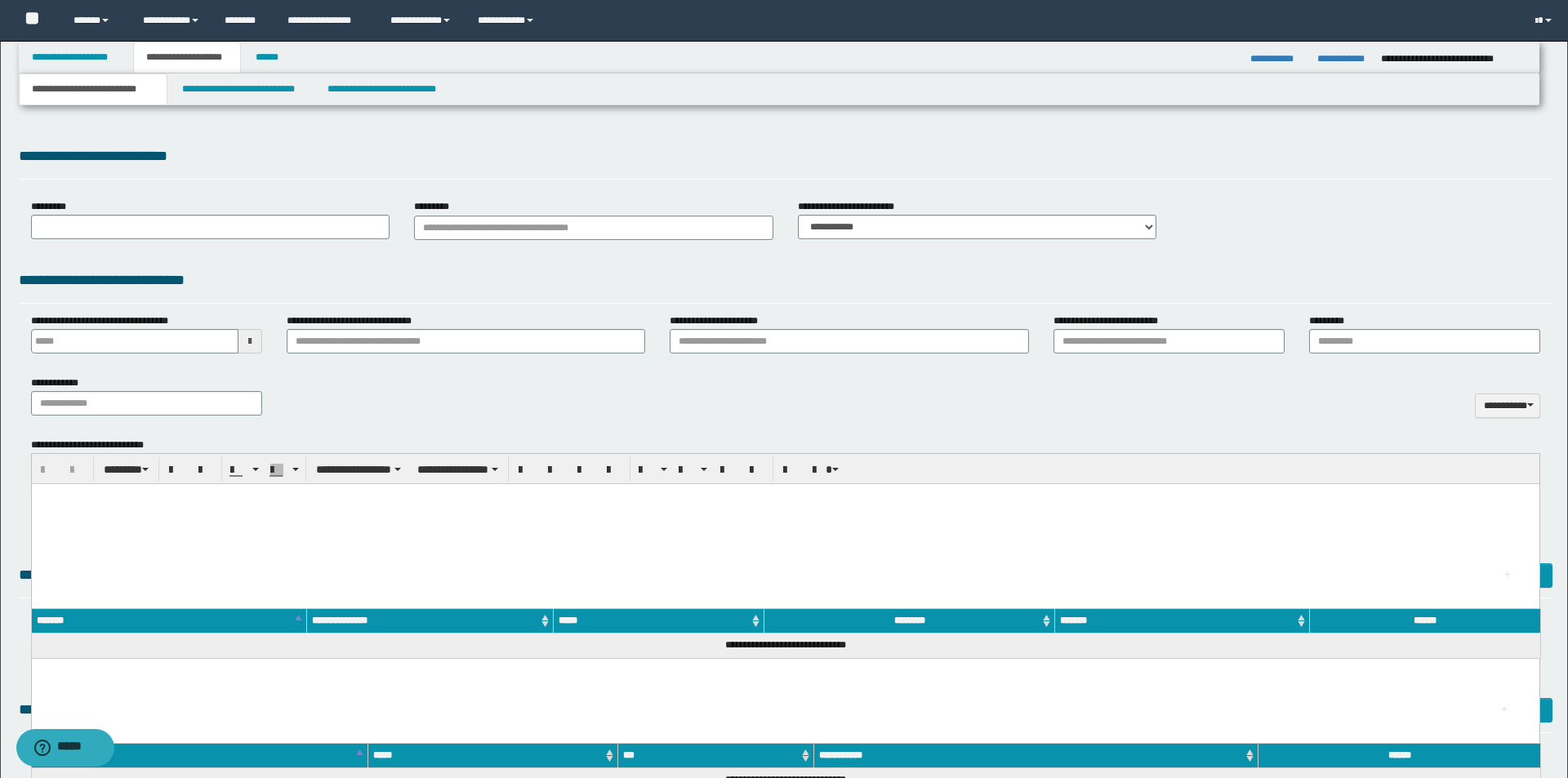 type 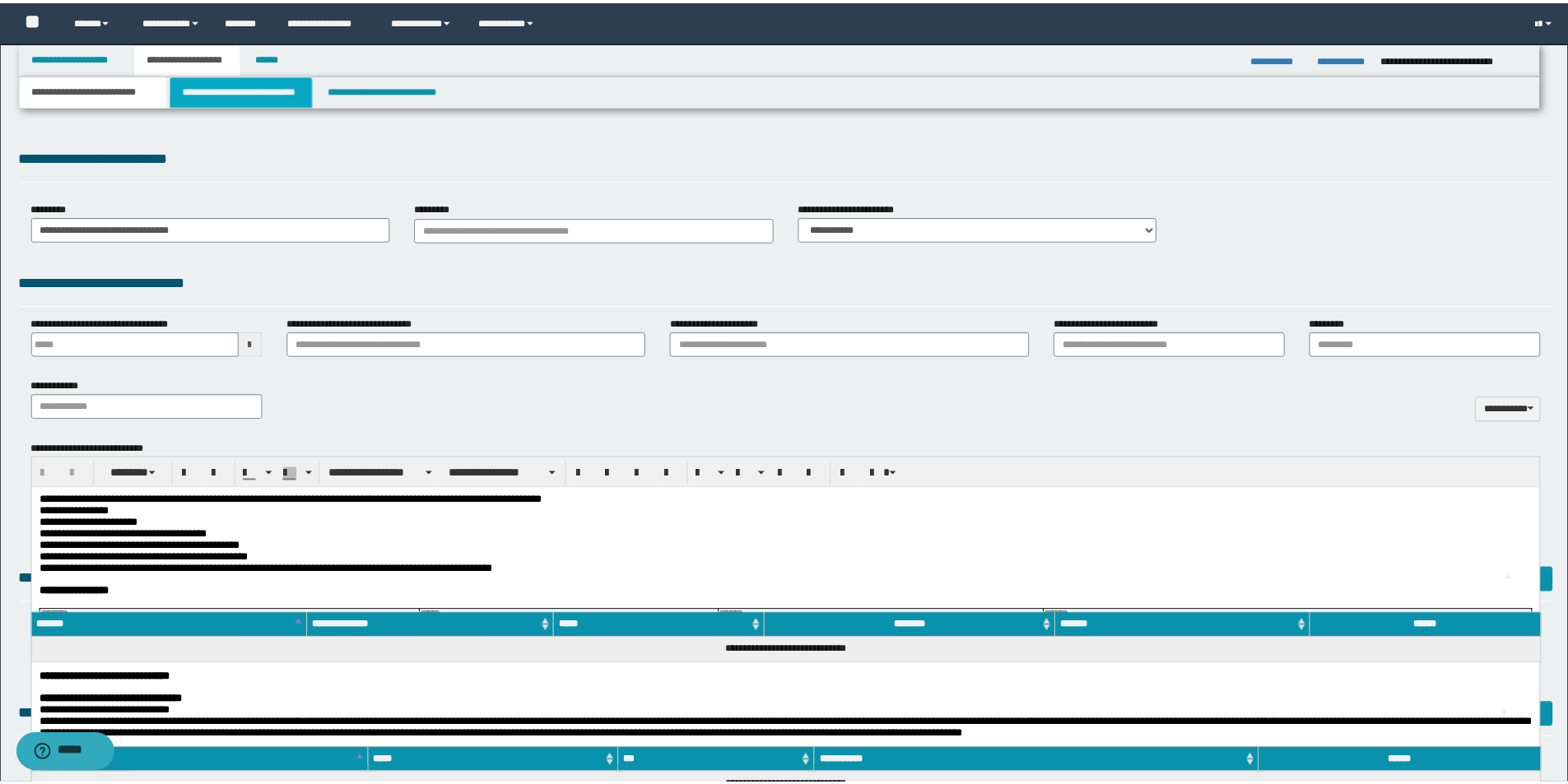 scroll, scrollTop: 0, scrollLeft: 0, axis: both 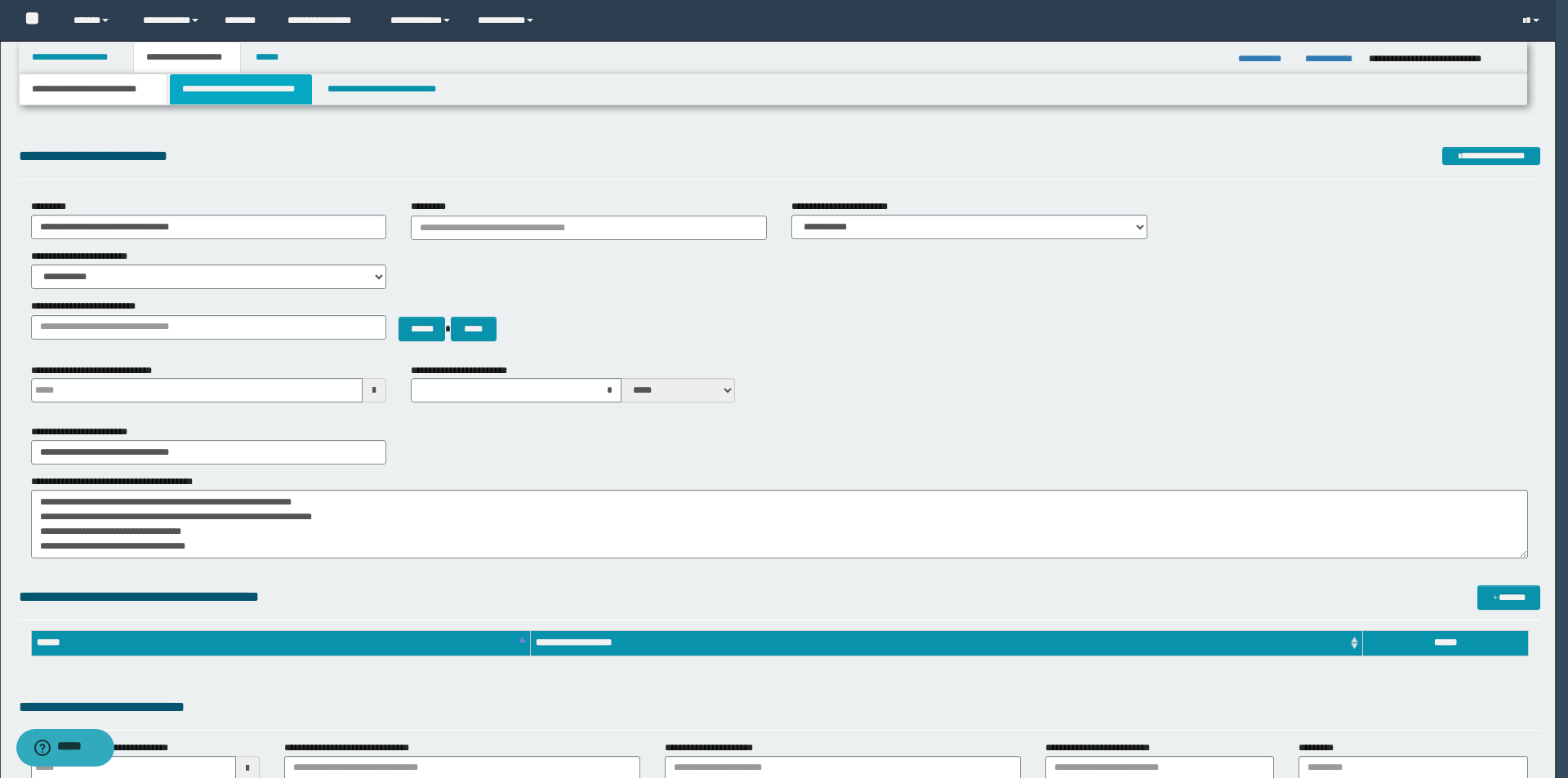 click on "**********" at bounding box center (241, 89) 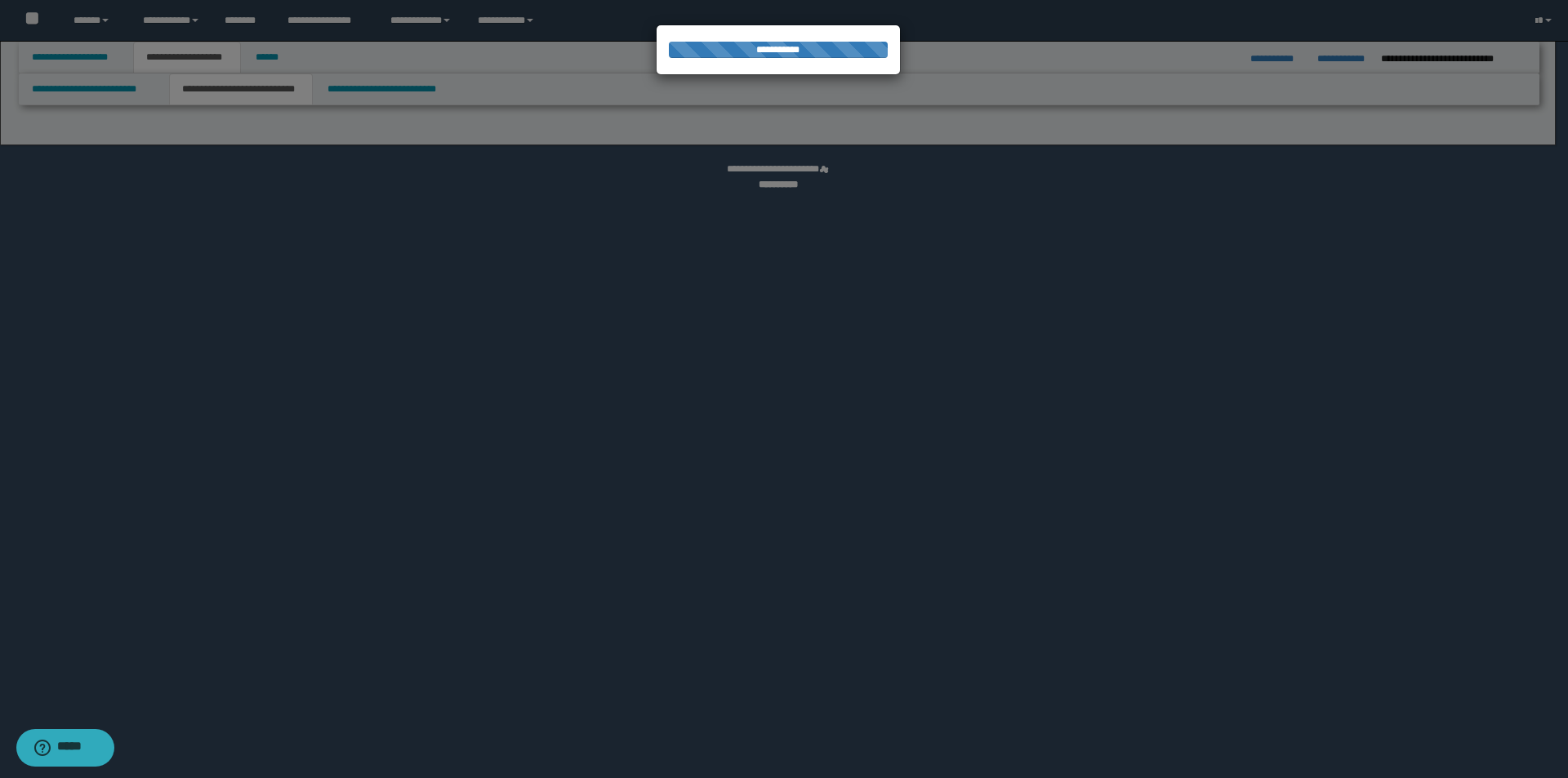 select on "*" 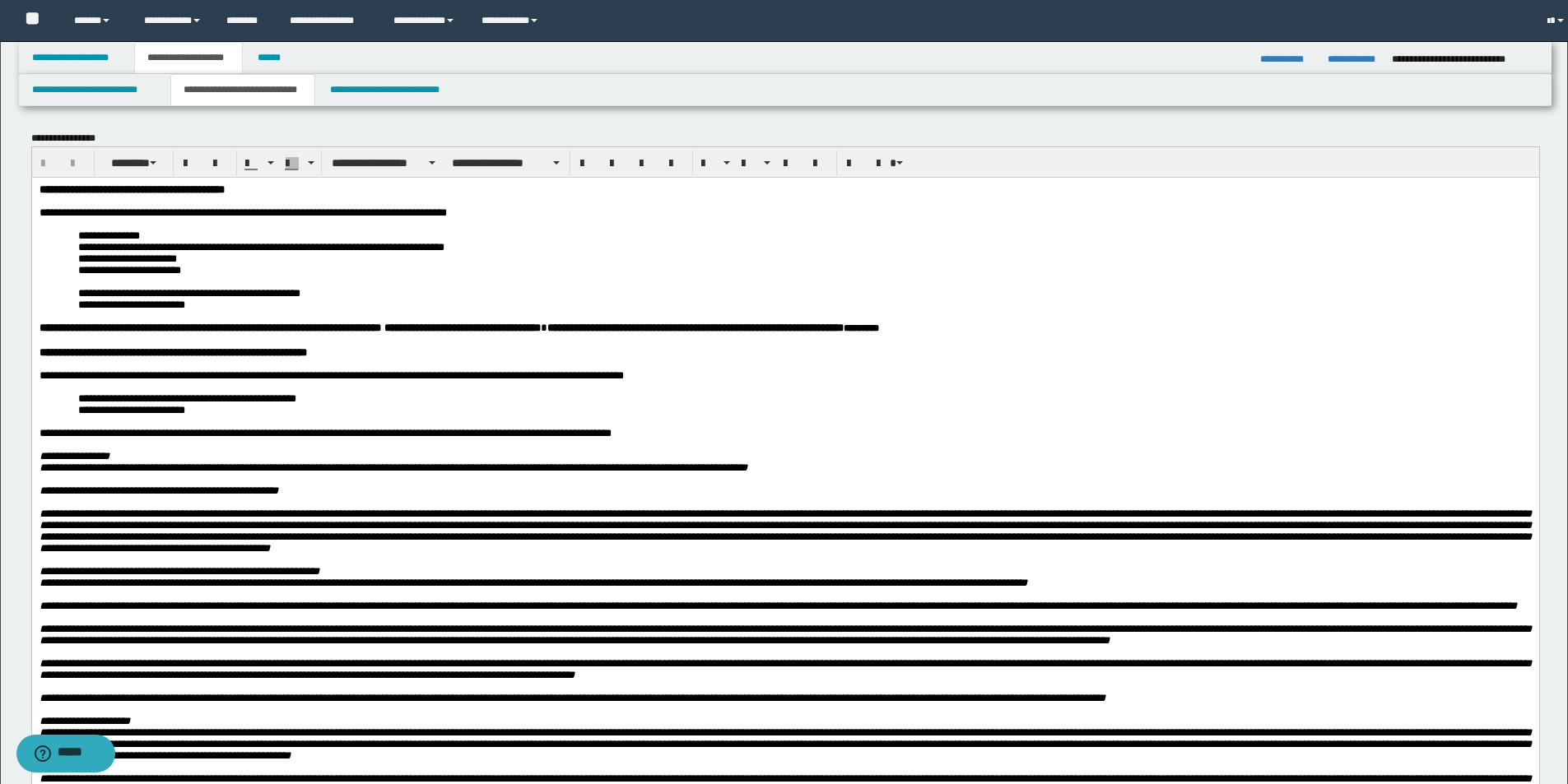 scroll, scrollTop: 0, scrollLeft: 0, axis: both 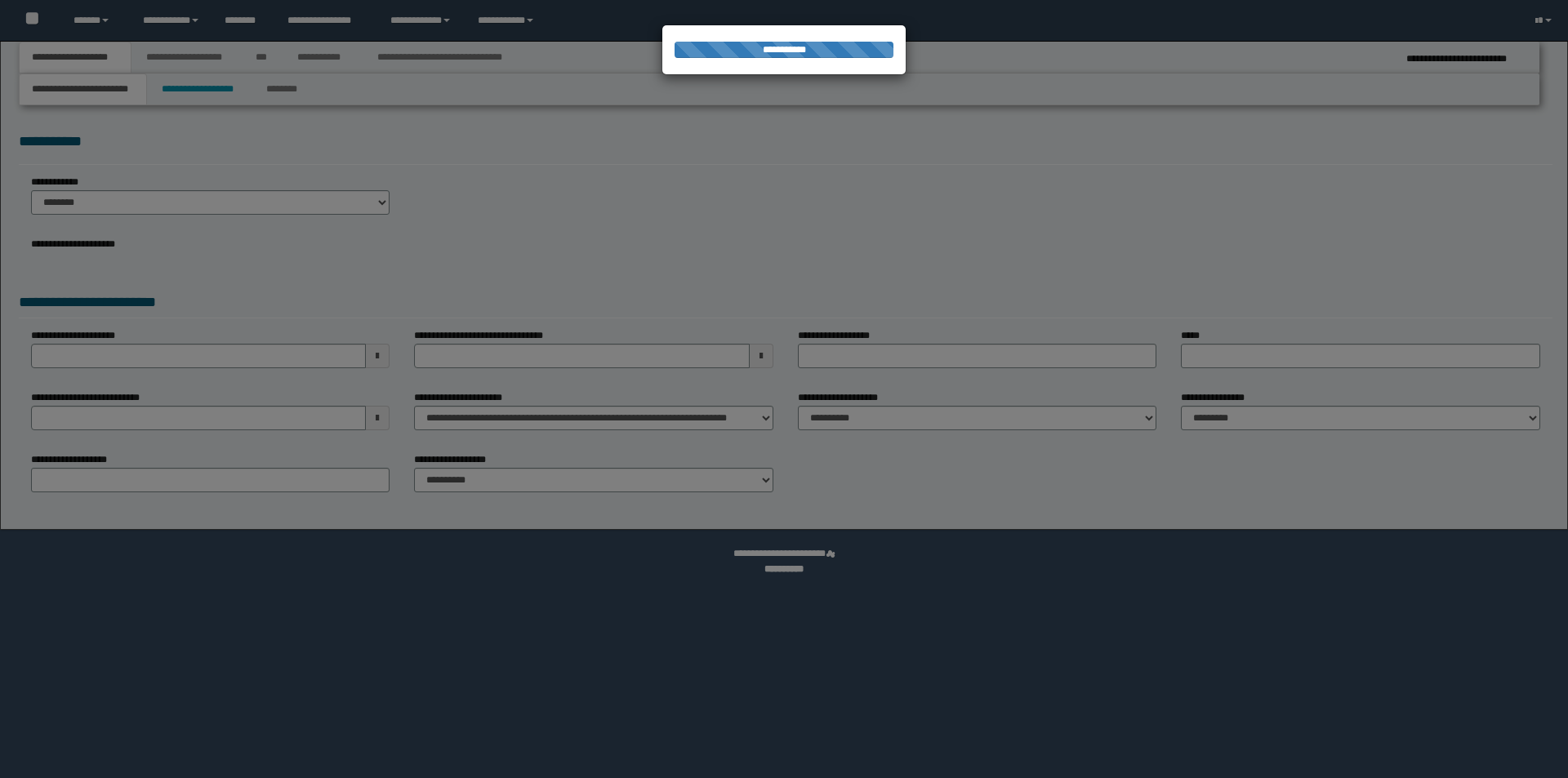 select on "*" 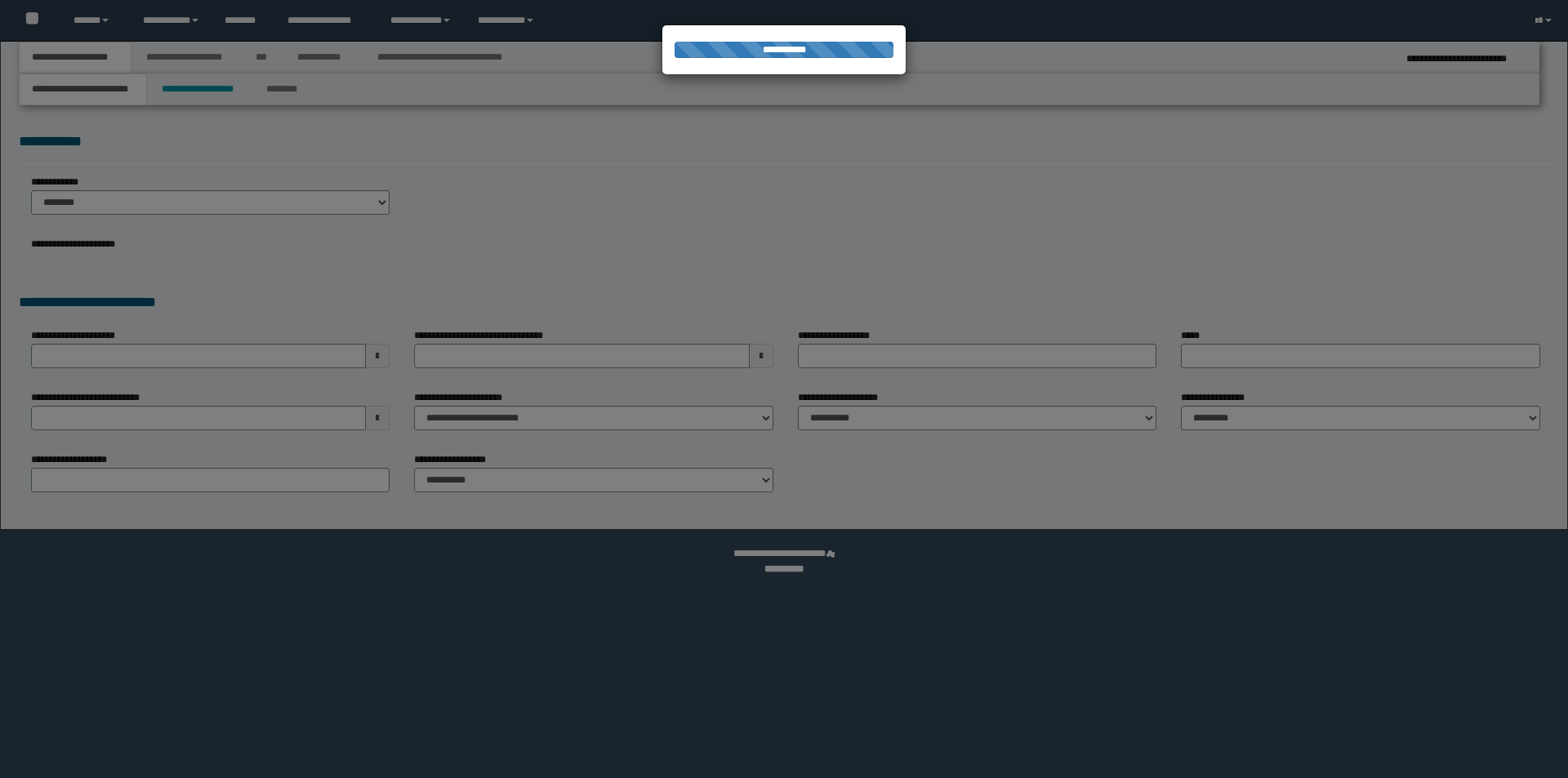 scroll, scrollTop: 0, scrollLeft: 0, axis: both 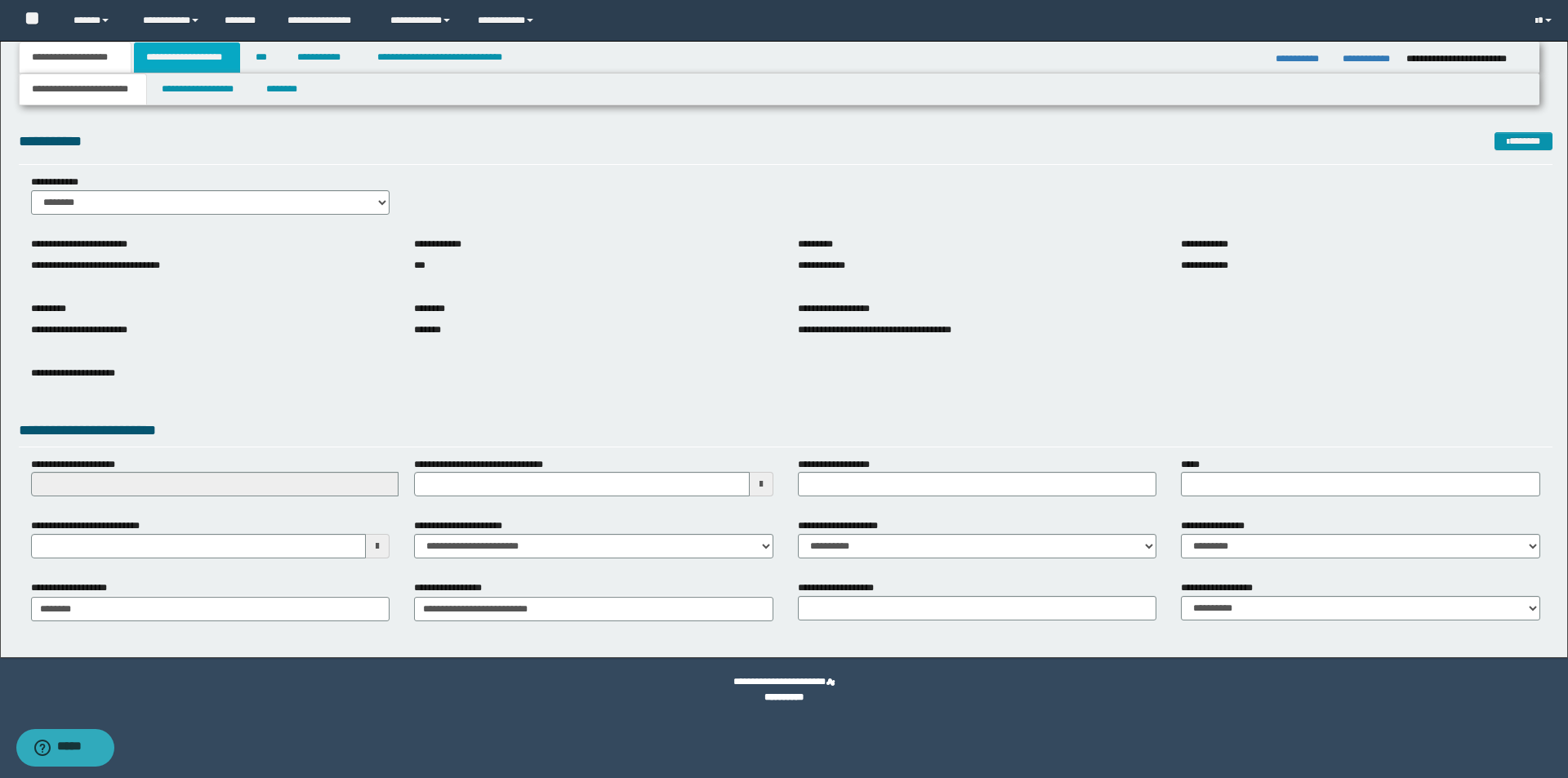 click on "**********" at bounding box center [187, 57] 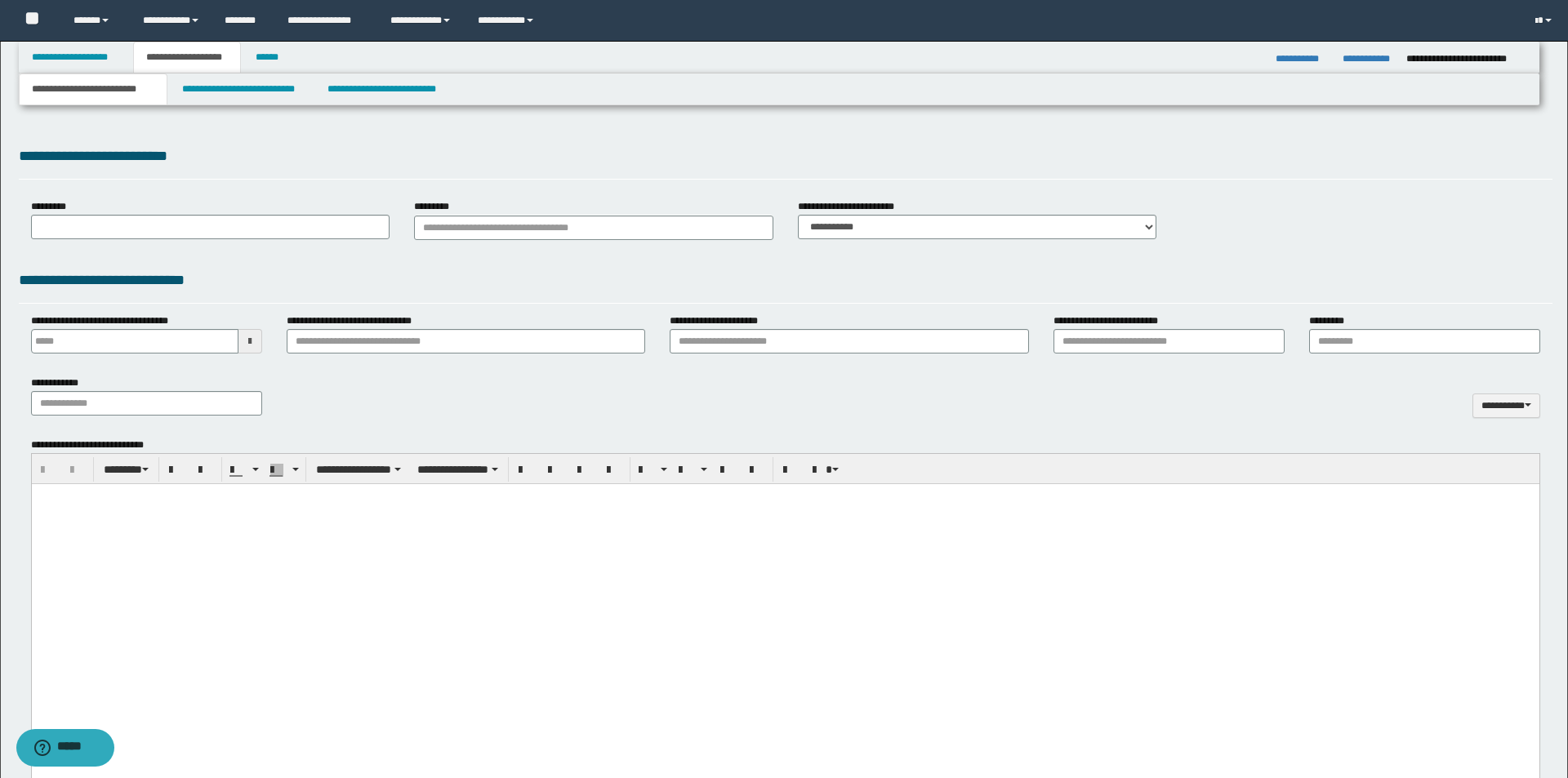 type 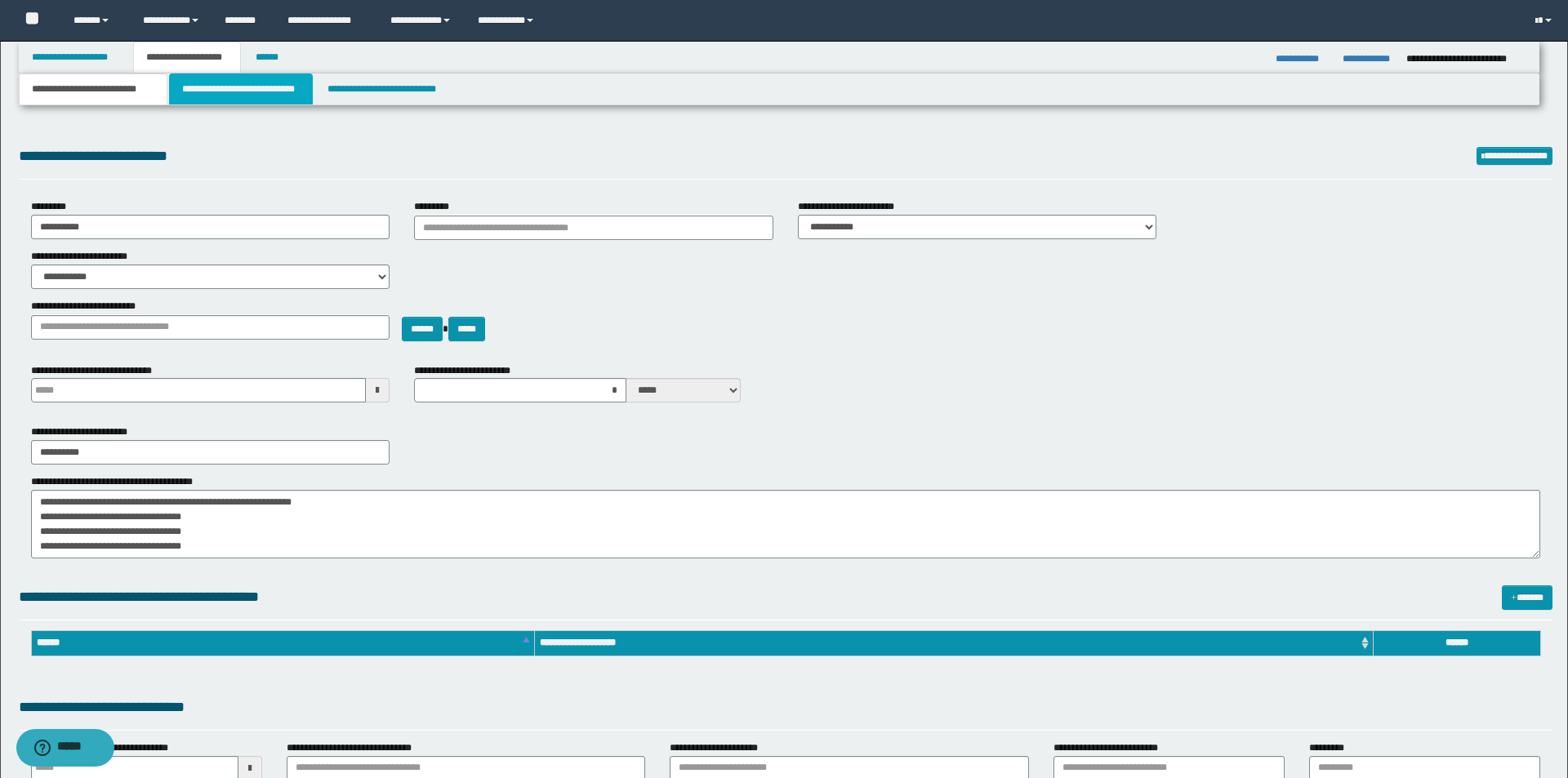 scroll, scrollTop: 0, scrollLeft: 0, axis: both 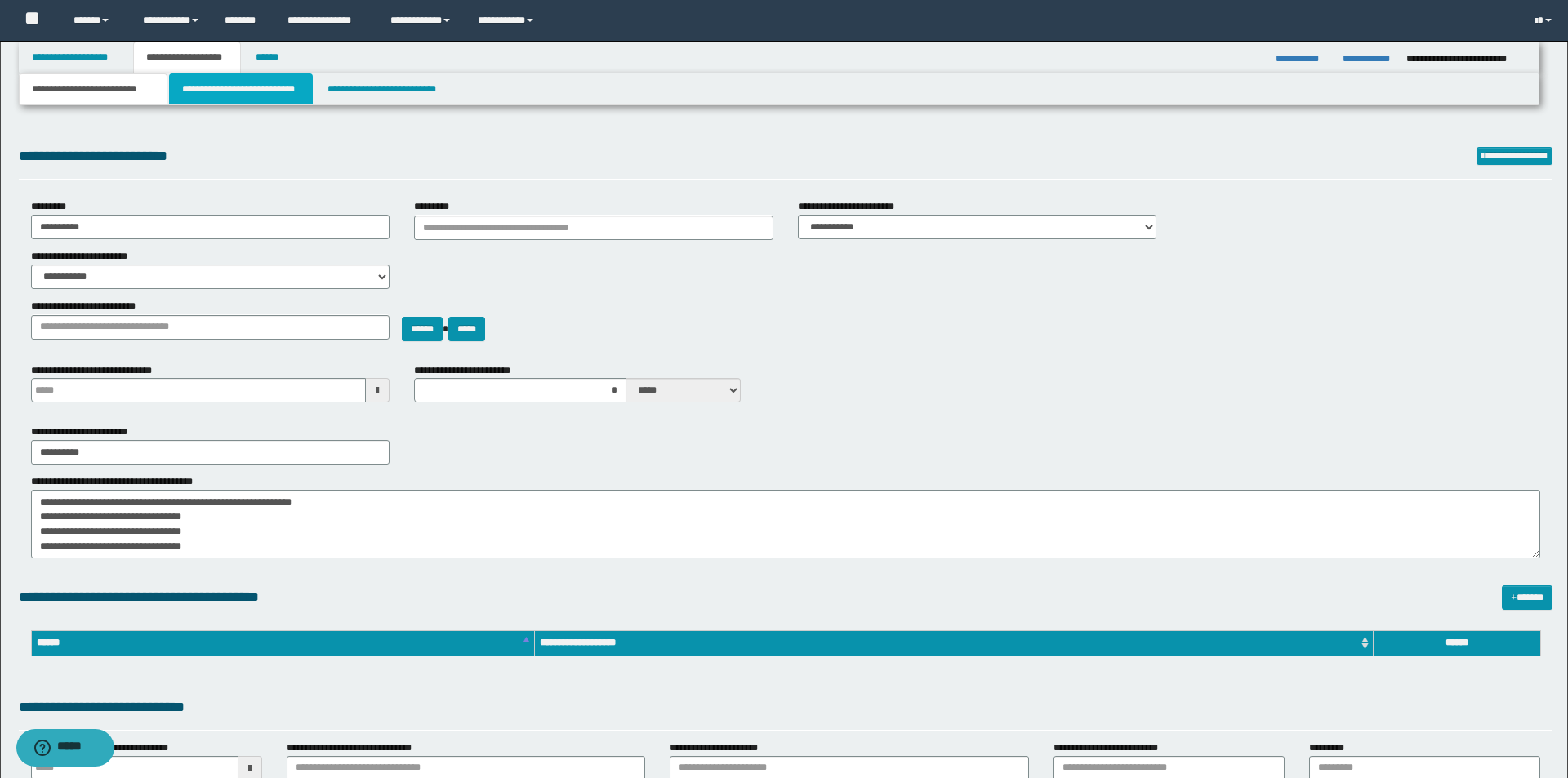 click on "**********" at bounding box center [241, 89] 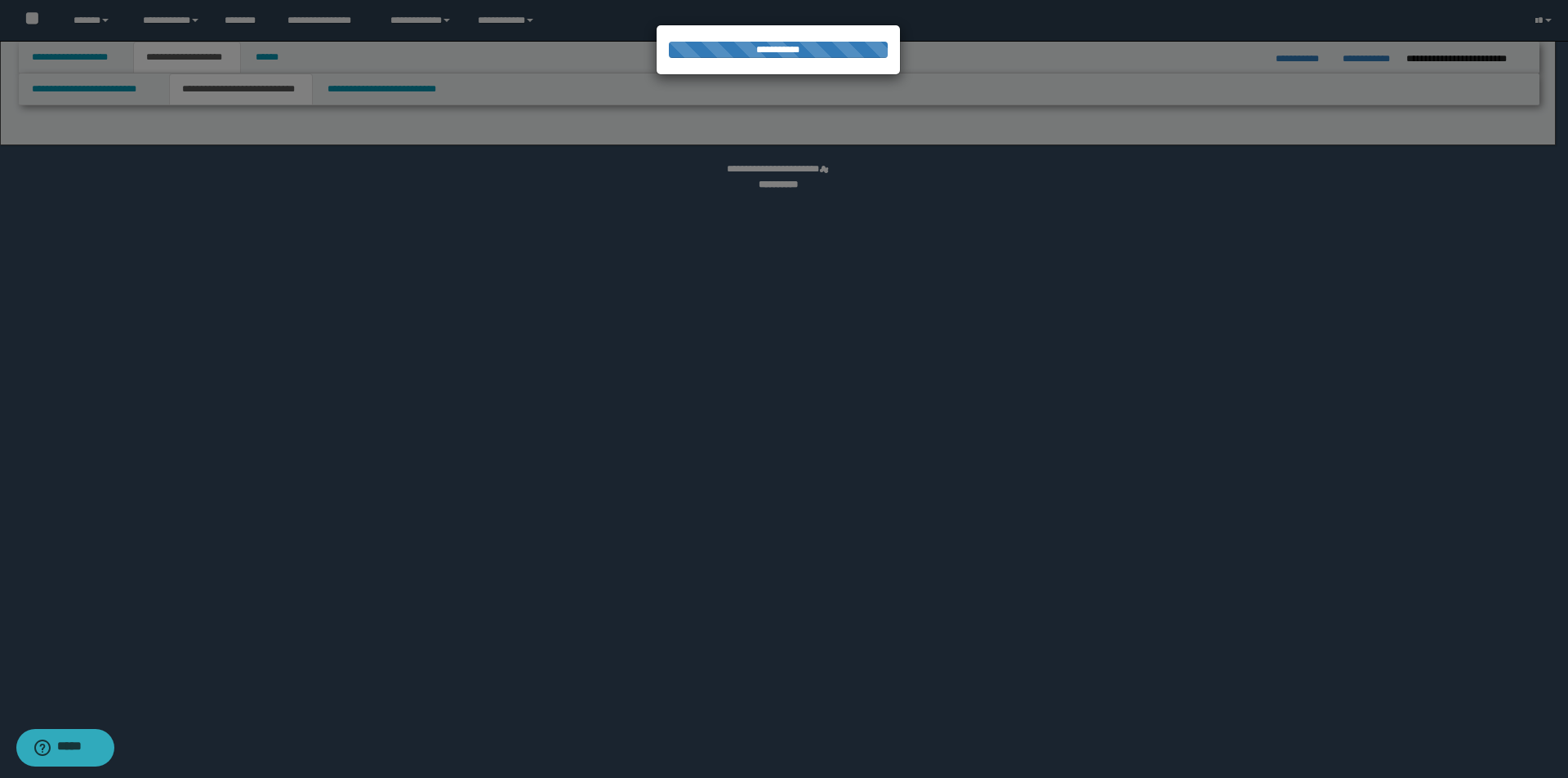 select on "*" 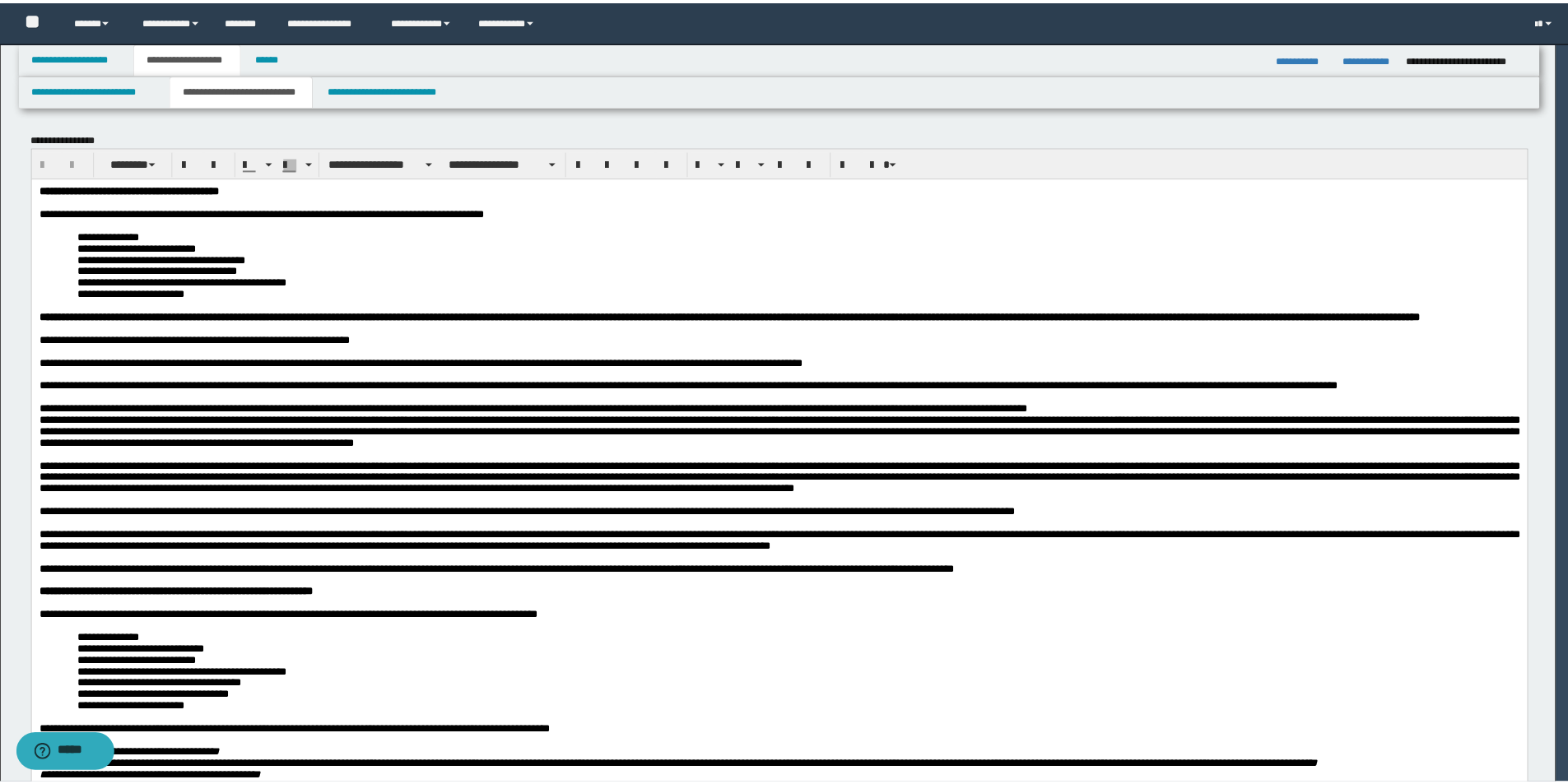 scroll, scrollTop: 0, scrollLeft: 0, axis: both 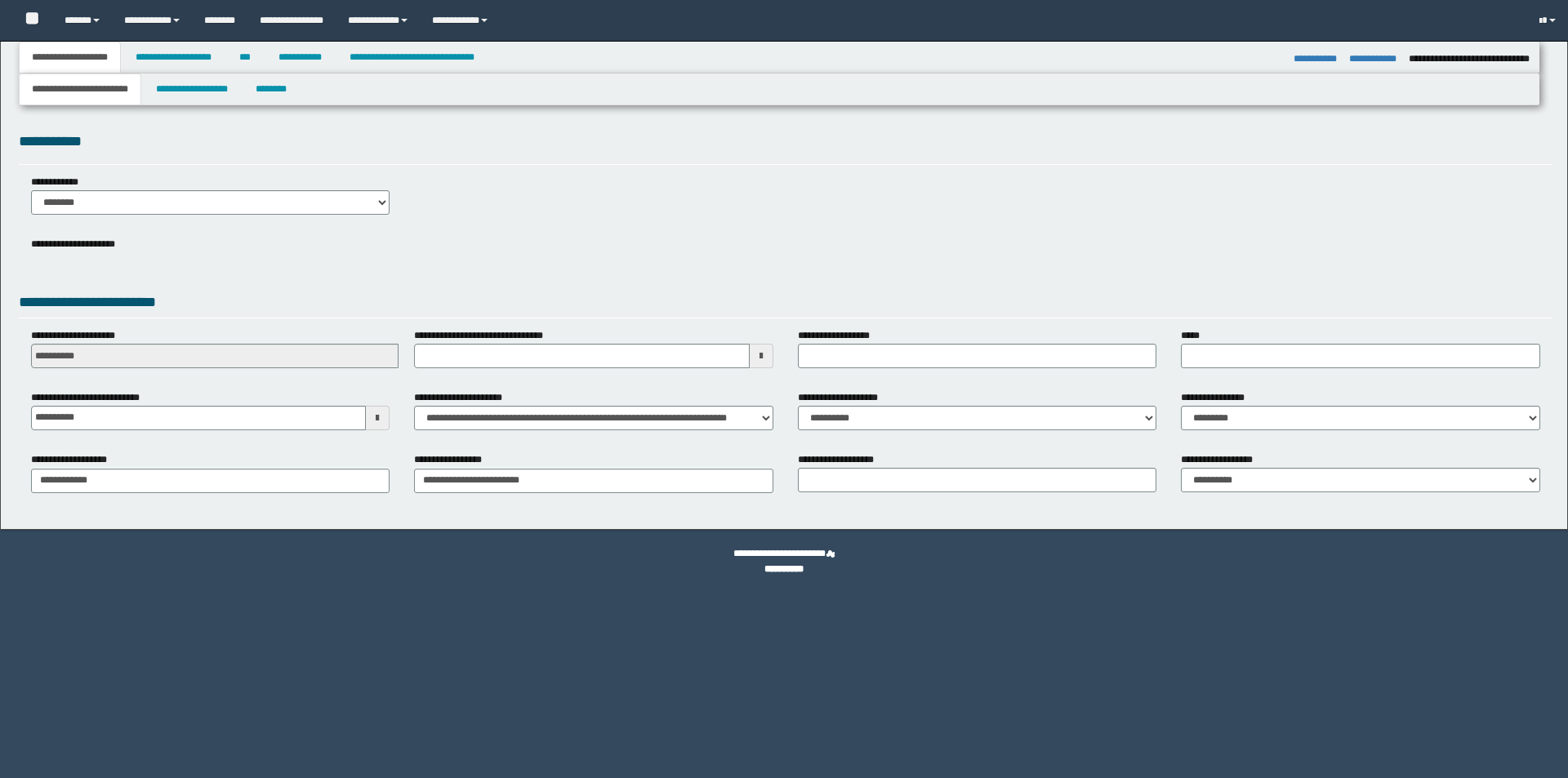 select on "*" 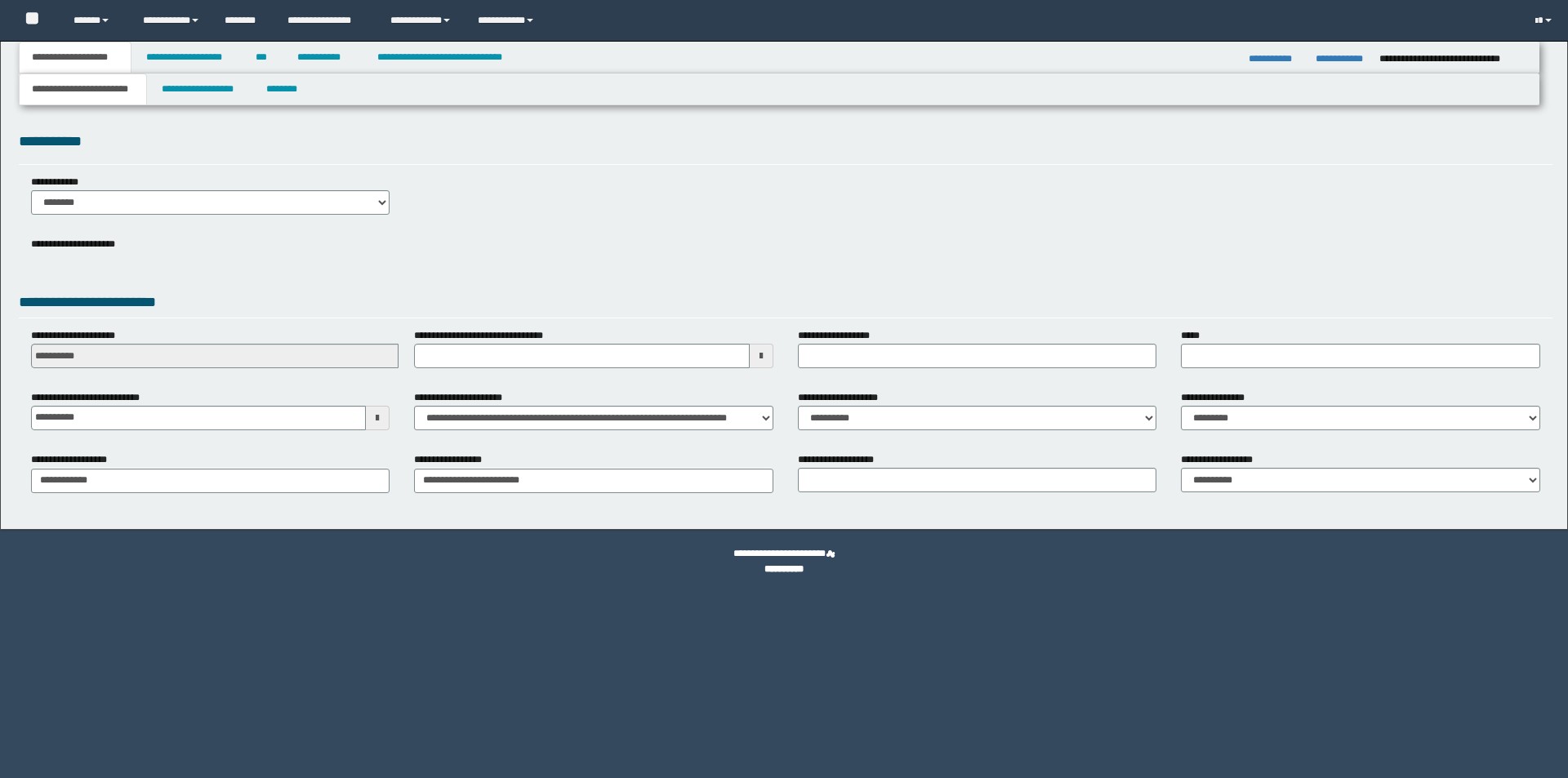 scroll, scrollTop: 0, scrollLeft: 0, axis: both 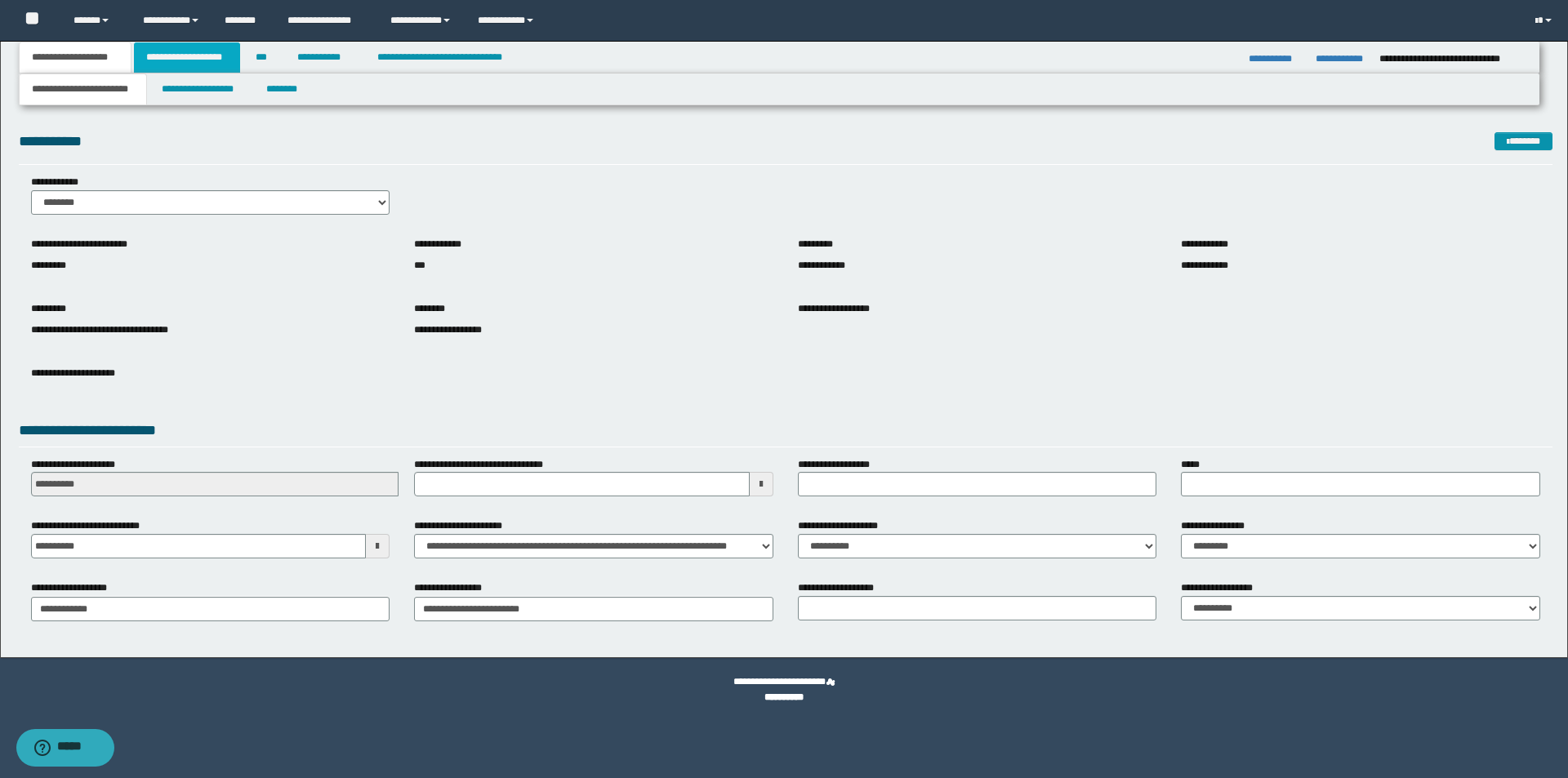 click on "**********" at bounding box center [187, 57] 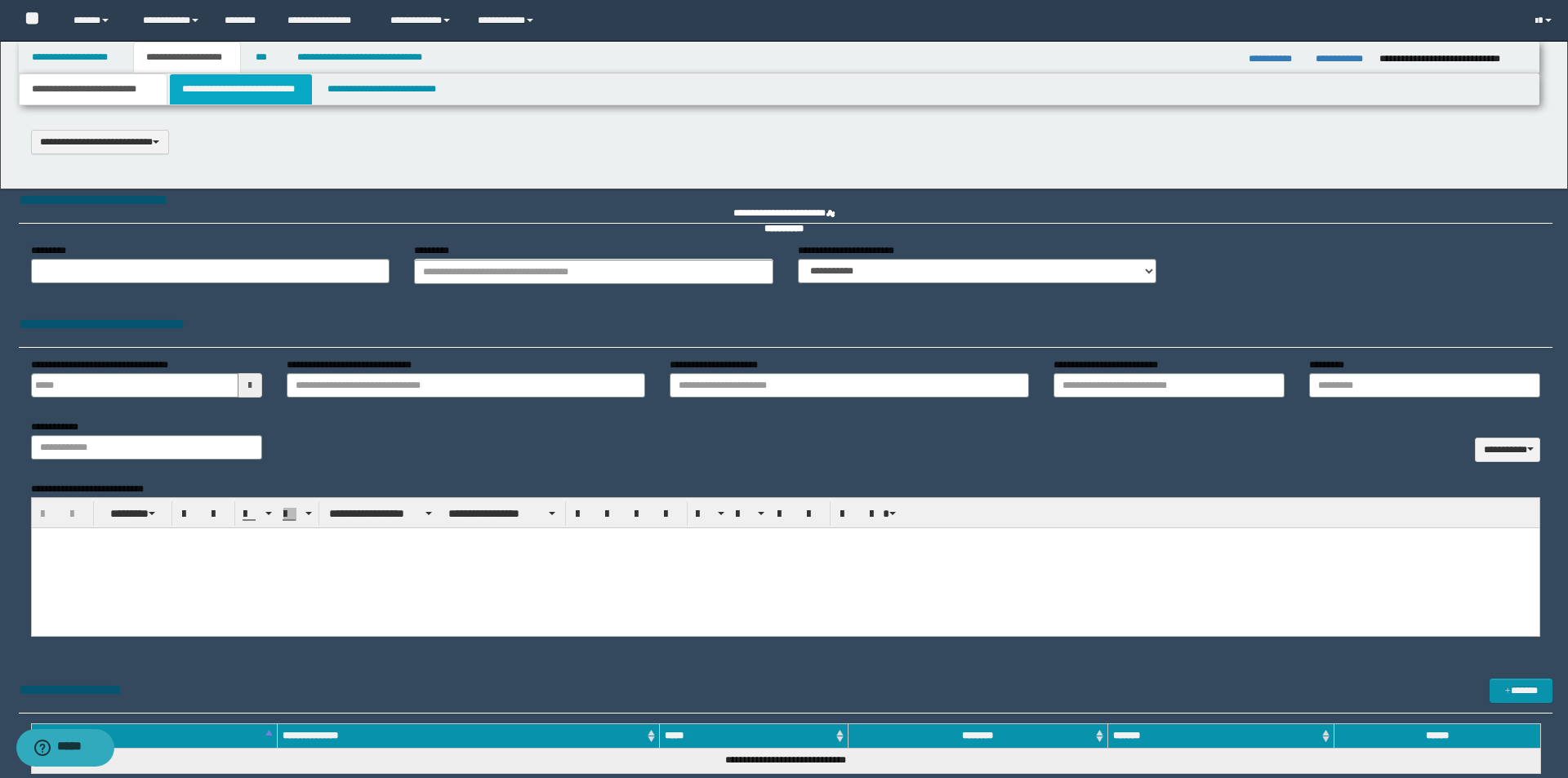 type on "**********" 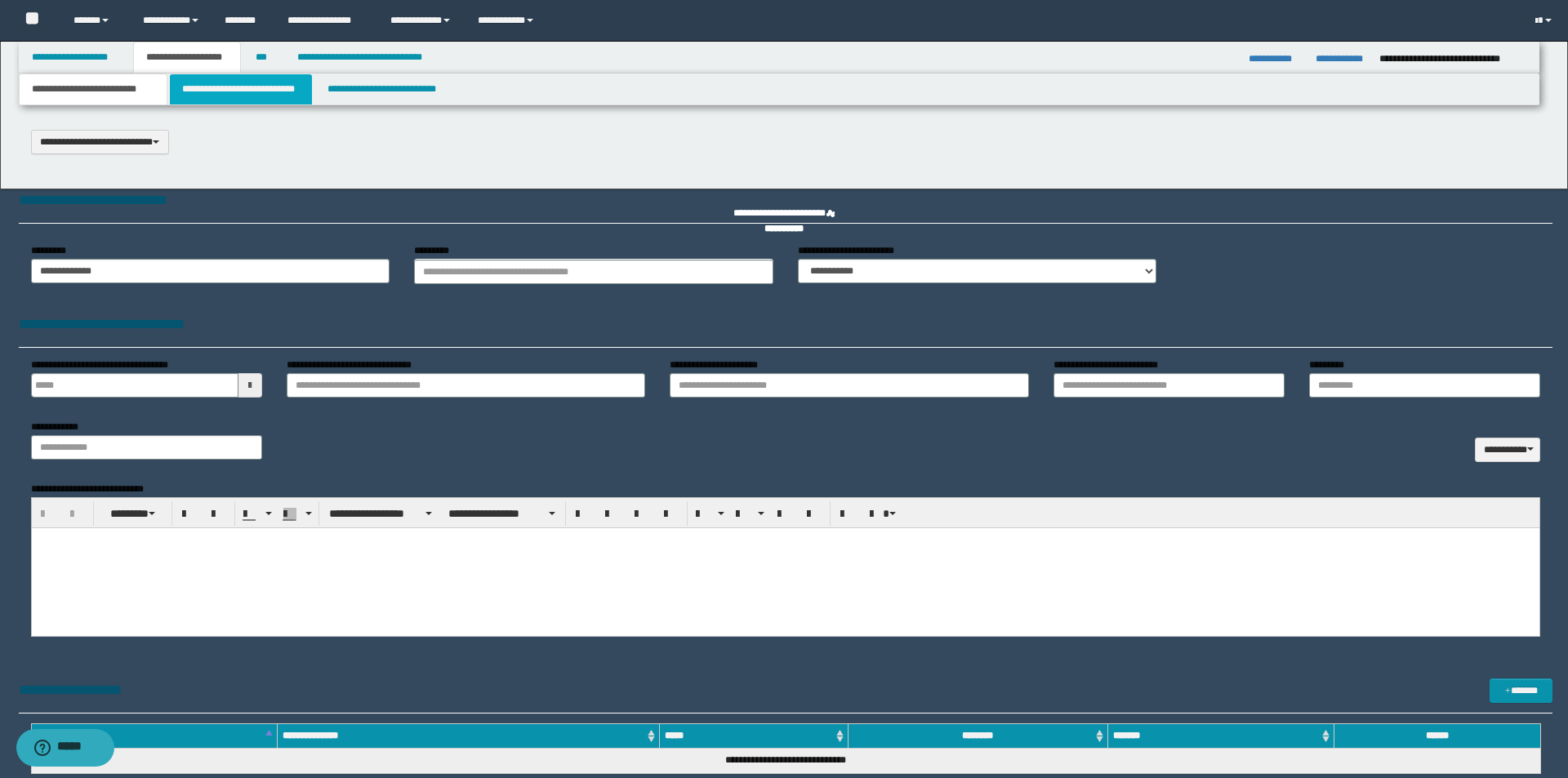 type 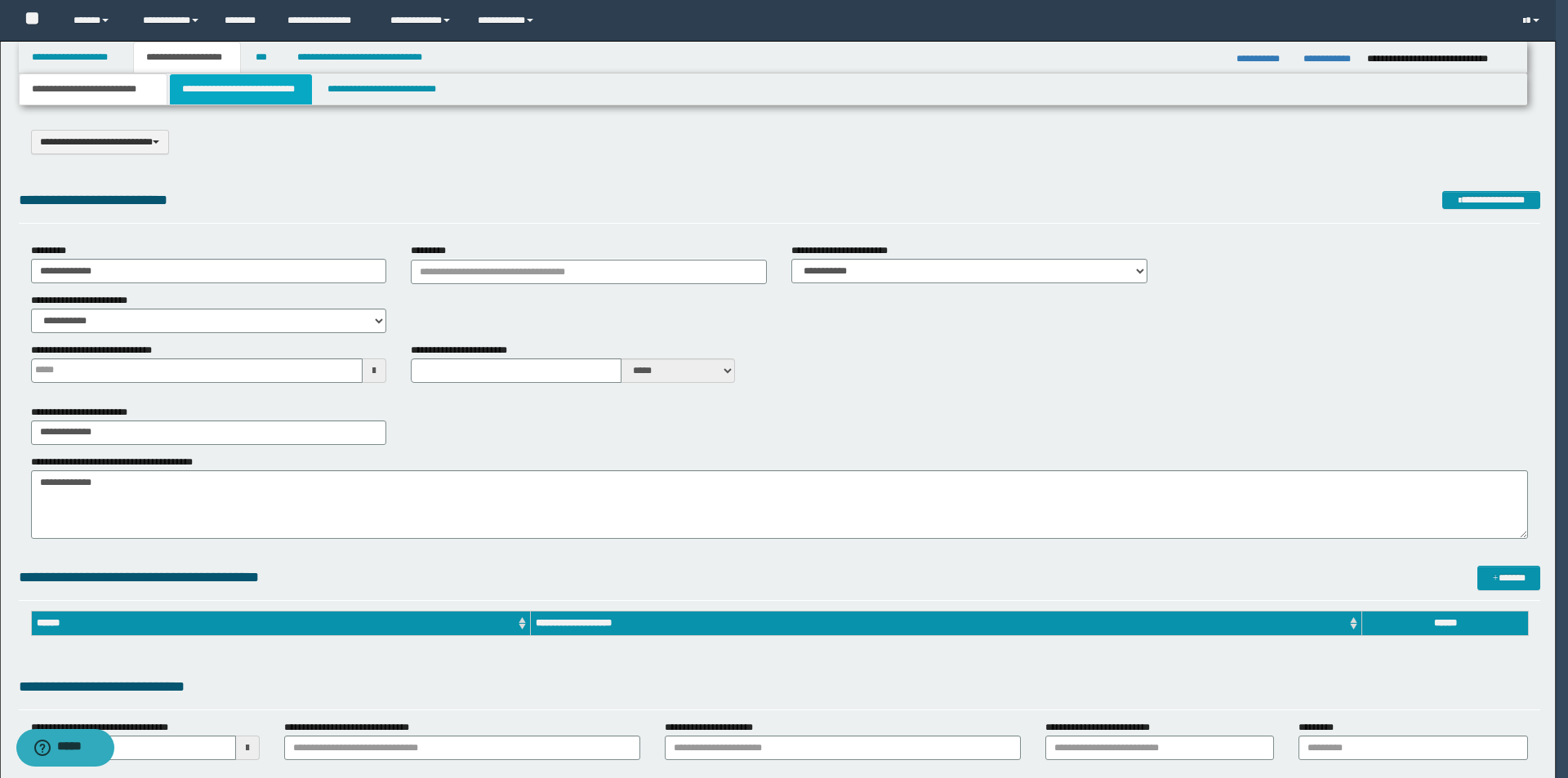 click on "**********" at bounding box center (241, 89) 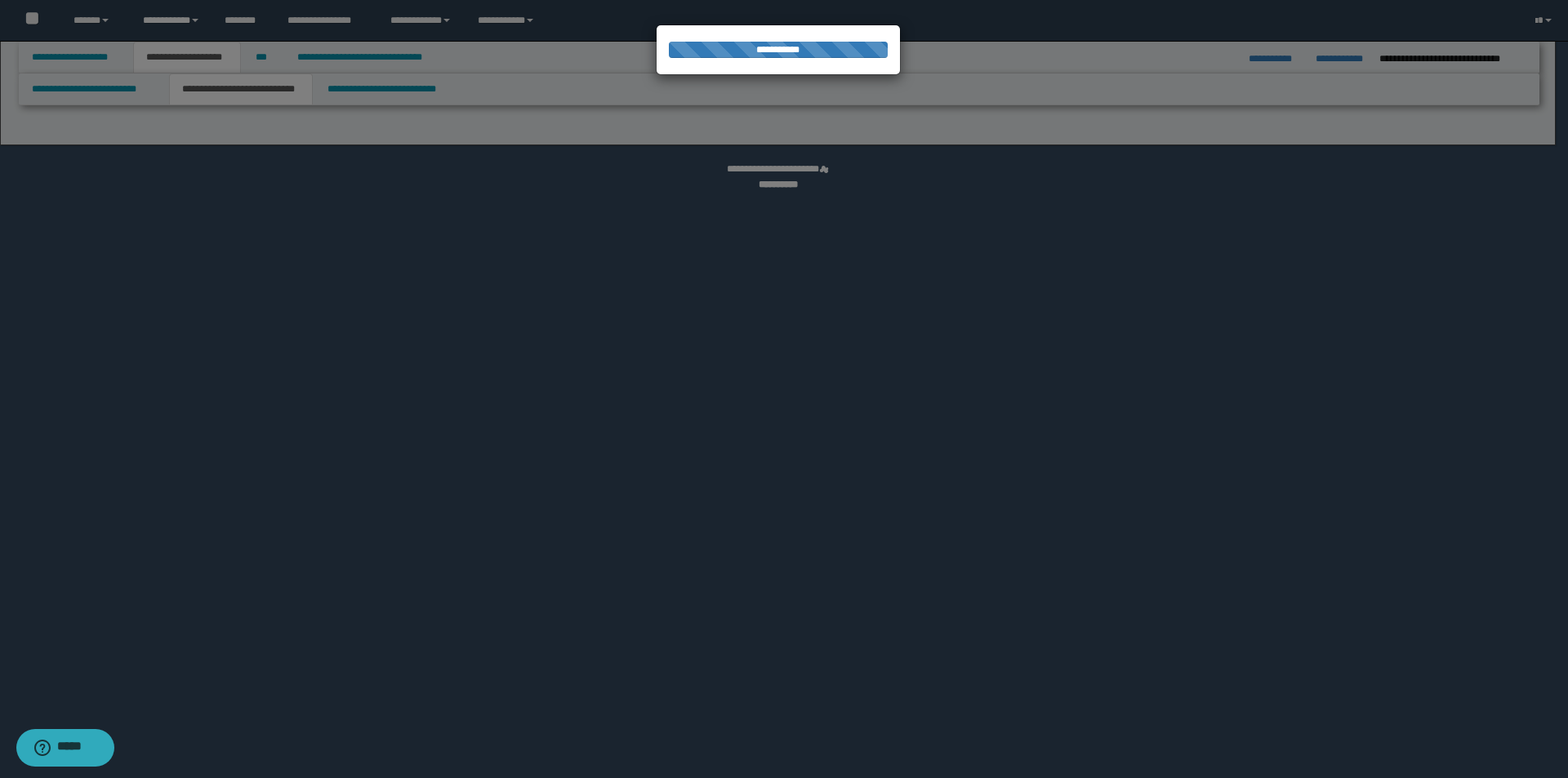 select on "*" 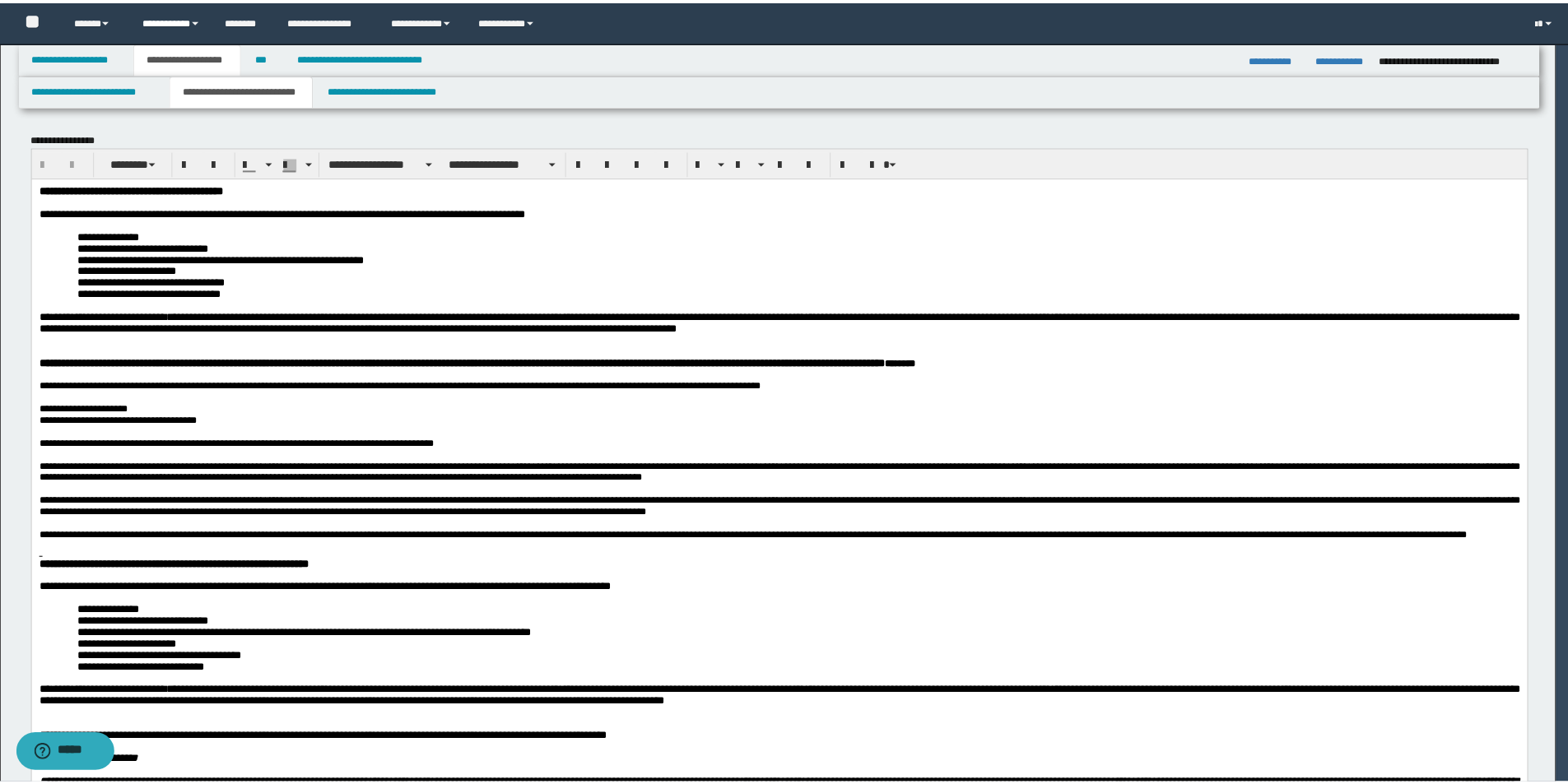scroll, scrollTop: 0, scrollLeft: 0, axis: both 